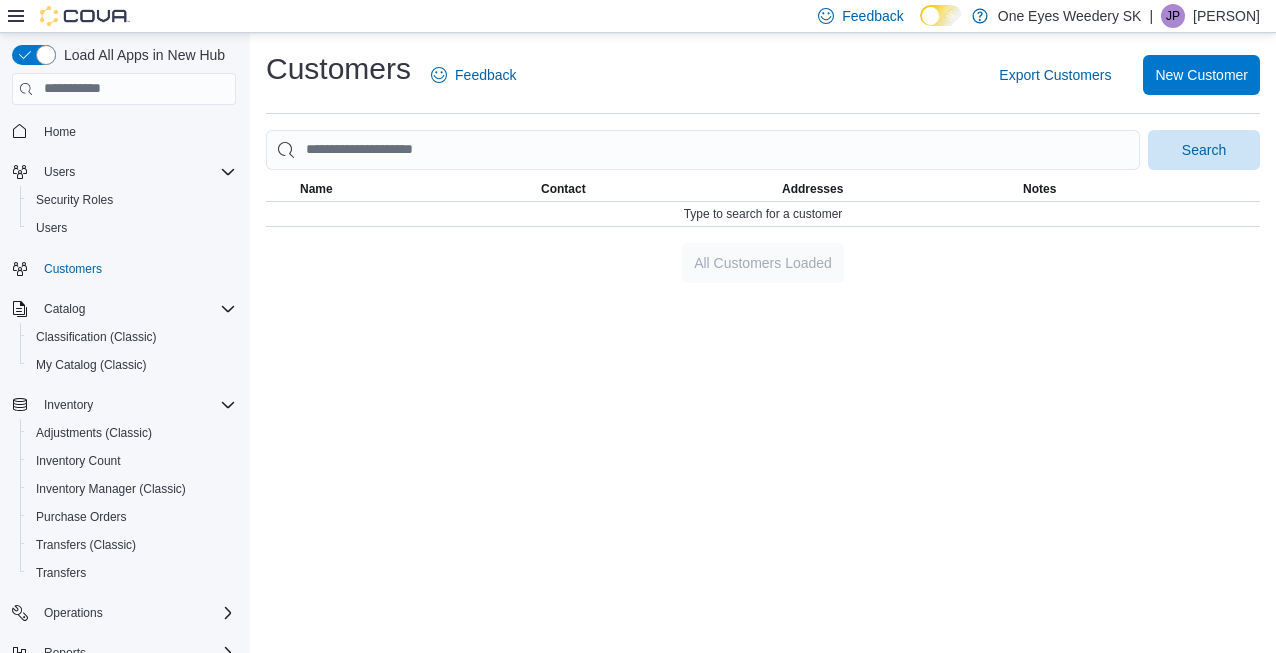 scroll, scrollTop: 0, scrollLeft: 0, axis: both 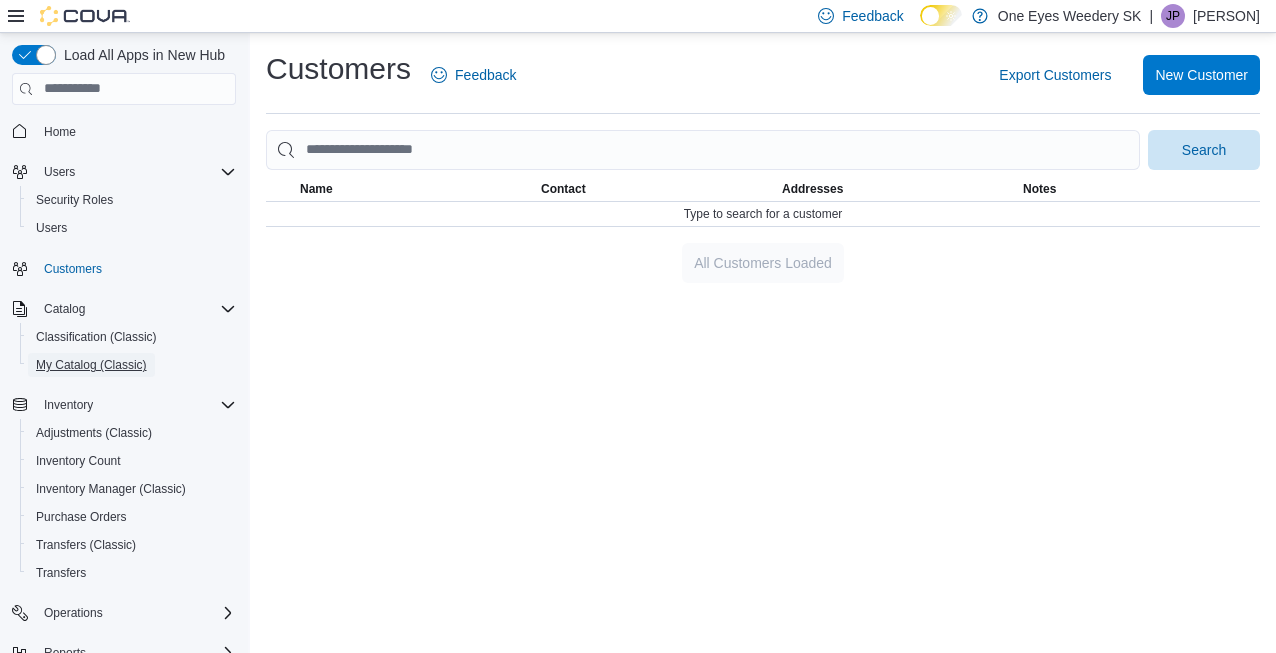 drag, startPoint x: 54, startPoint y: 370, endPoint x: 252, endPoint y: 379, distance: 198.20444 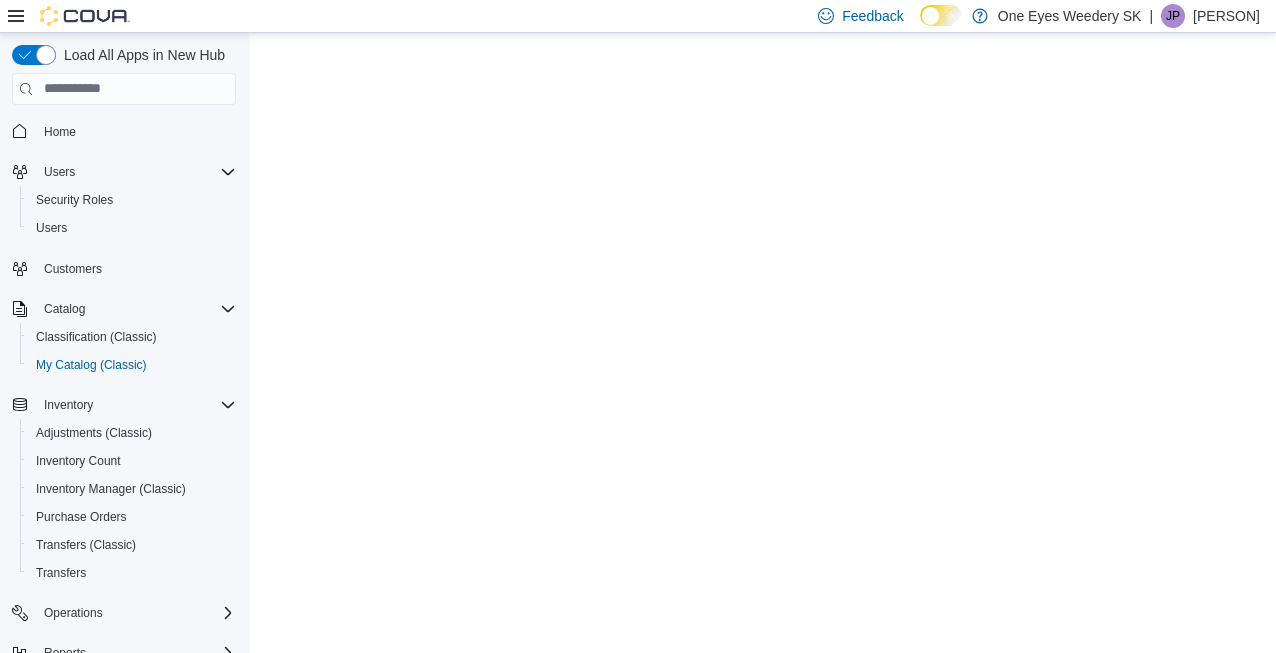 scroll, scrollTop: 0, scrollLeft: 0, axis: both 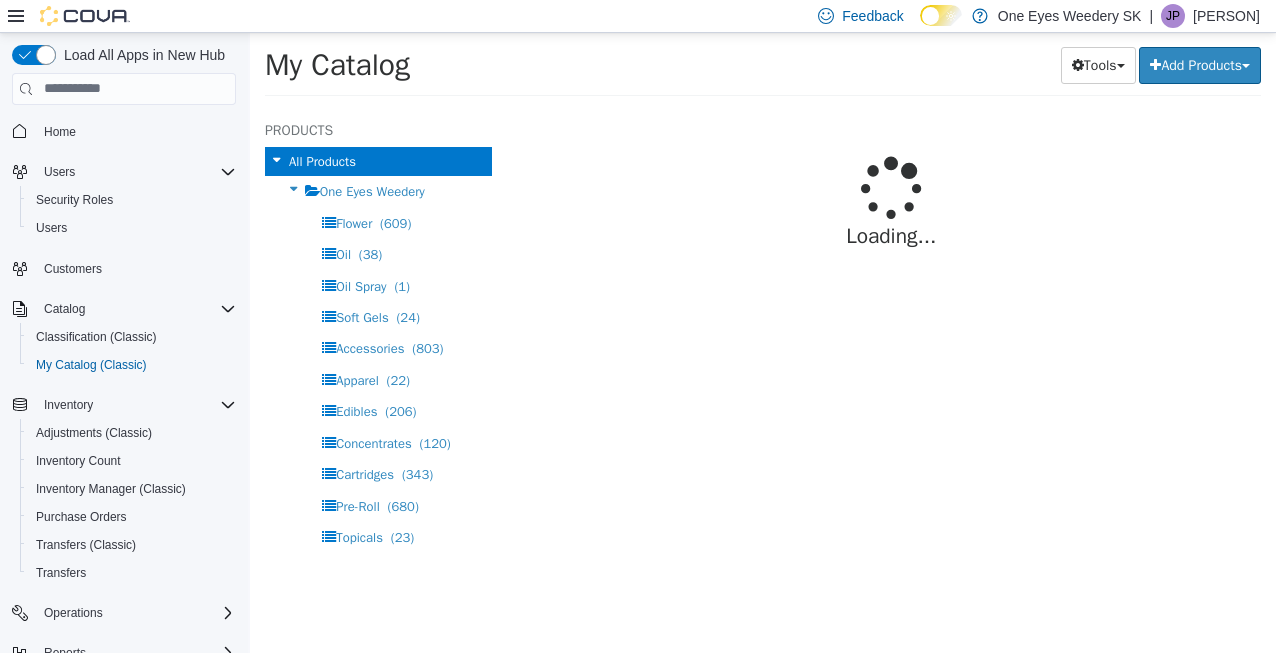 select on "**********" 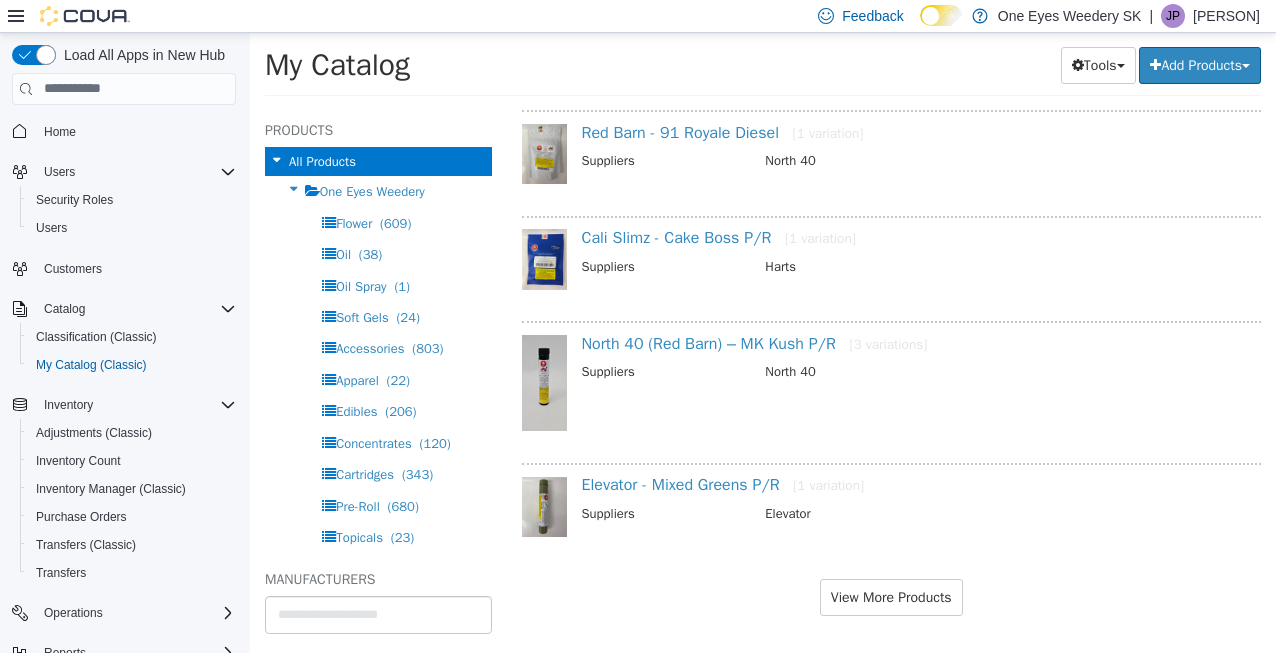scroll, scrollTop: 1759, scrollLeft: 0, axis: vertical 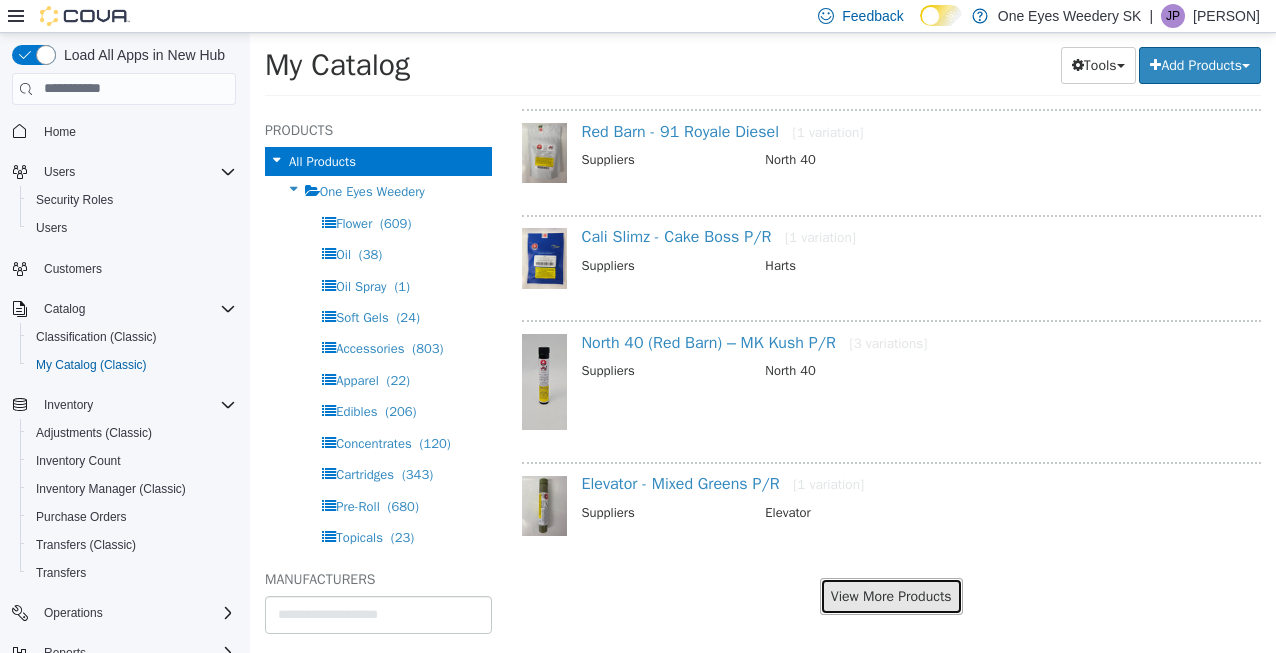 click on "View More Products" at bounding box center (891, 595) 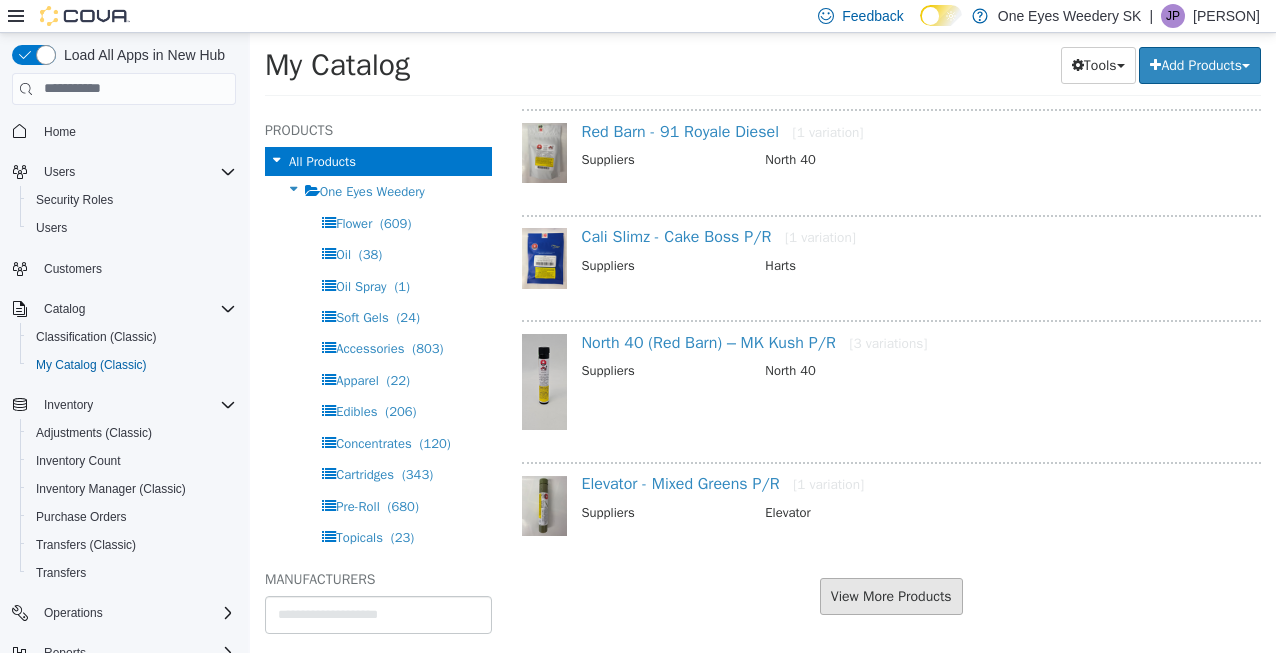 scroll, scrollTop: 1708, scrollLeft: 0, axis: vertical 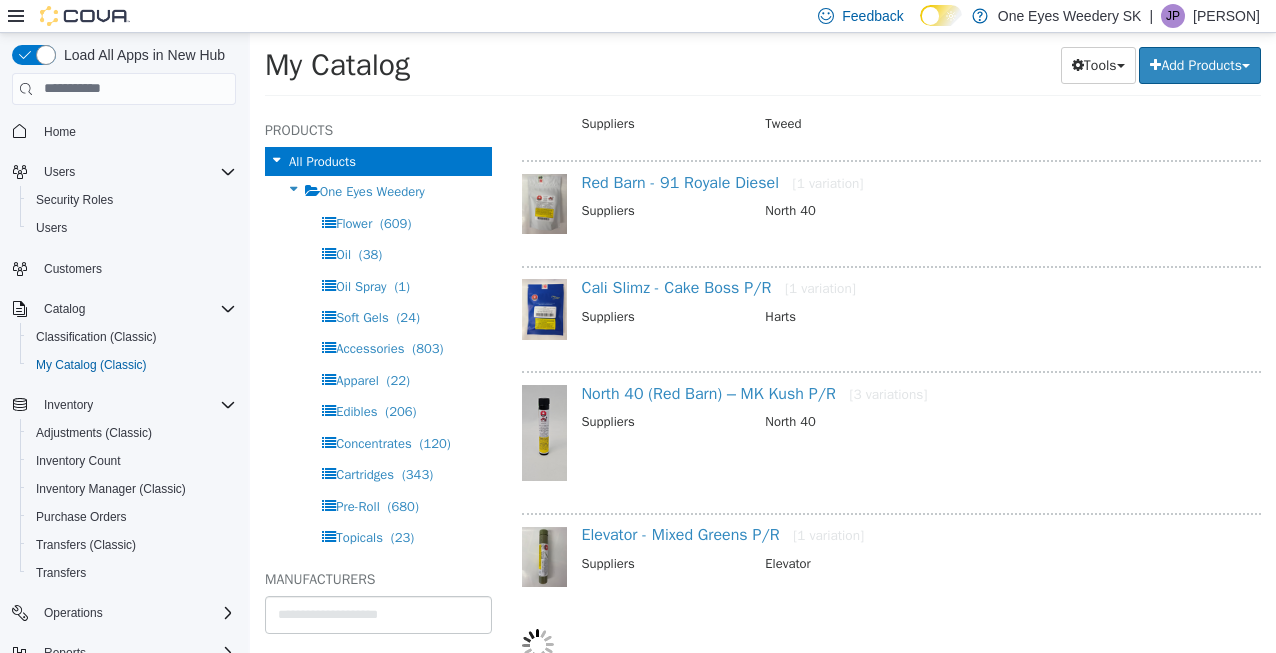 select on "**********" 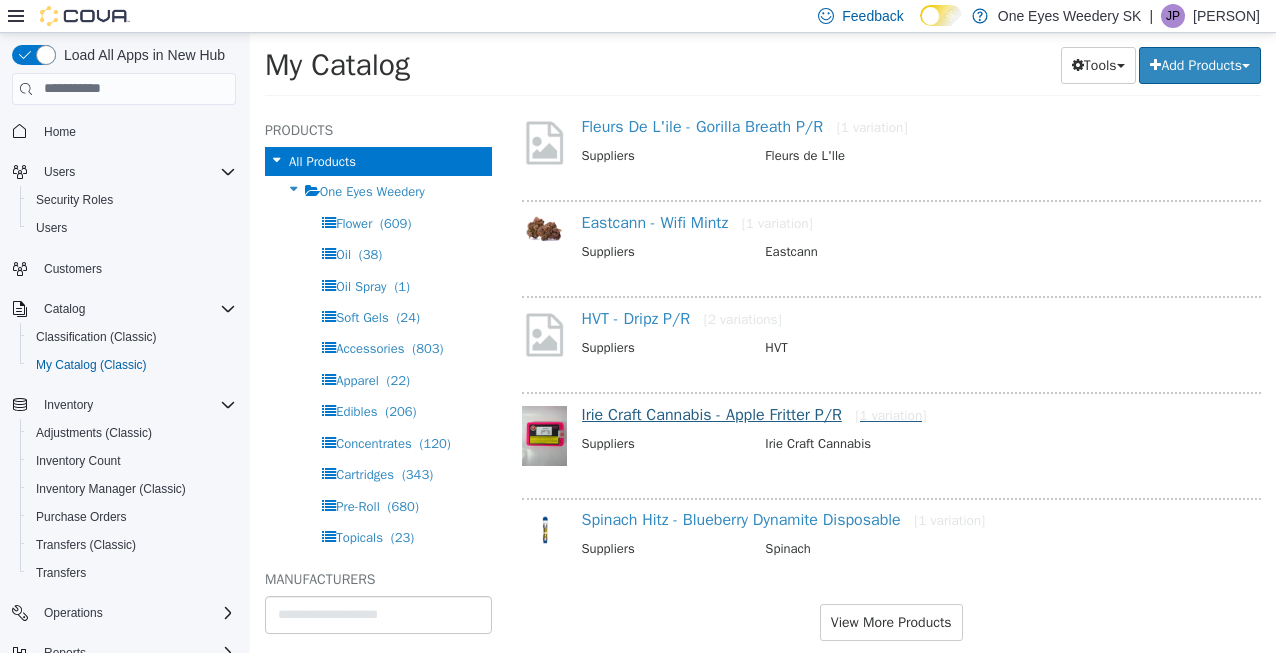 scroll, scrollTop: 3760, scrollLeft: 0, axis: vertical 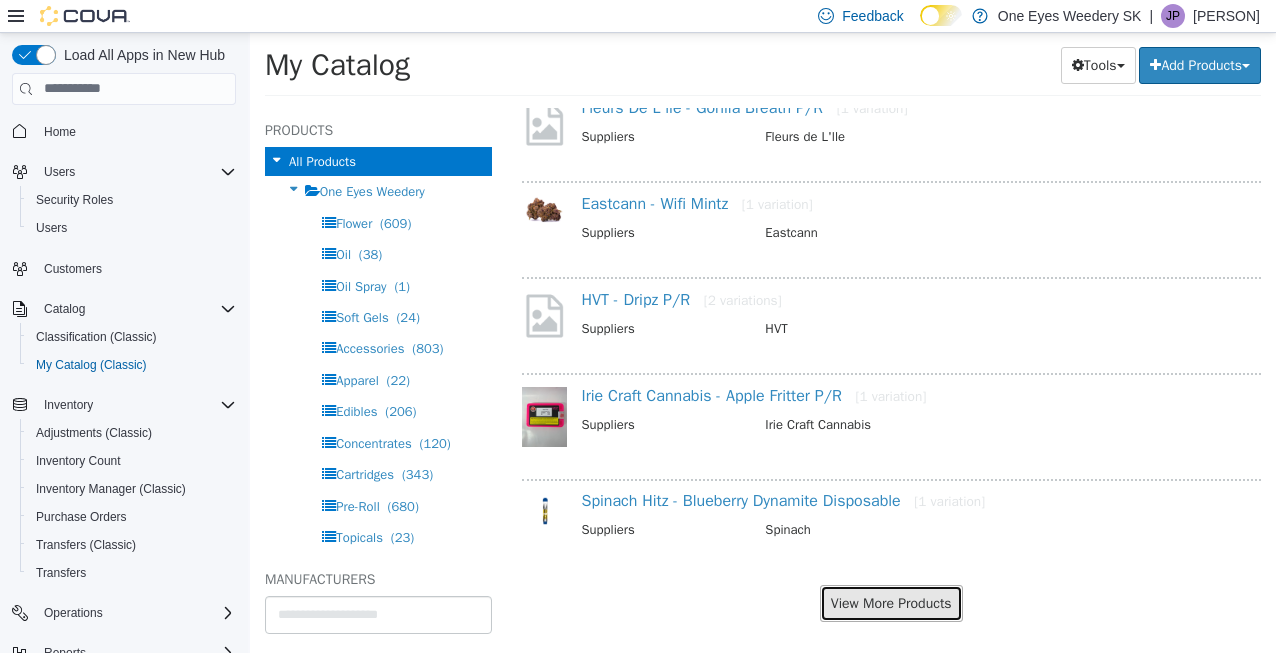 click on "View More Products" at bounding box center (891, 602) 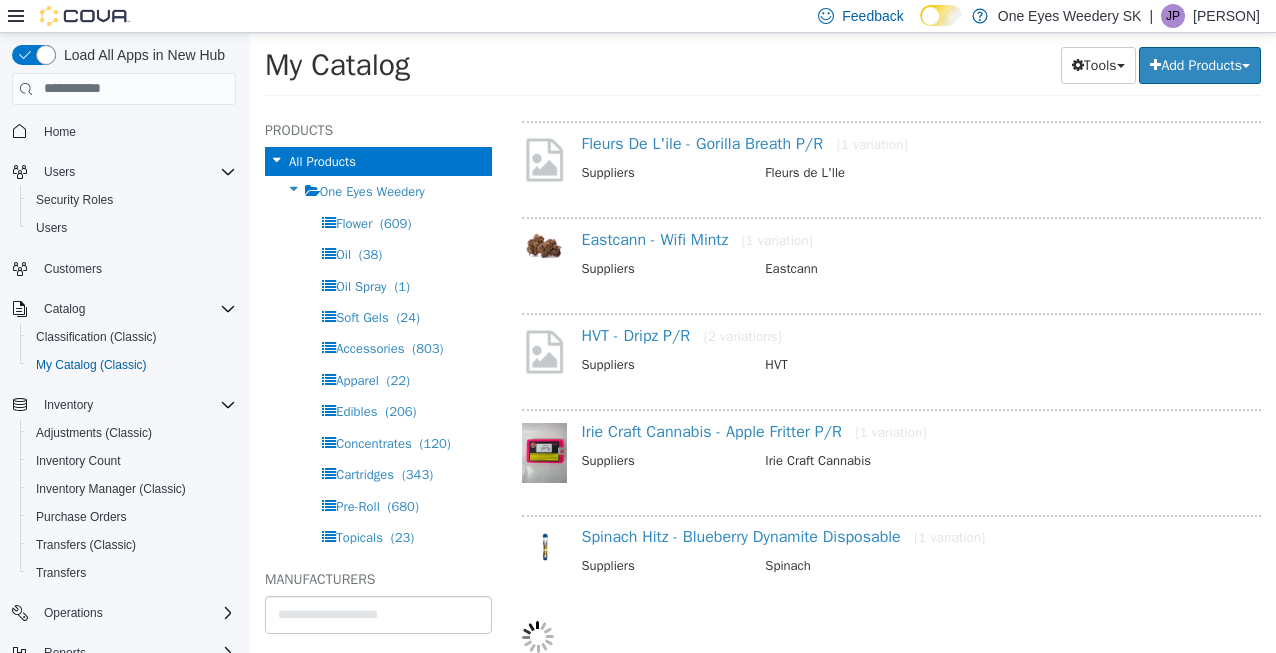 scroll, scrollTop: 3708, scrollLeft: 0, axis: vertical 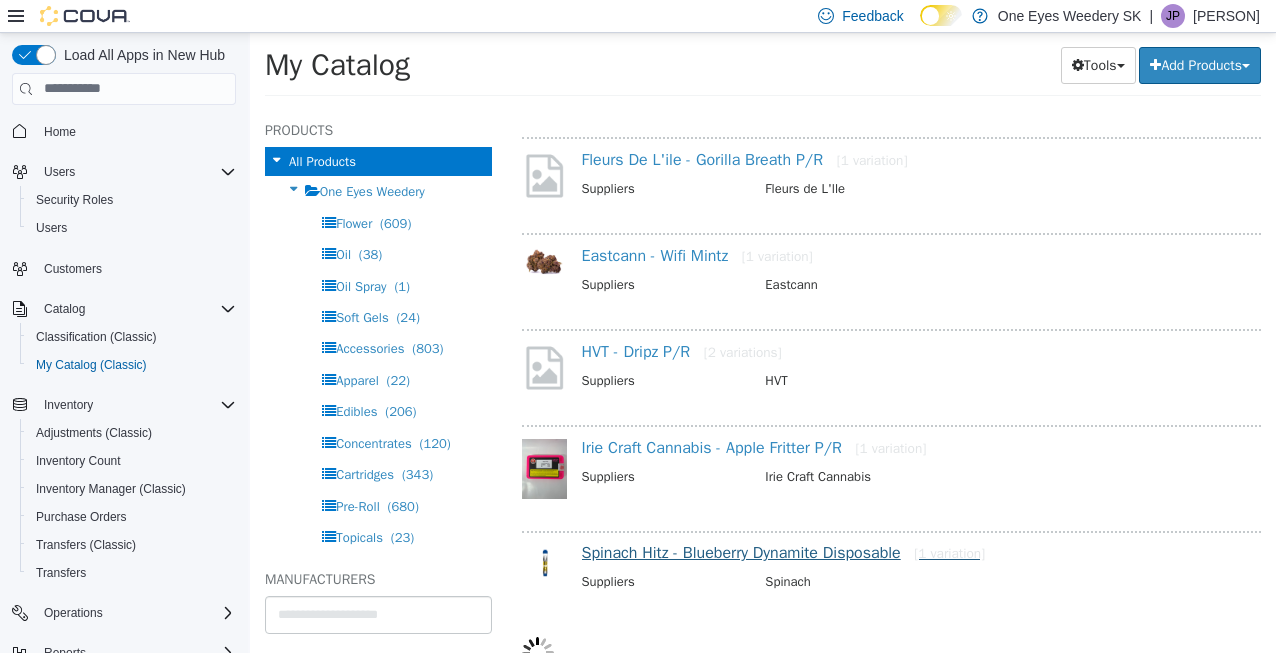 select on "**********" 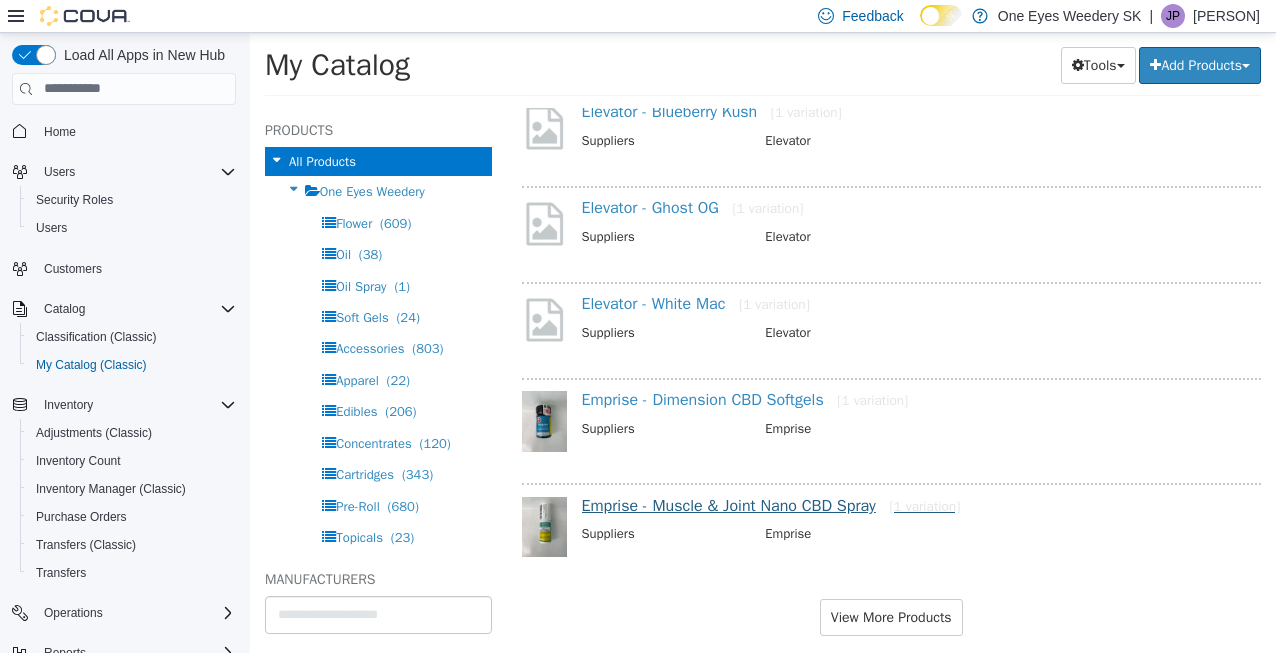 scroll, scrollTop: 5719, scrollLeft: 0, axis: vertical 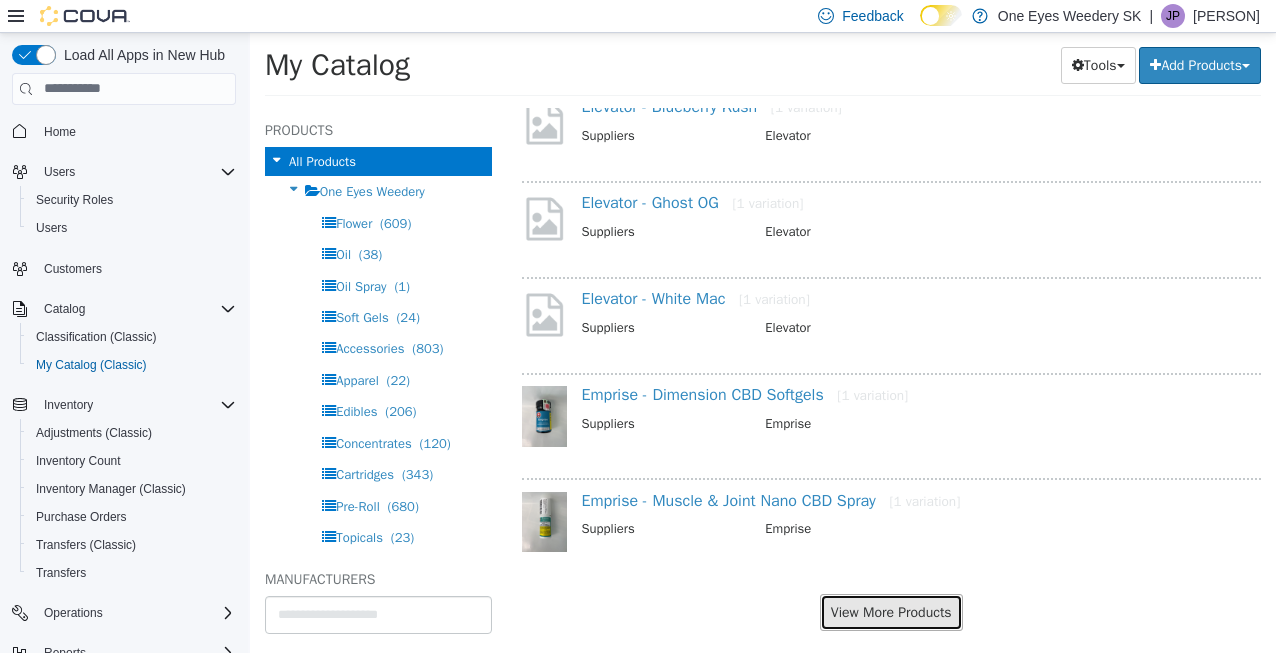 click on "View More Products" at bounding box center (891, 611) 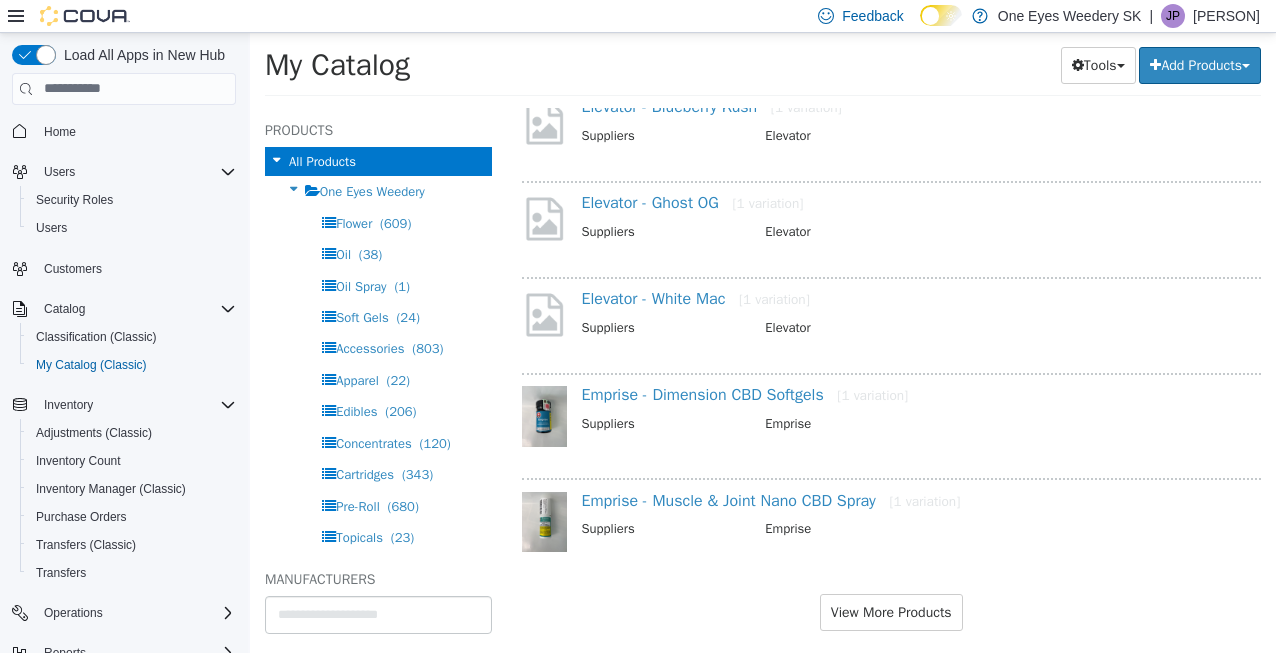 scroll, scrollTop: 5668, scrollLeft: 0, axis: vertical 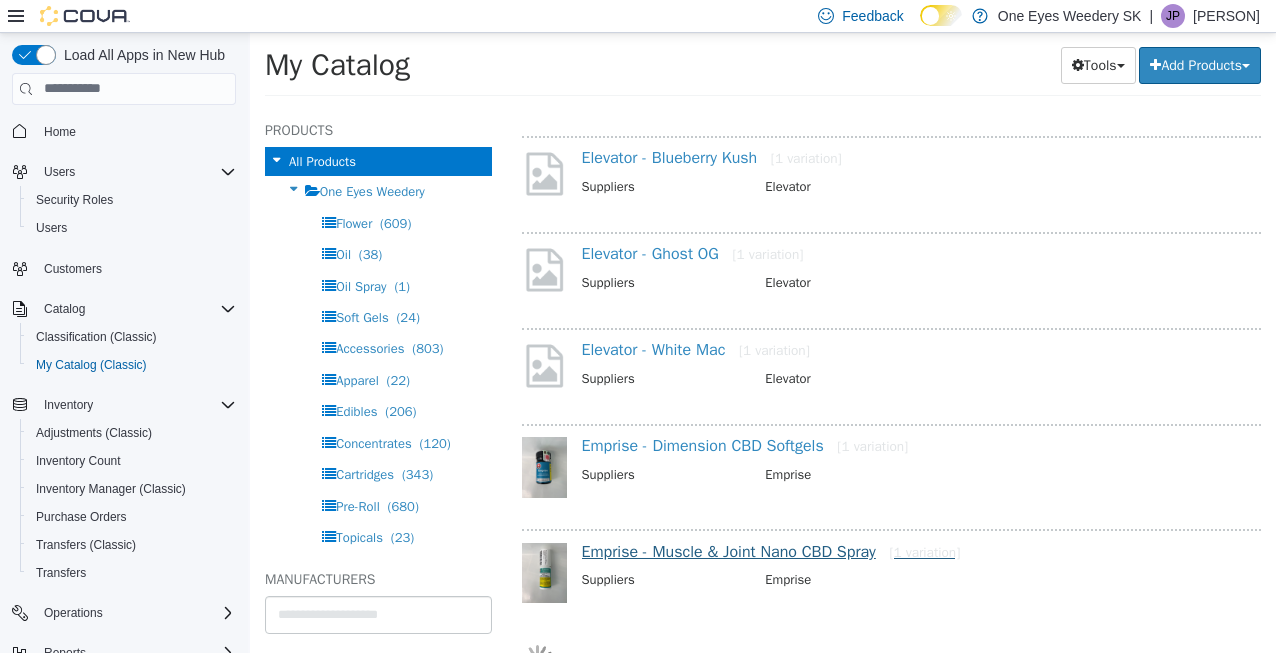 select on "**********" 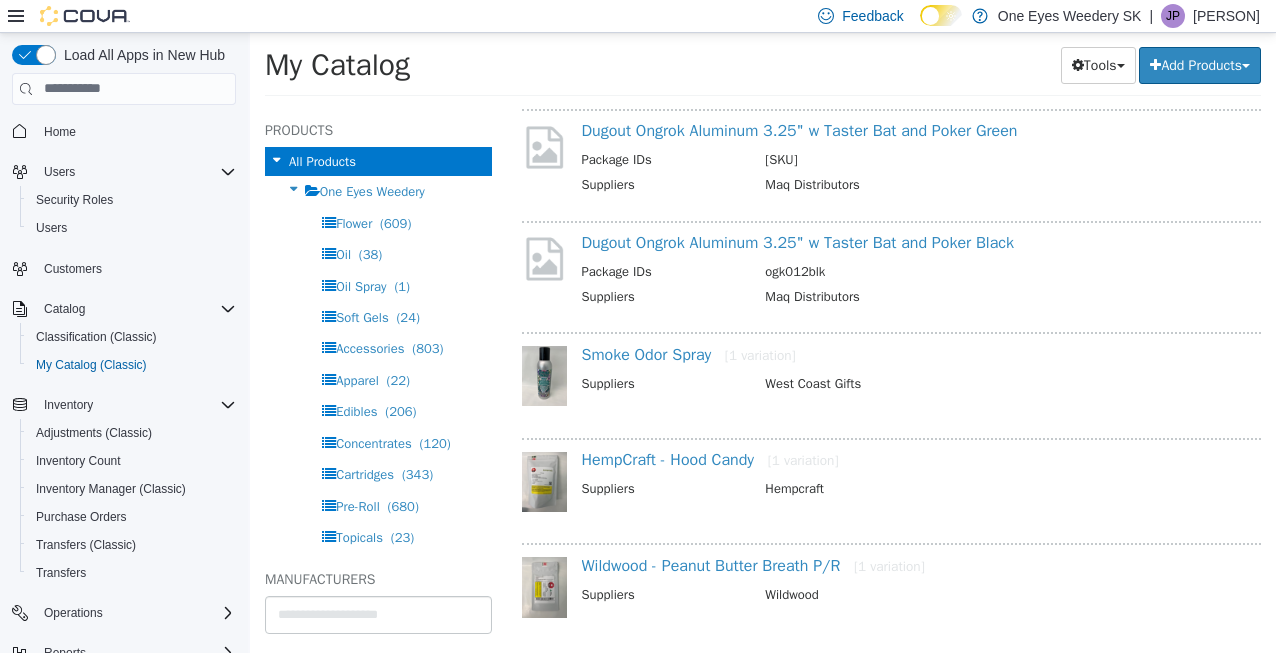 scroll, scrollTop: 7725, scrollLeft: 0, axis: vertical 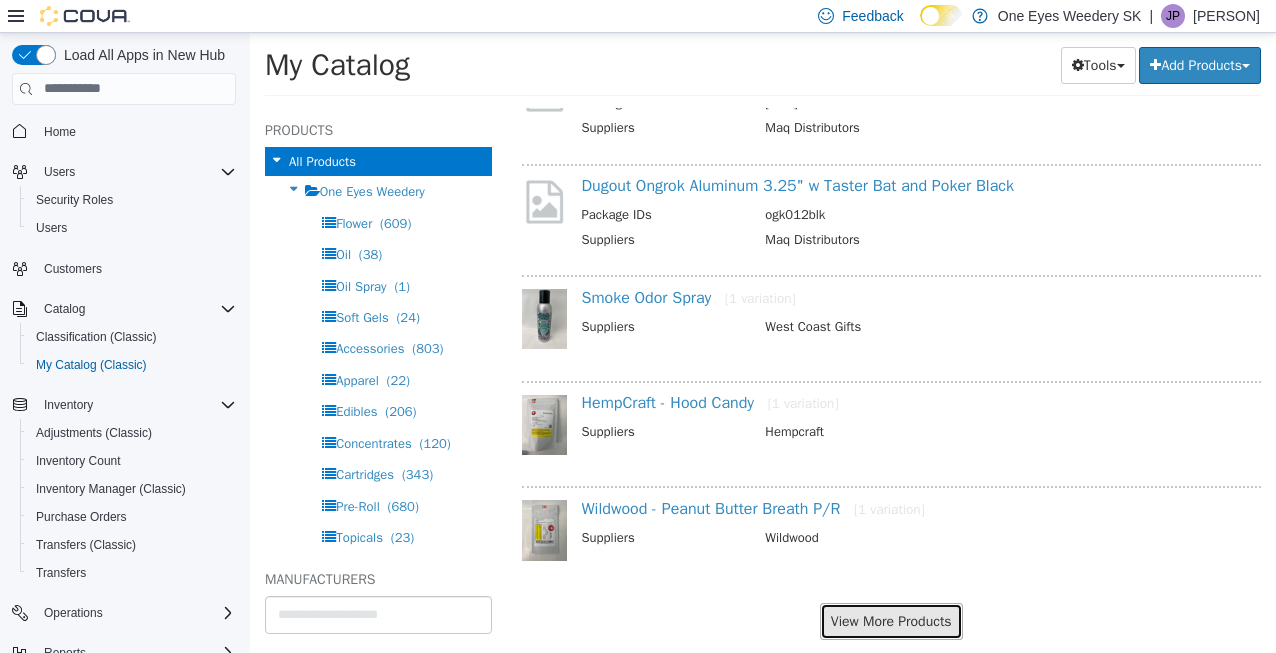 click on "View More Products" at bounding box center (891, 620) 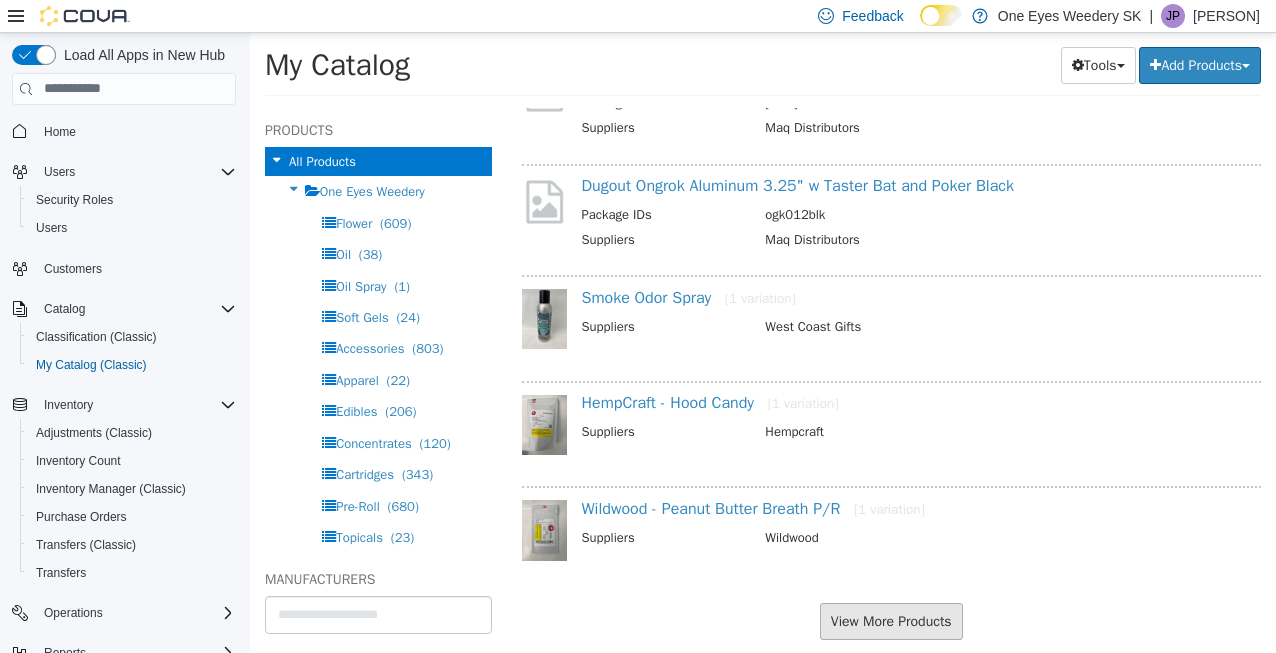scroll, scrollTop: 7674, scrollLeft: 0, axis: vertical 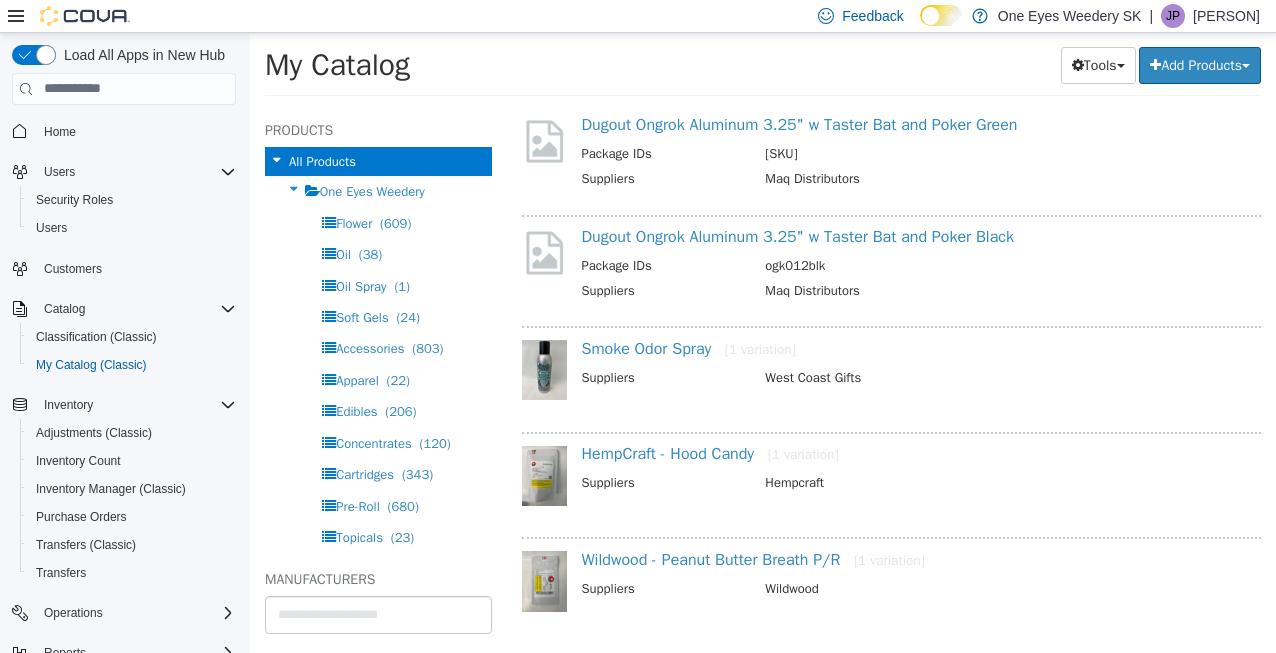 select on "**********" 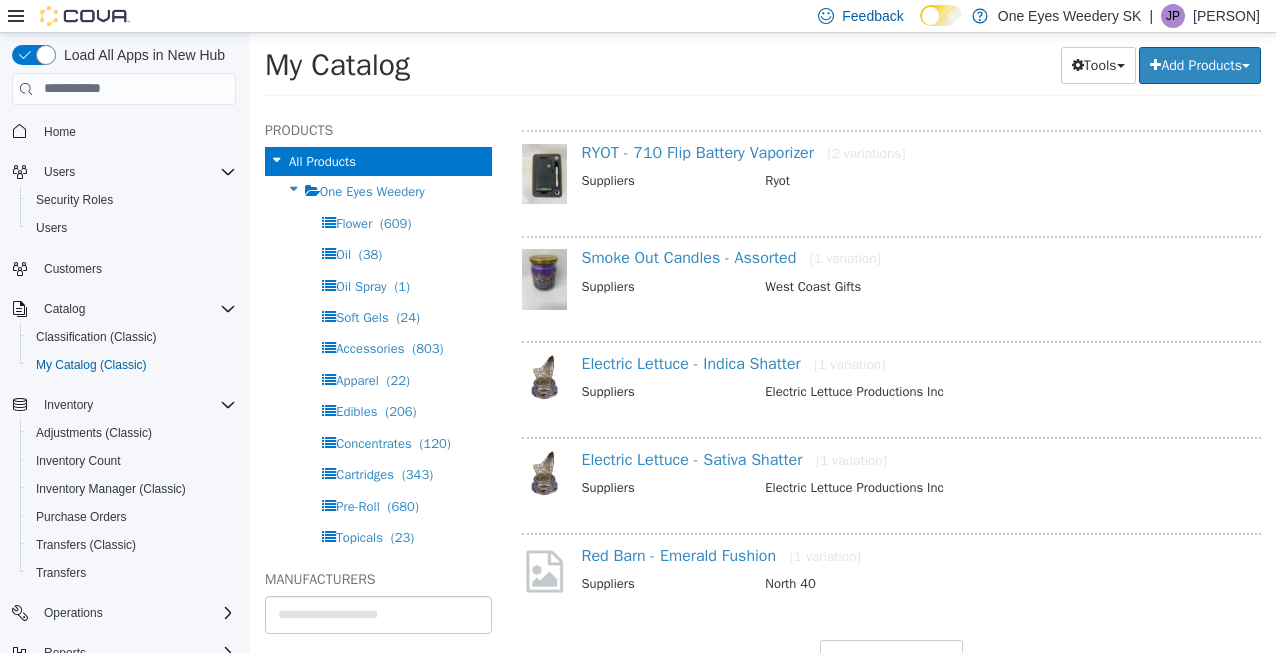 scroll, scrollTop: 9743, scrollLeft: 0, axis: vertical 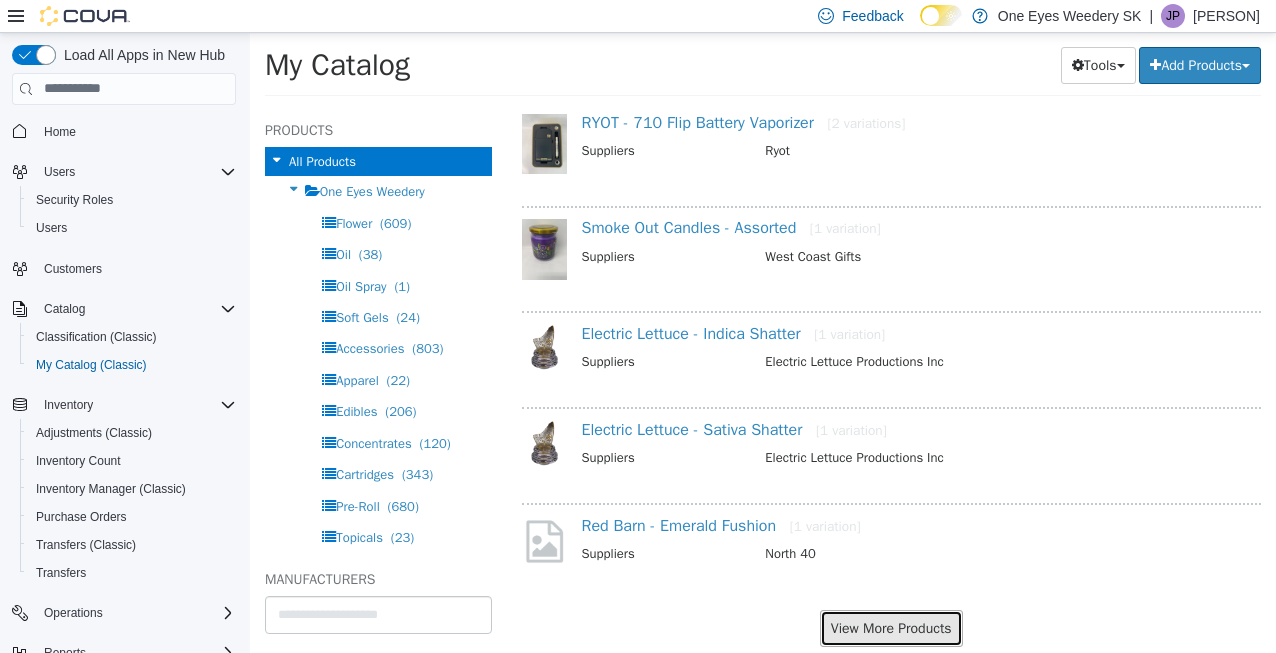 click on "View More Products" at bounding box center (891, 627) 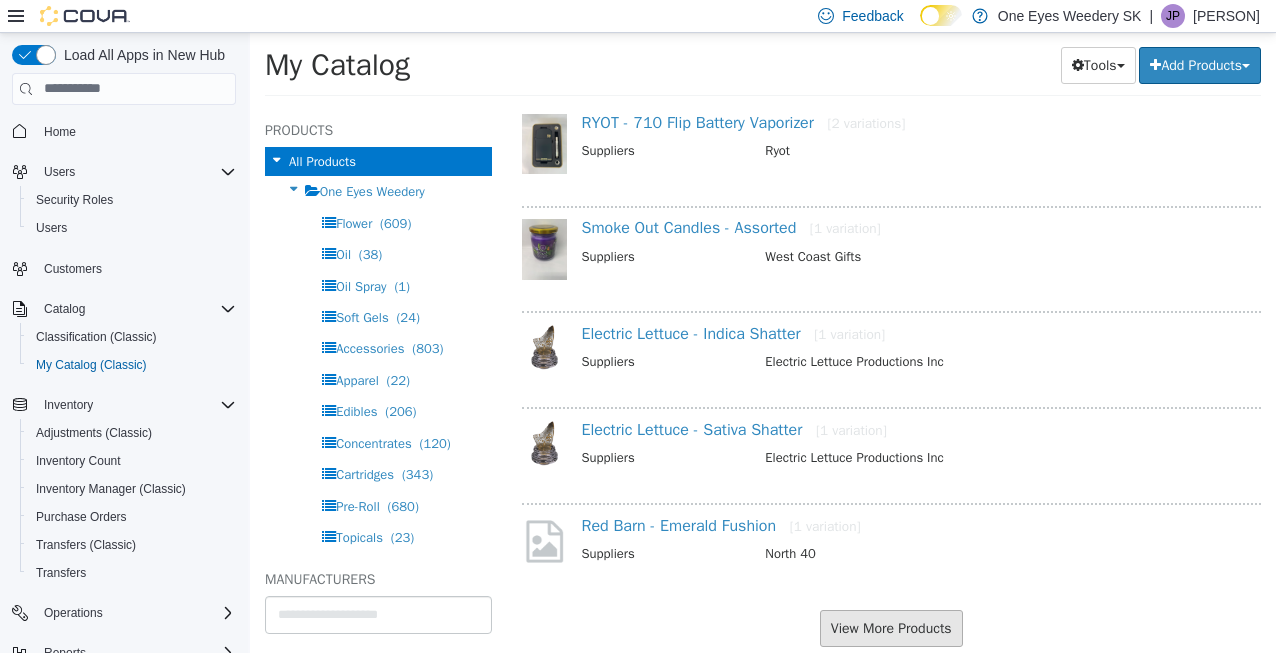 scroll, scrollTop: 9691, scrollLeft: 0, axis: vertical 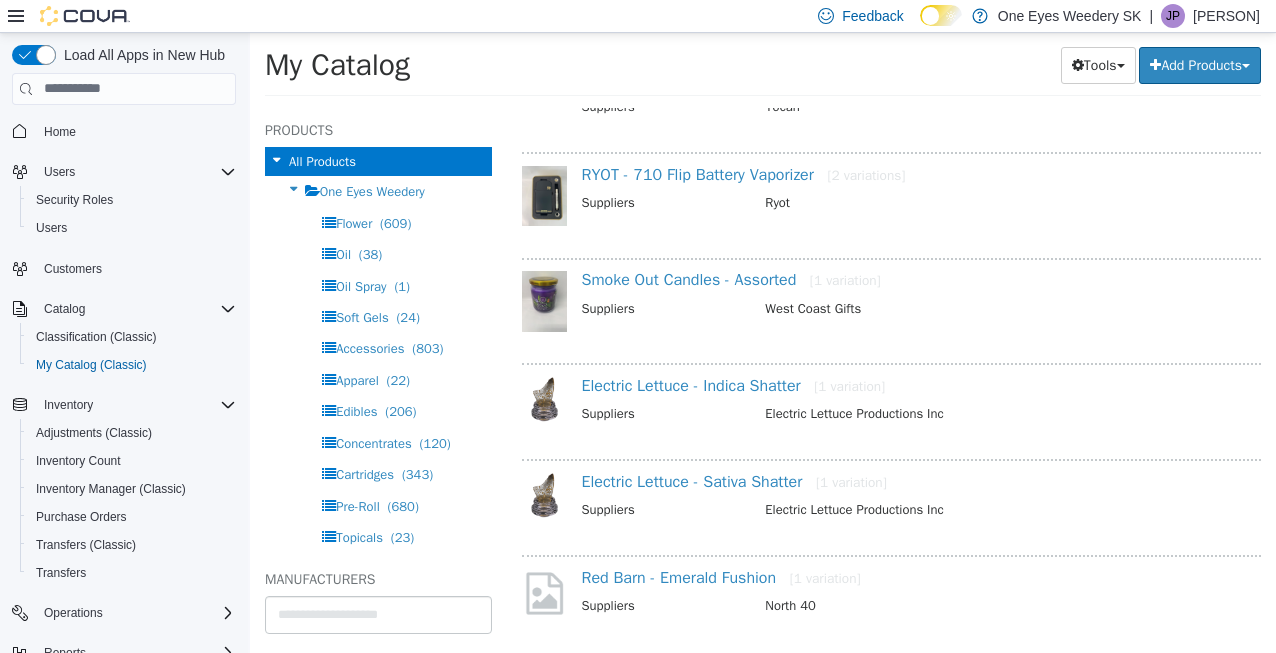 select on "**********" 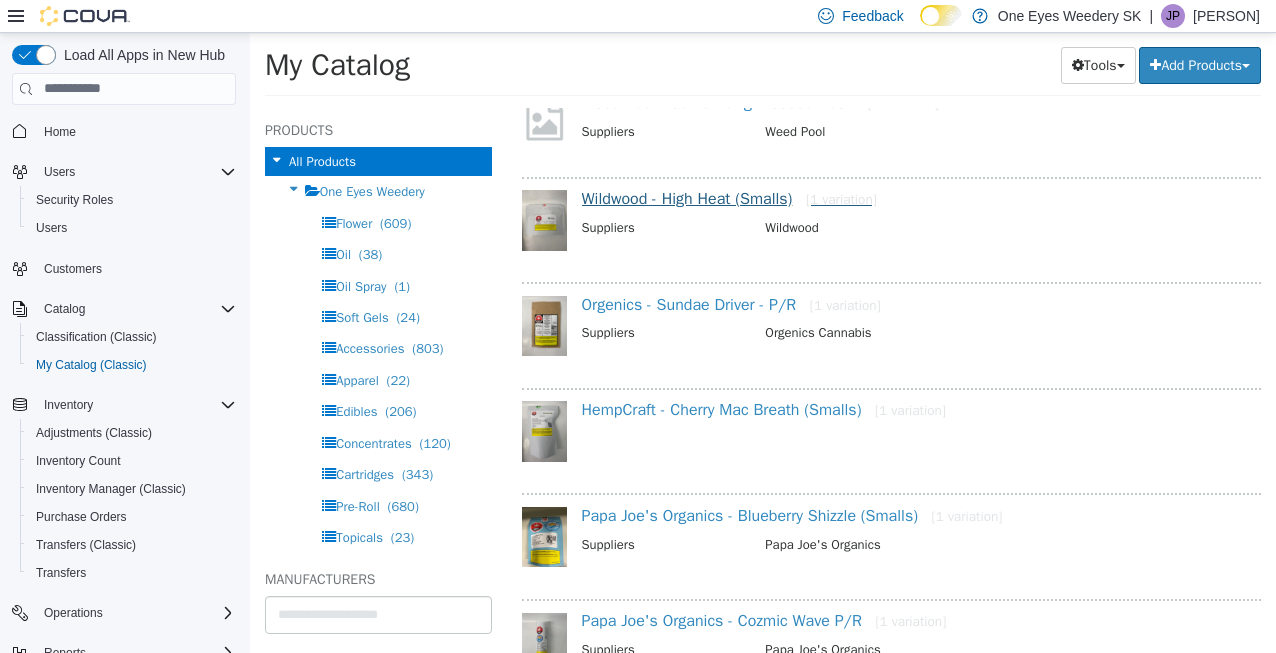 scroll, scrollTop: 11211, scrollLeft: 0, axis: vertical 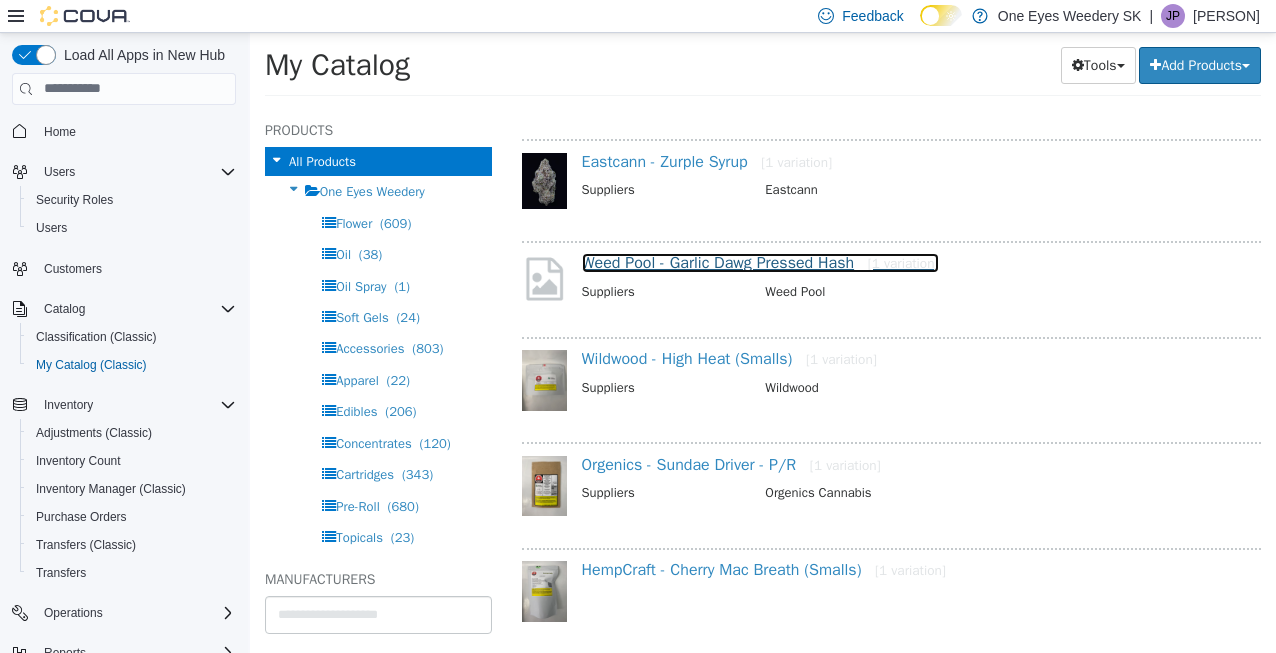 click on "Weed Pool - Garlic Dawg Pressed Hash
[1 variation]" at bounding box center (760, 262) 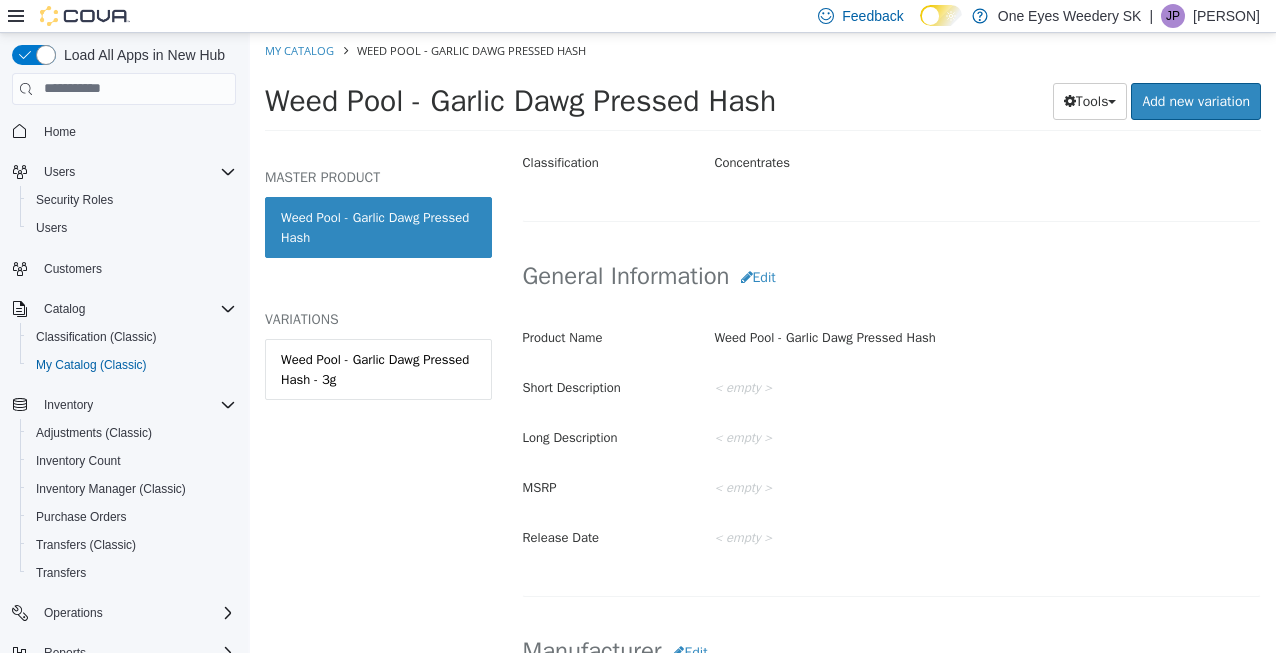 scroll, scrollTop: 400, scrollLeft: 0, axis: vertical 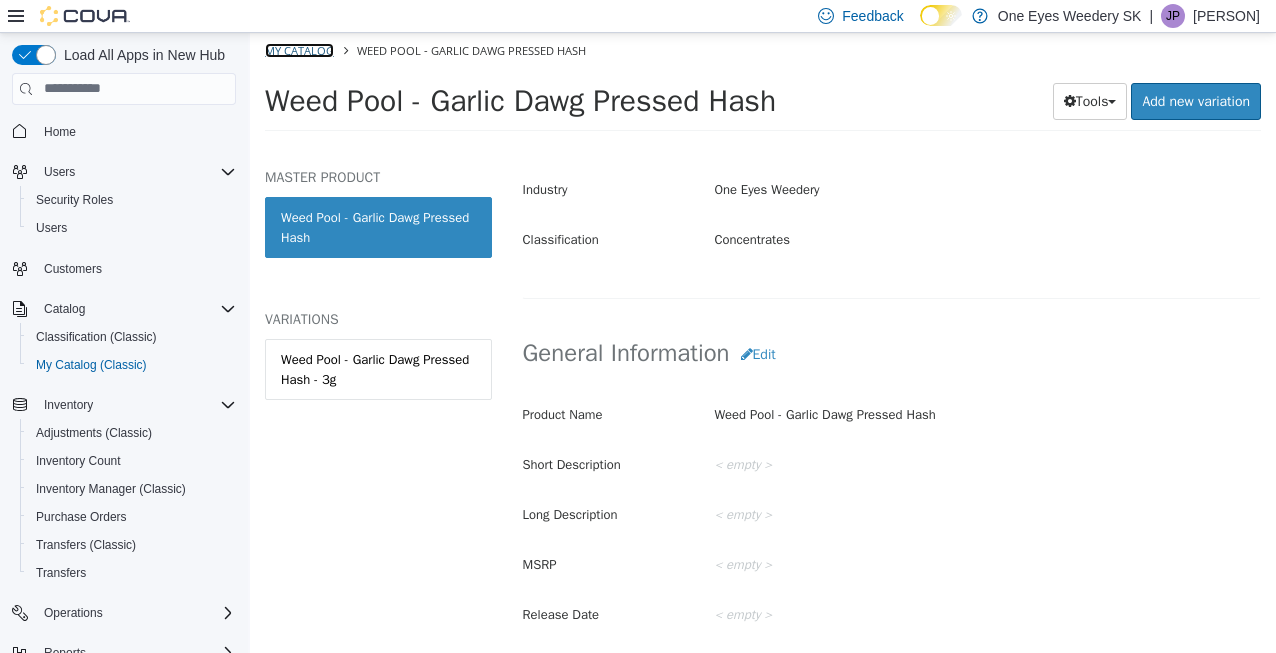 click on "My Catalog" at bounding box center (299, 49) 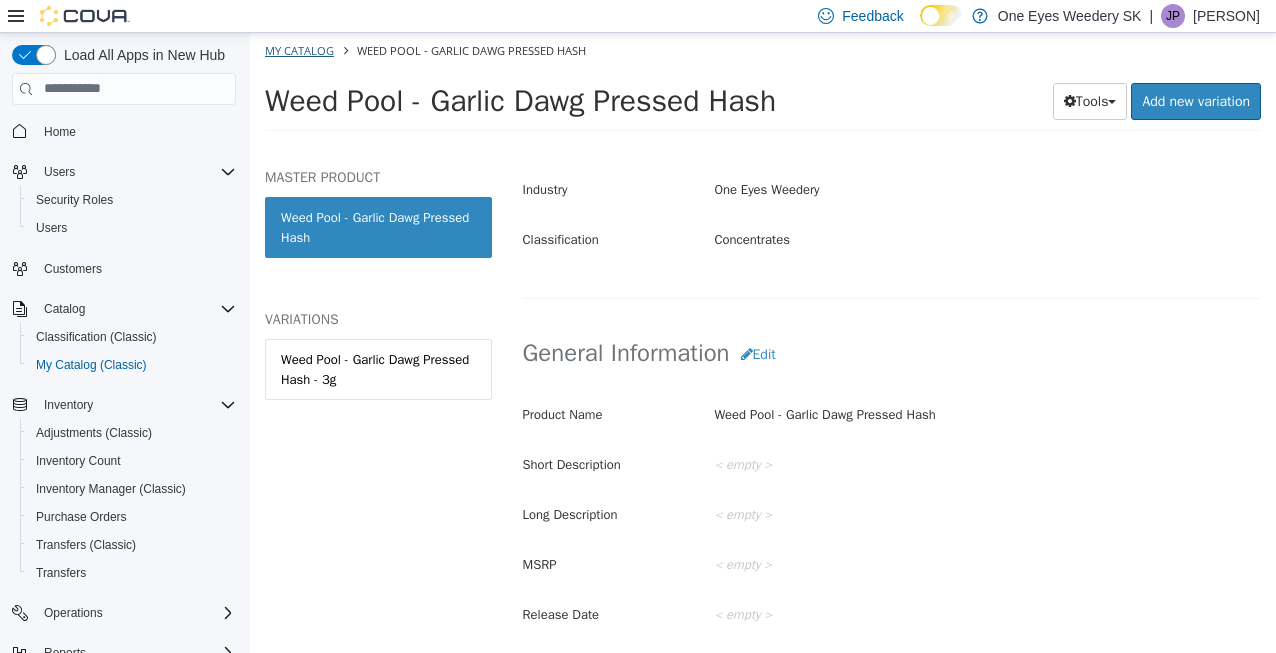select on "**********" 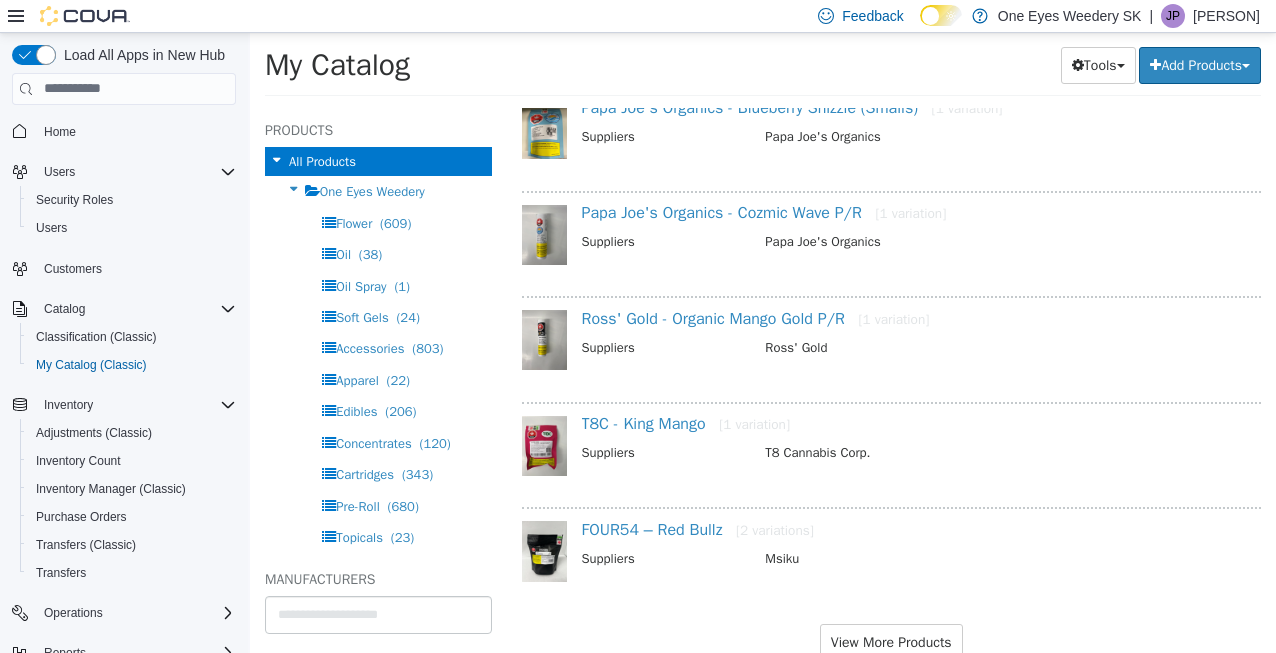 scroll, scrollTop: 11784, scrollLeft: 0, axis: vertical 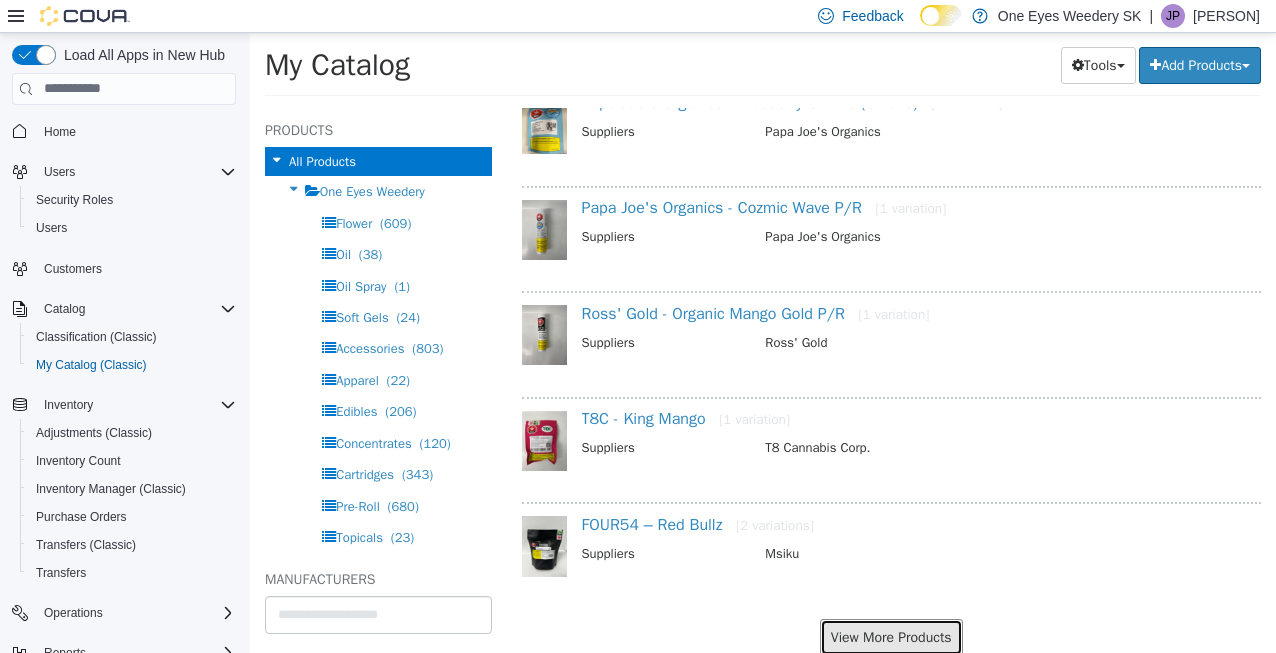 click on "View More Products" at bounding box center (891, 636) 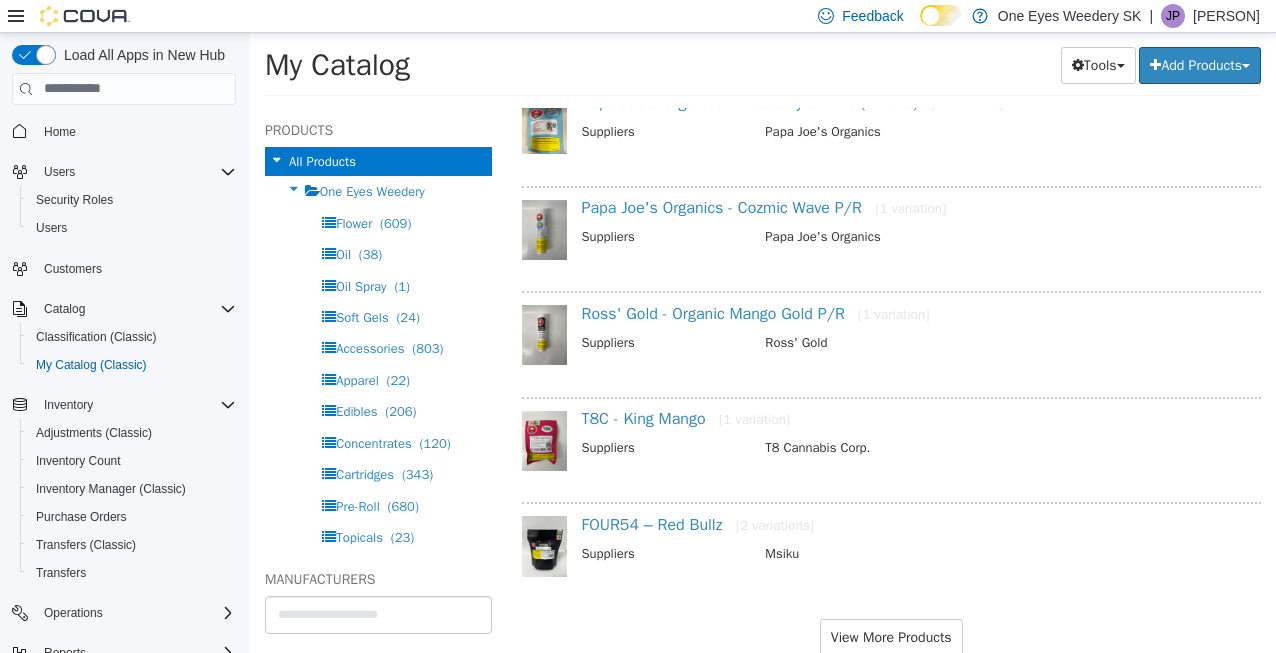 scroll, scrollTop: 11733, scrollLeft: 0, axis: vertical 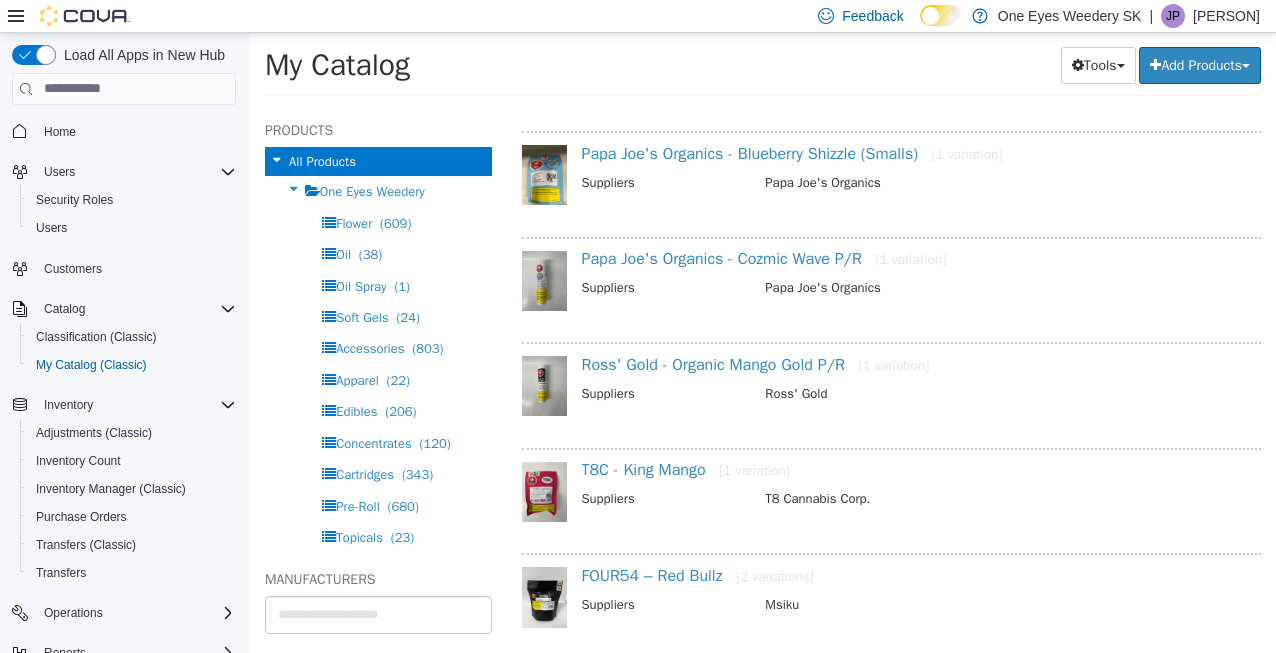 select on "**********" 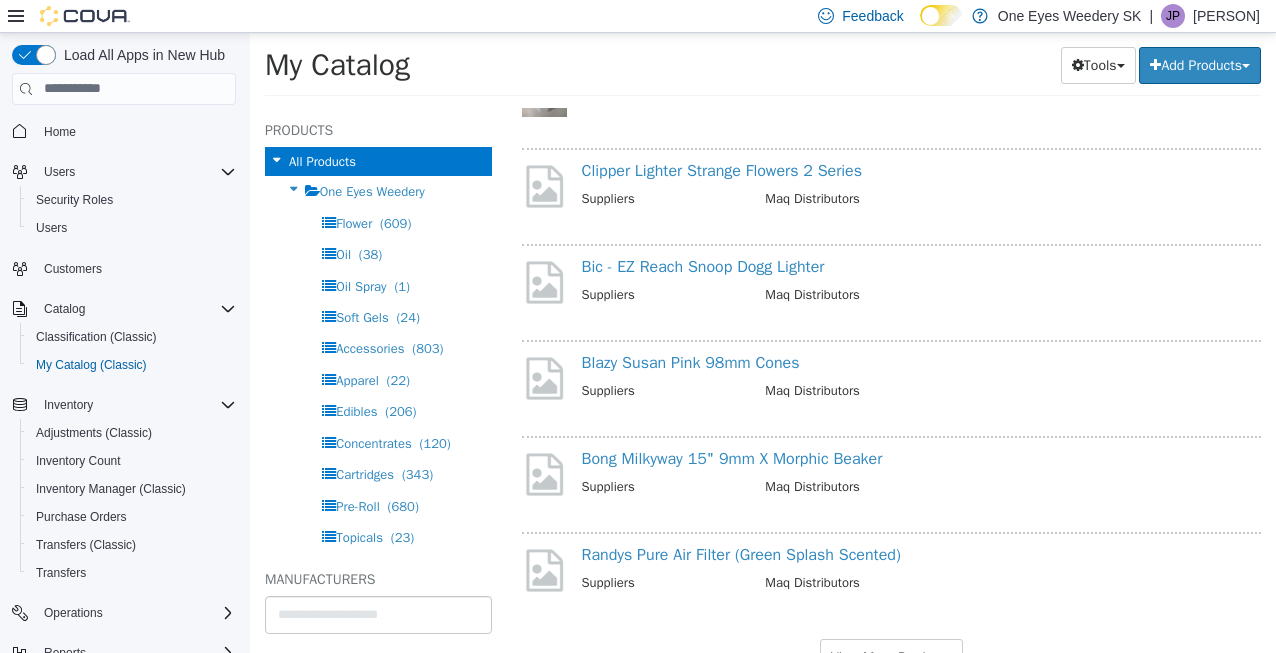scroll, scrollTop: 13840, scrollLeft: 0, axis: vertical 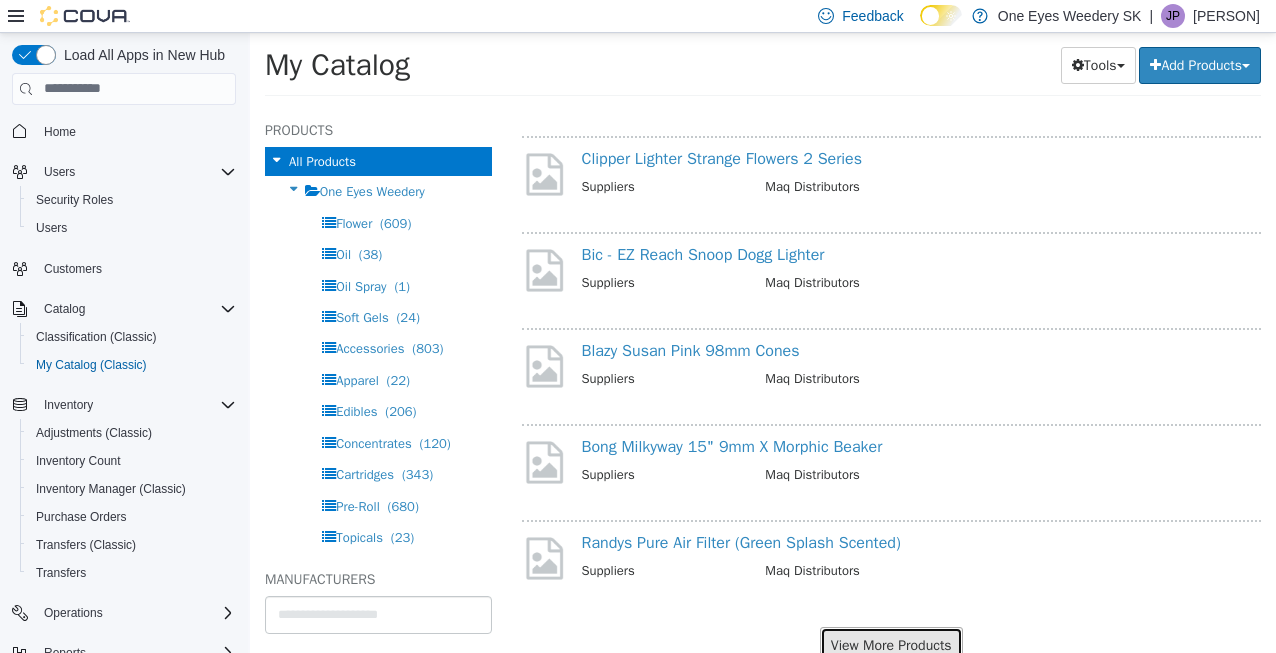 click on "View More Products" at bounding box center (891, 644) 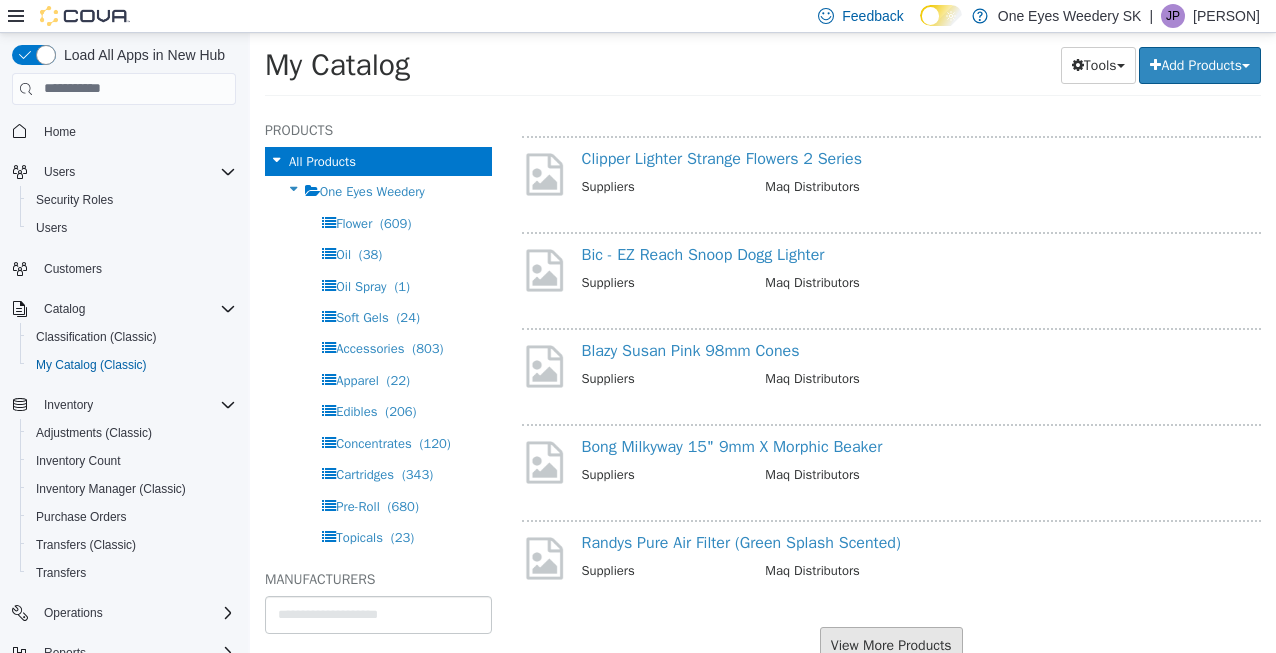 scroll, scrollTop: 13789, scrollLeft: 0, axis: vertical 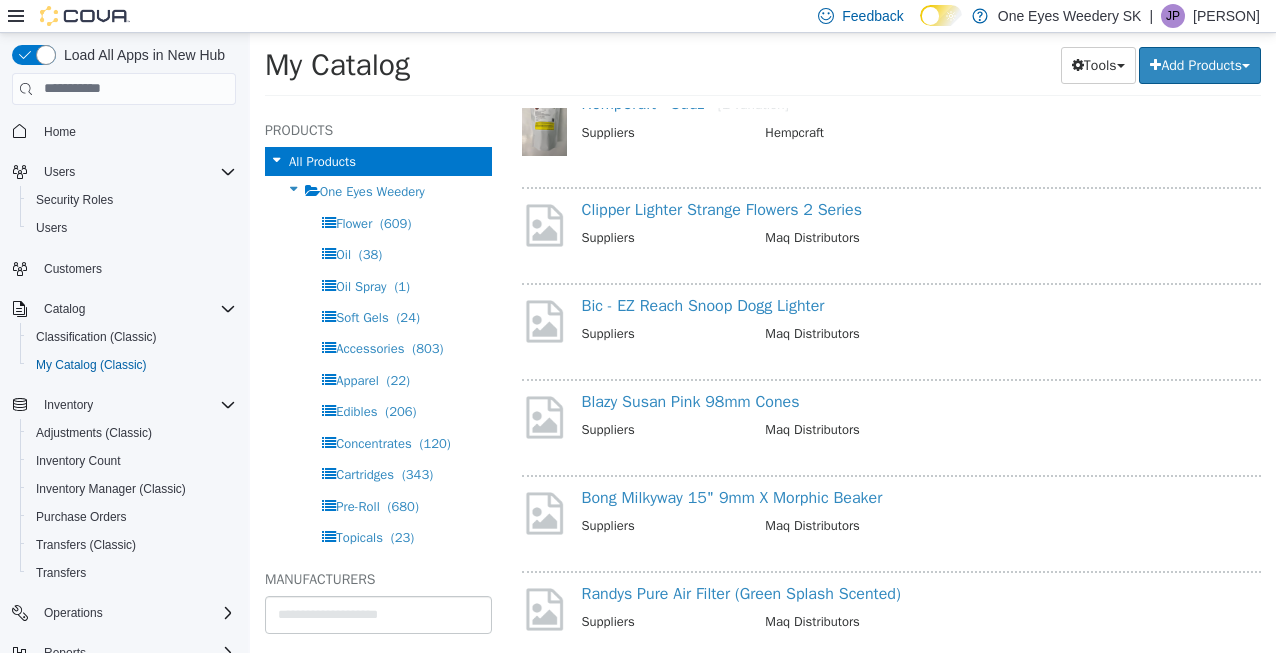select on "**********" 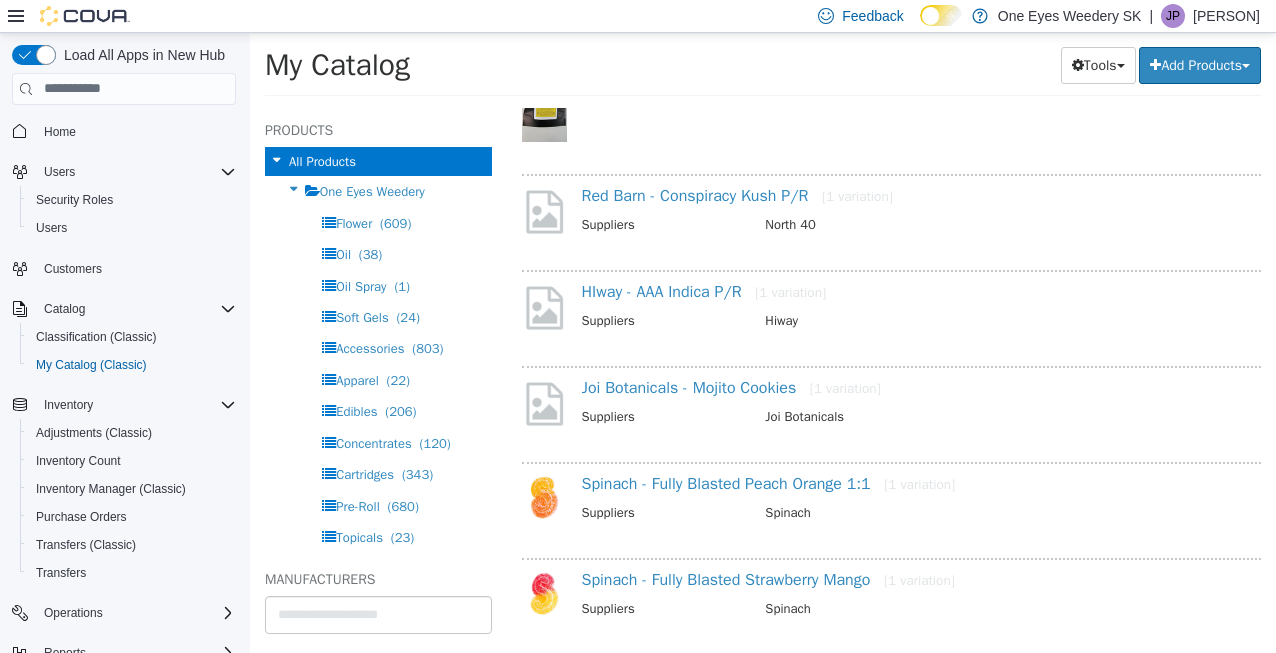 scroll, scrollTop: 15309, scrollLeft: 0, axis: vertical 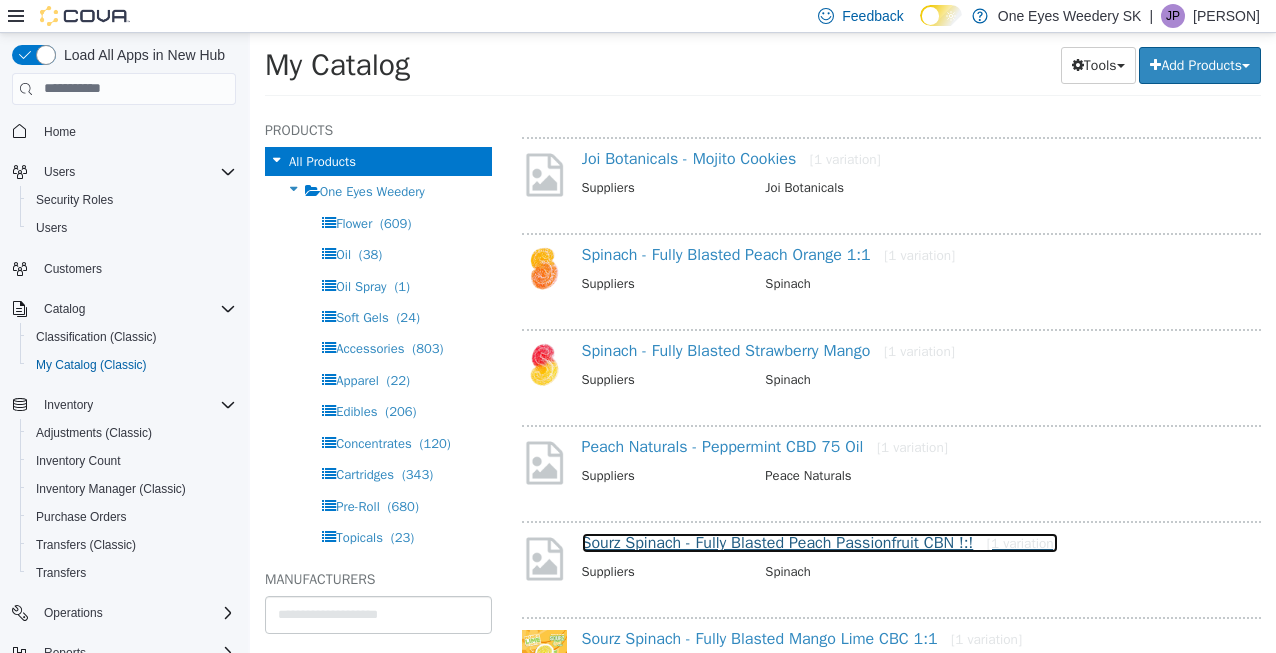 click on "Sourz Spinach - Fully Blasted Peach Passionfruit CBN !:!
[1 variation]" at bounding box center [820, 542] 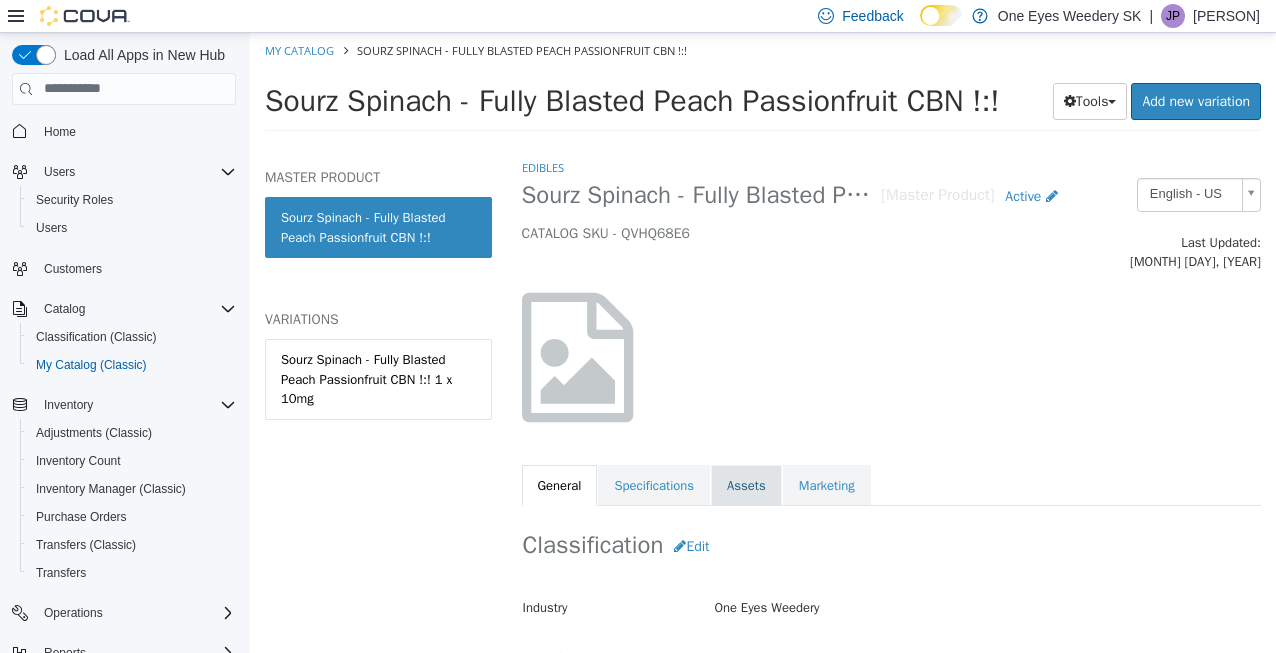 click on "Assets" at bounding box center [746, 485] 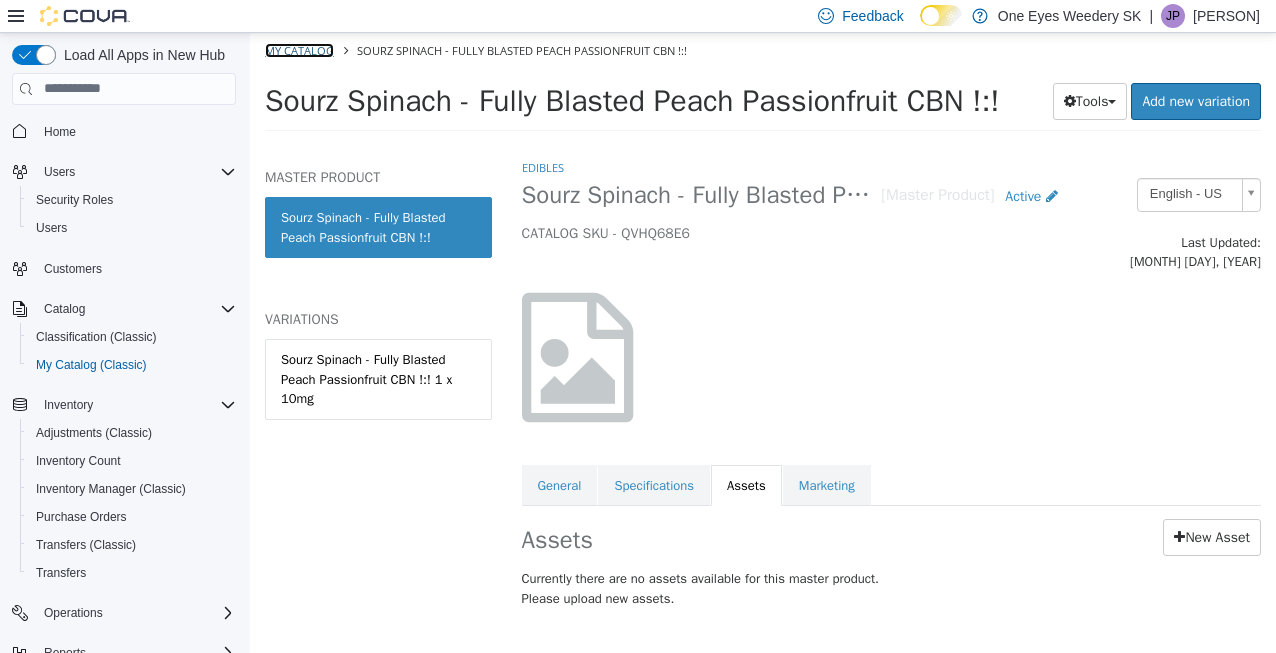 click on "My Catalog" at bounding box center (299, 49) 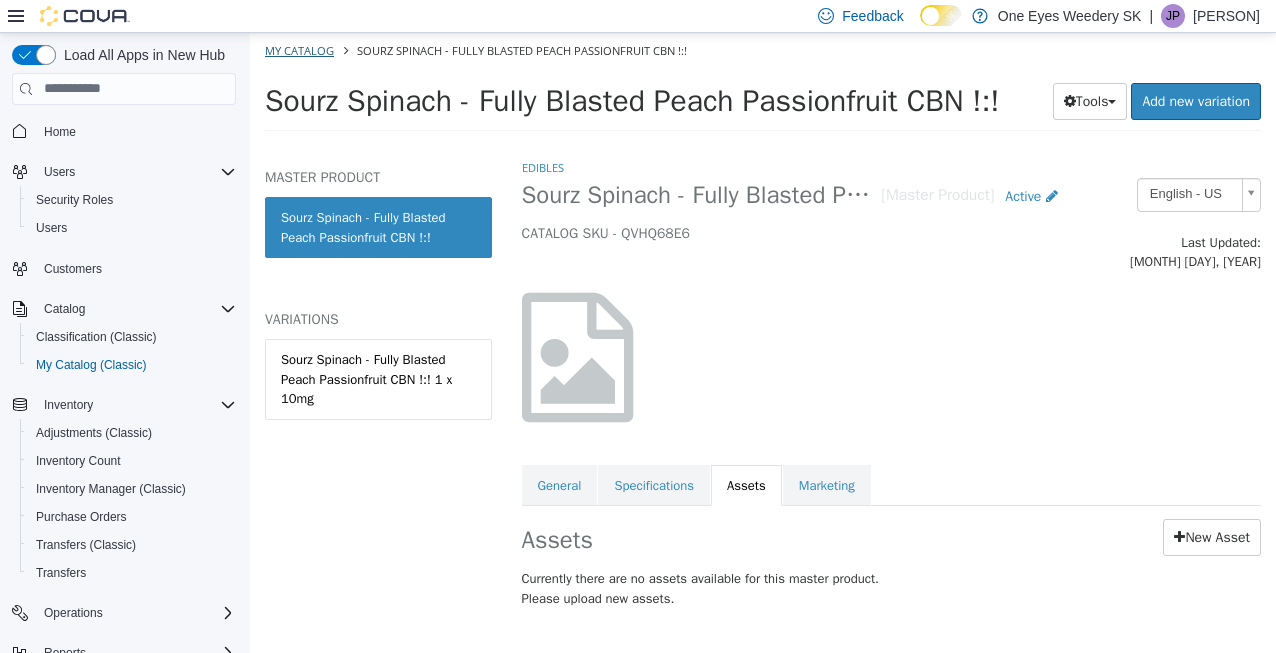 select on "**********" 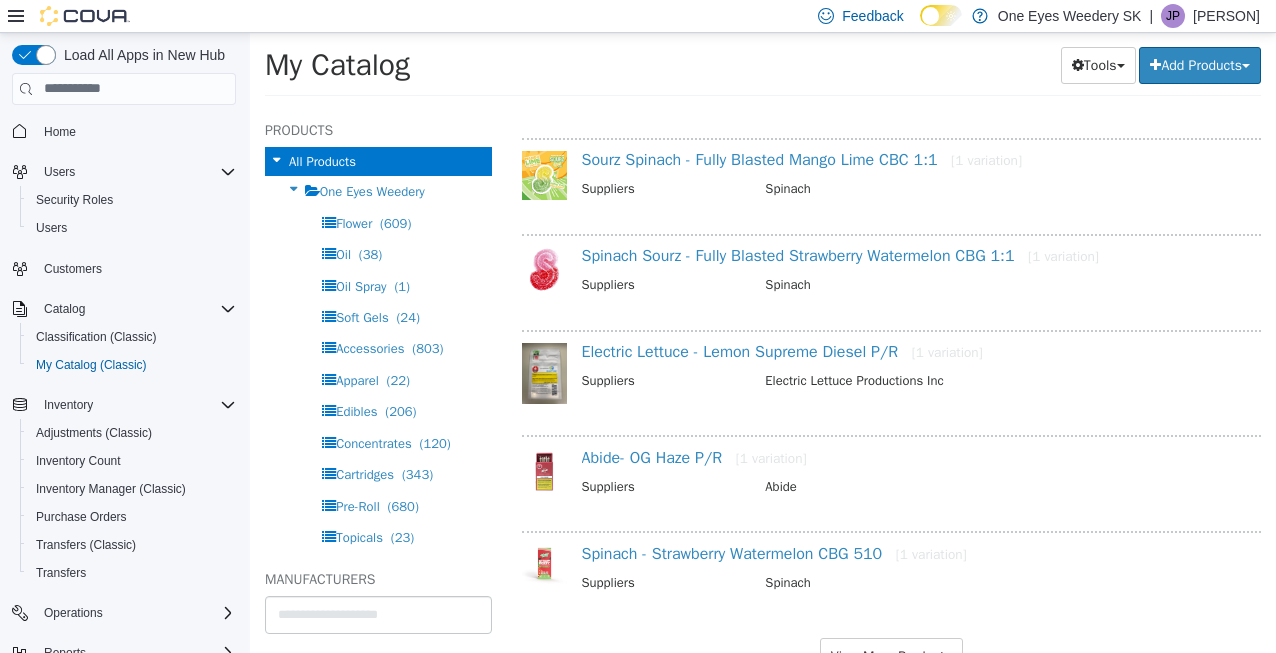 scroll, scrollTop: 15792, scrollLeft: 0, axis: vertical 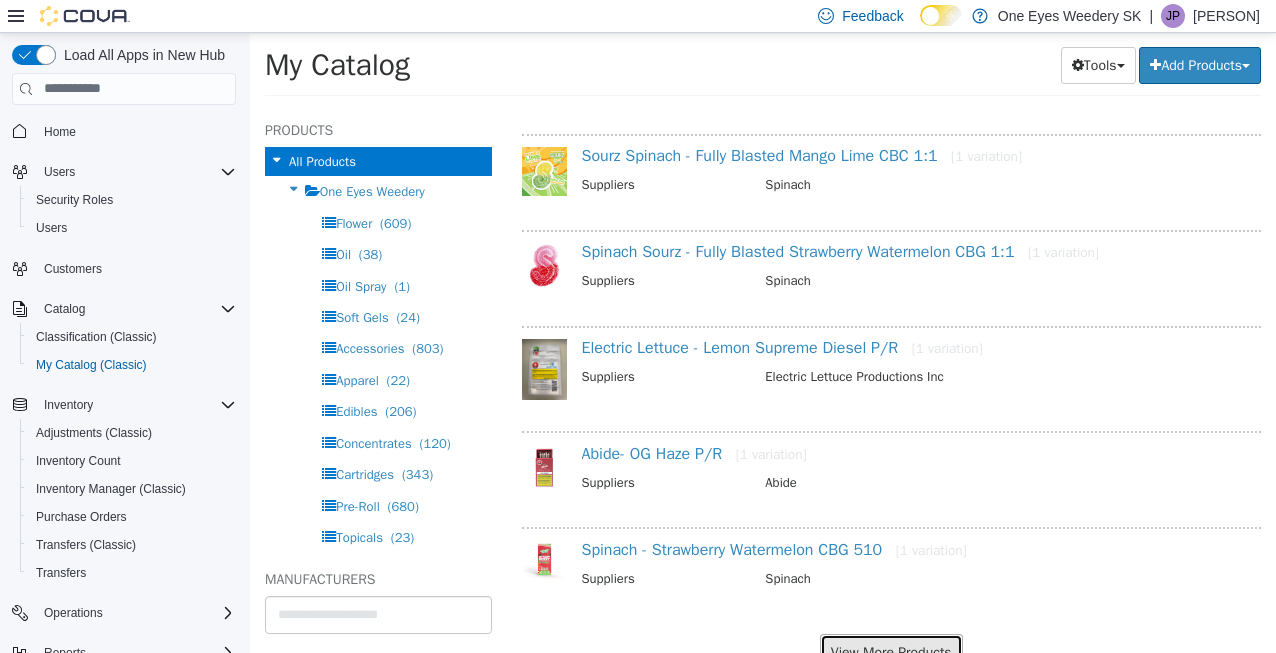click on "View More Products" at bounding box center [891, 651] 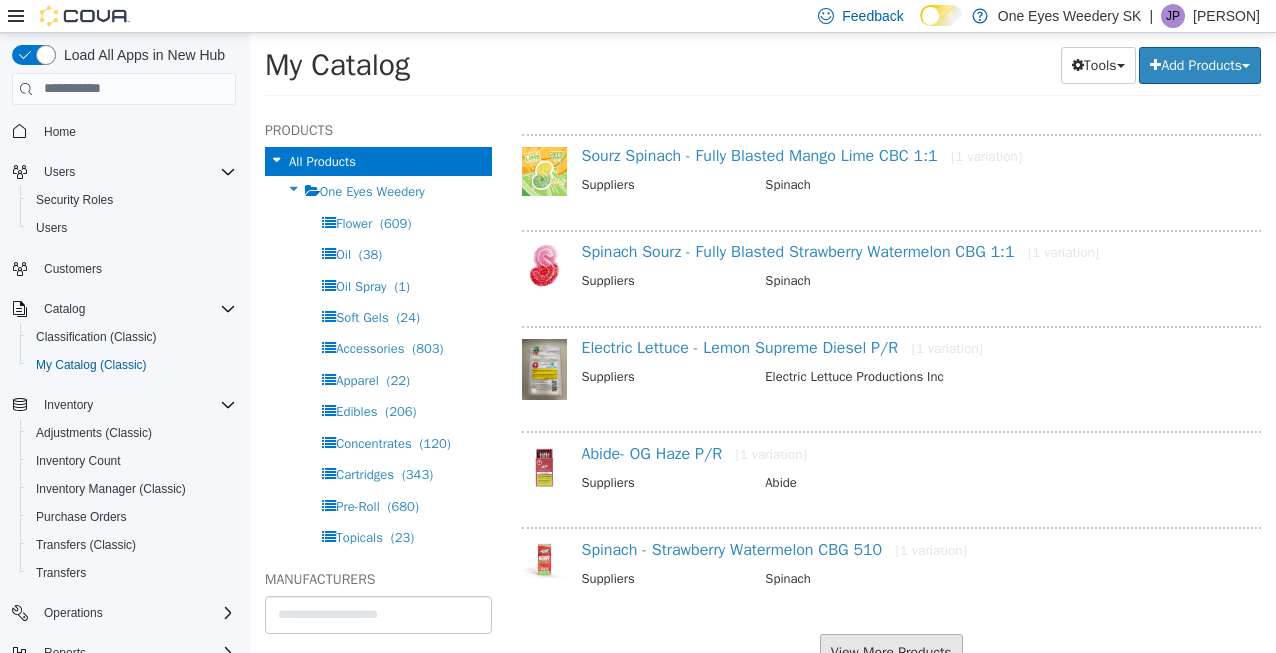 scroll, scrollTop: 15740, scrollLeft: 0, axis: vertical 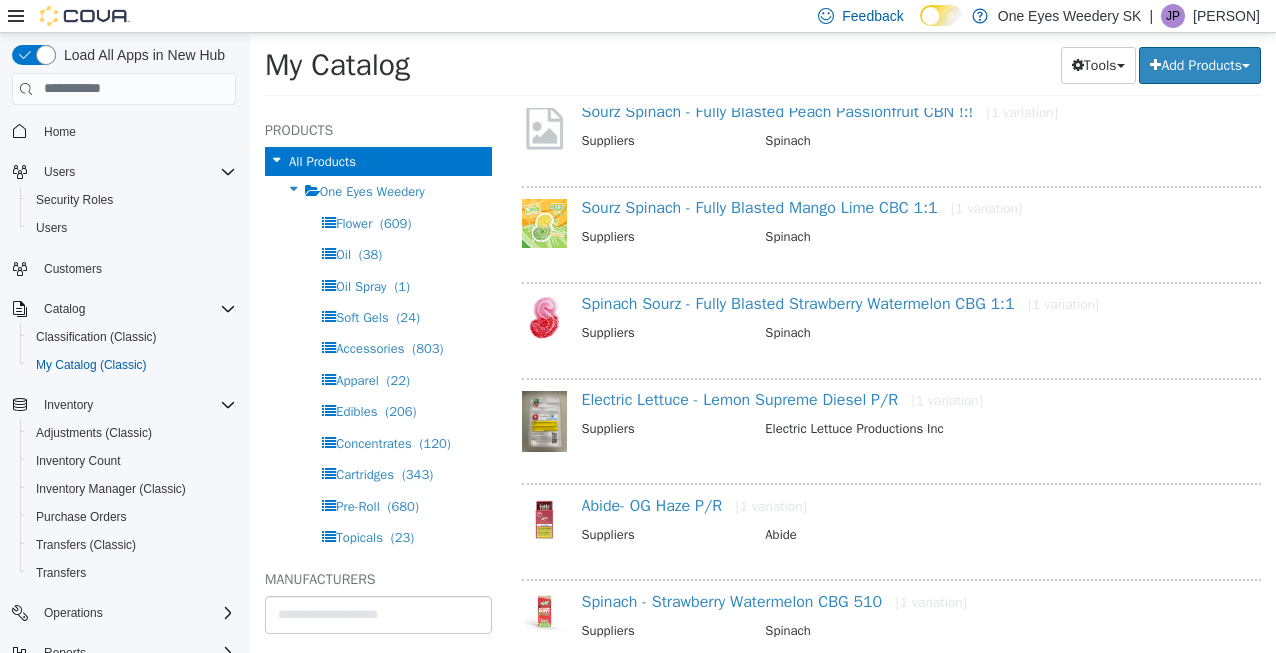 select on "**********" 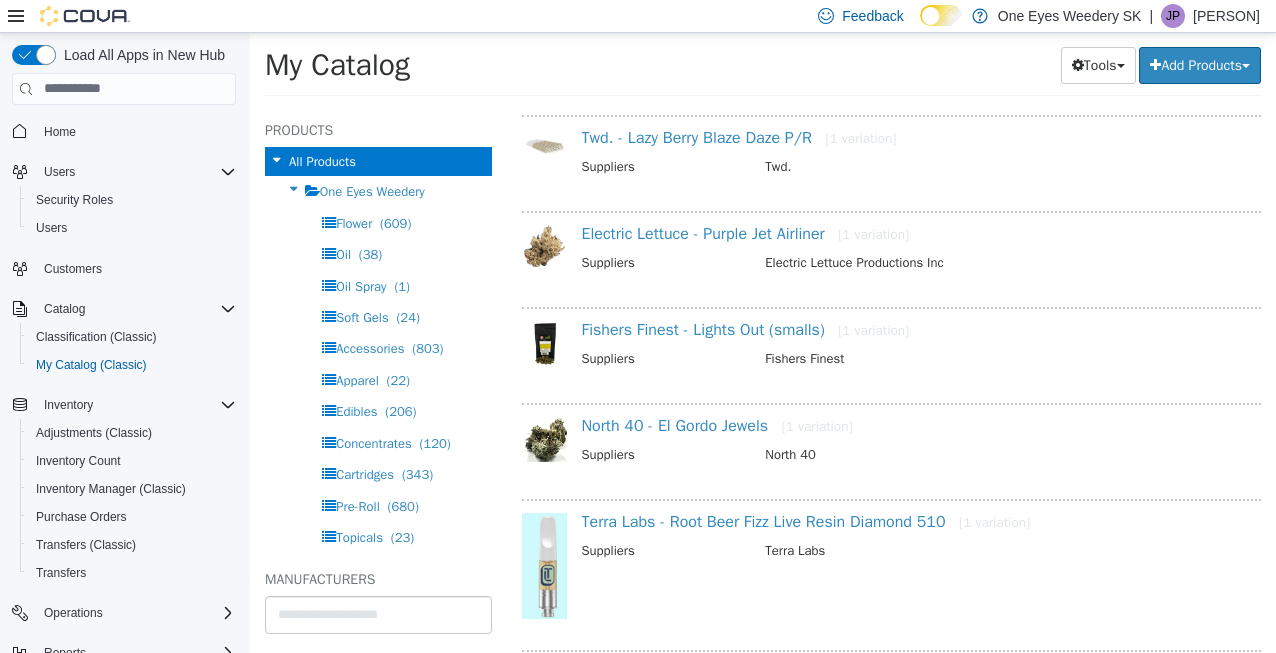 scroll, scrollTop: 17844, scrollLeft: 0, axis: vertical 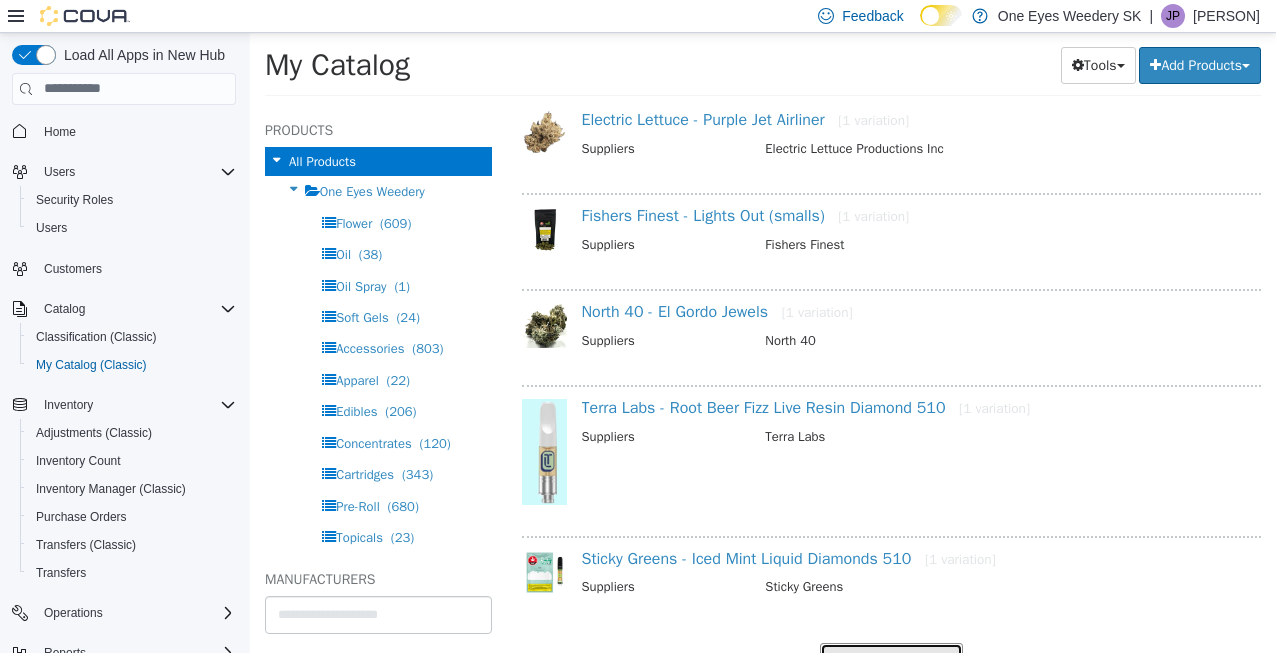 click on "View More Products" at bounding box center (891, 660) 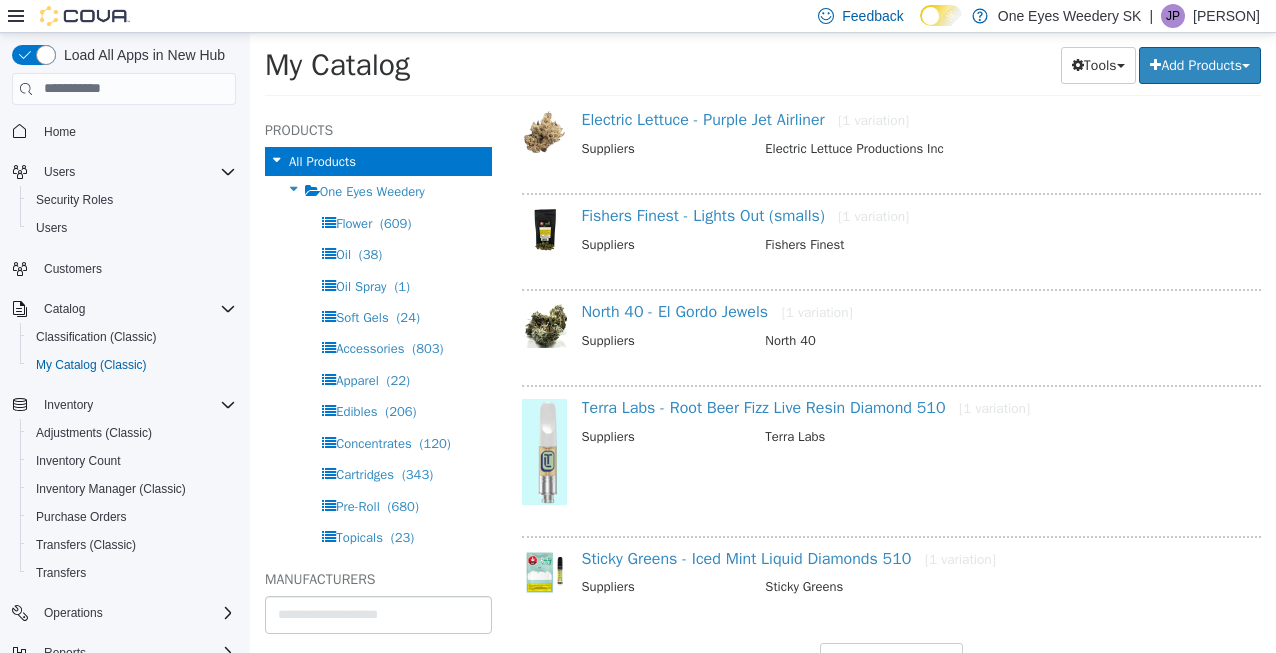scroll, scrollTop: 17793, scrollLeft: 0, axis: vertical 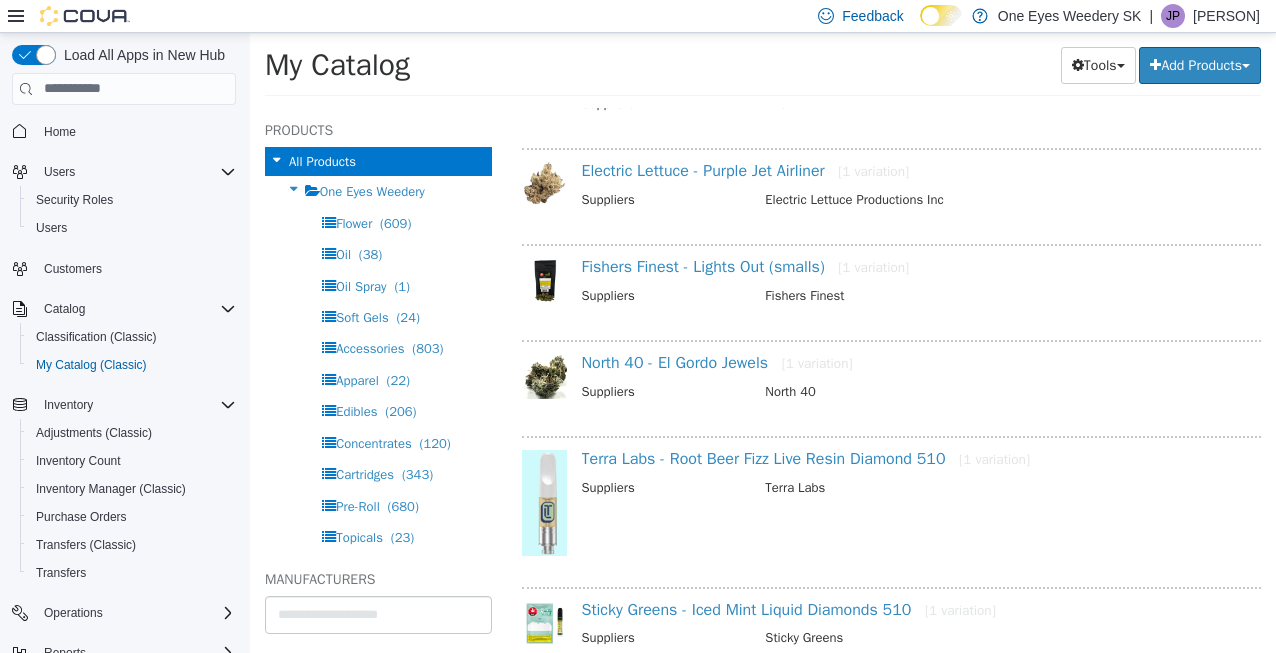 select on "**********" 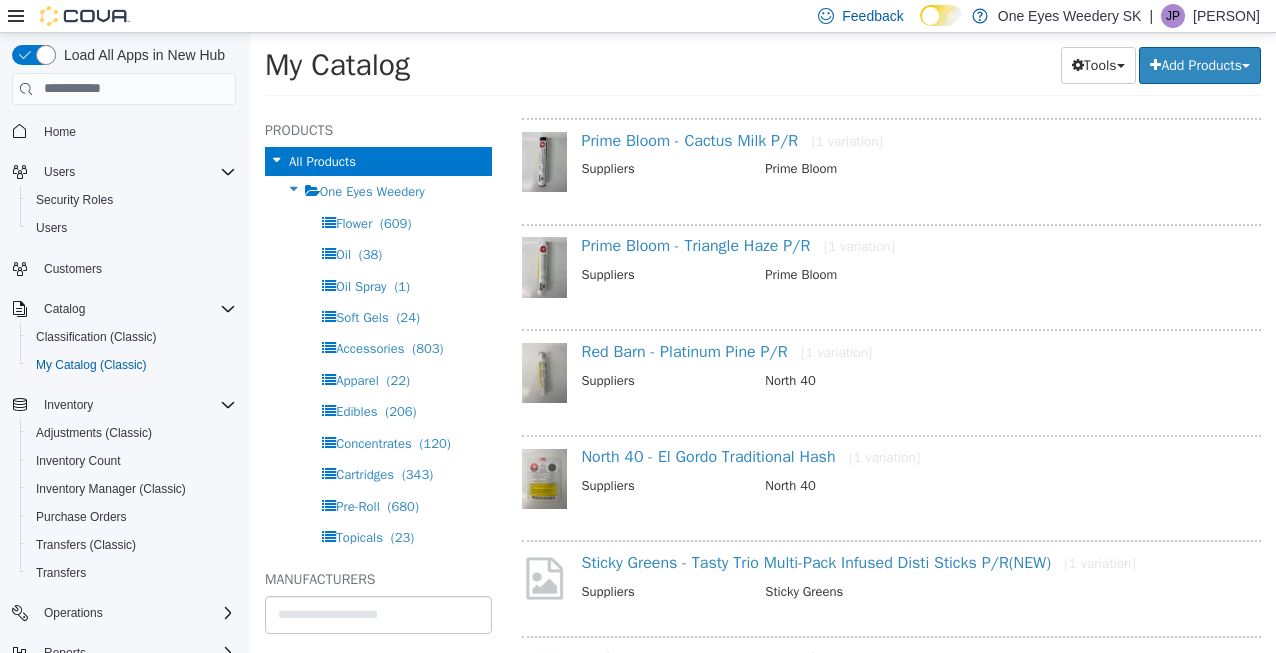 scroll, scrollTop: 18673, scrollLeft: 0, axis: vertical 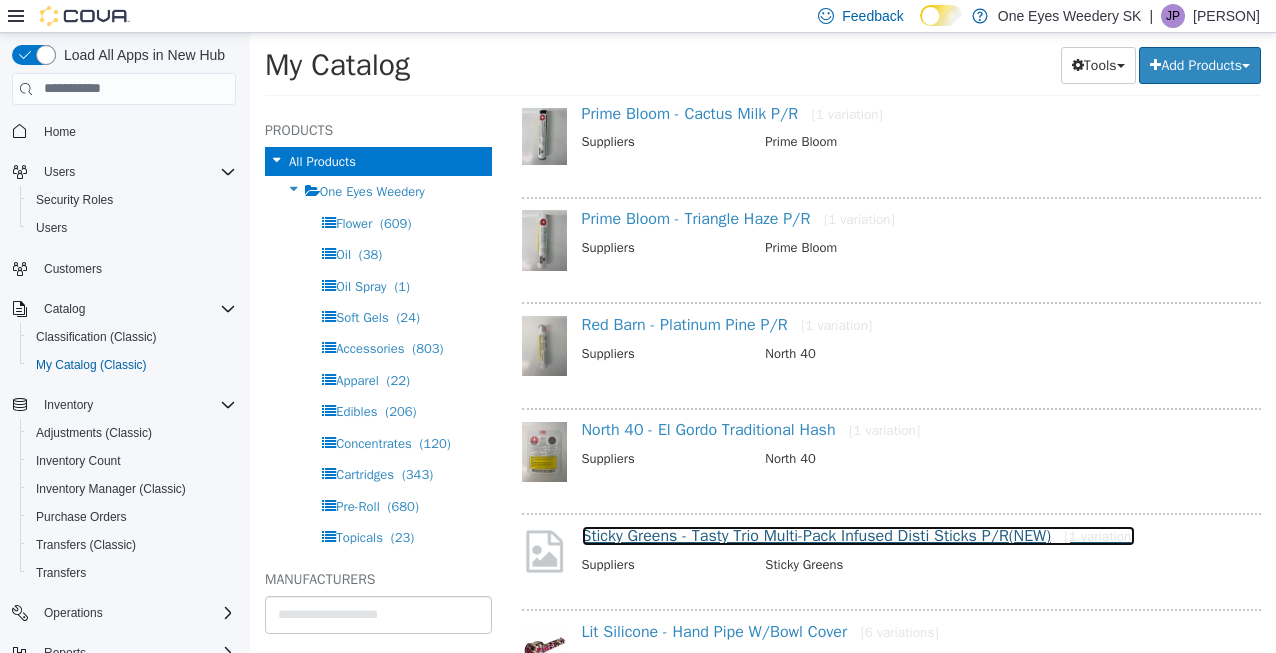 click on "Sticky Greens - Tasty Trio Multi-Pack Infused Disti Sticks P/R(NEW)
[1 variation]" at bounding box center (859, 535) 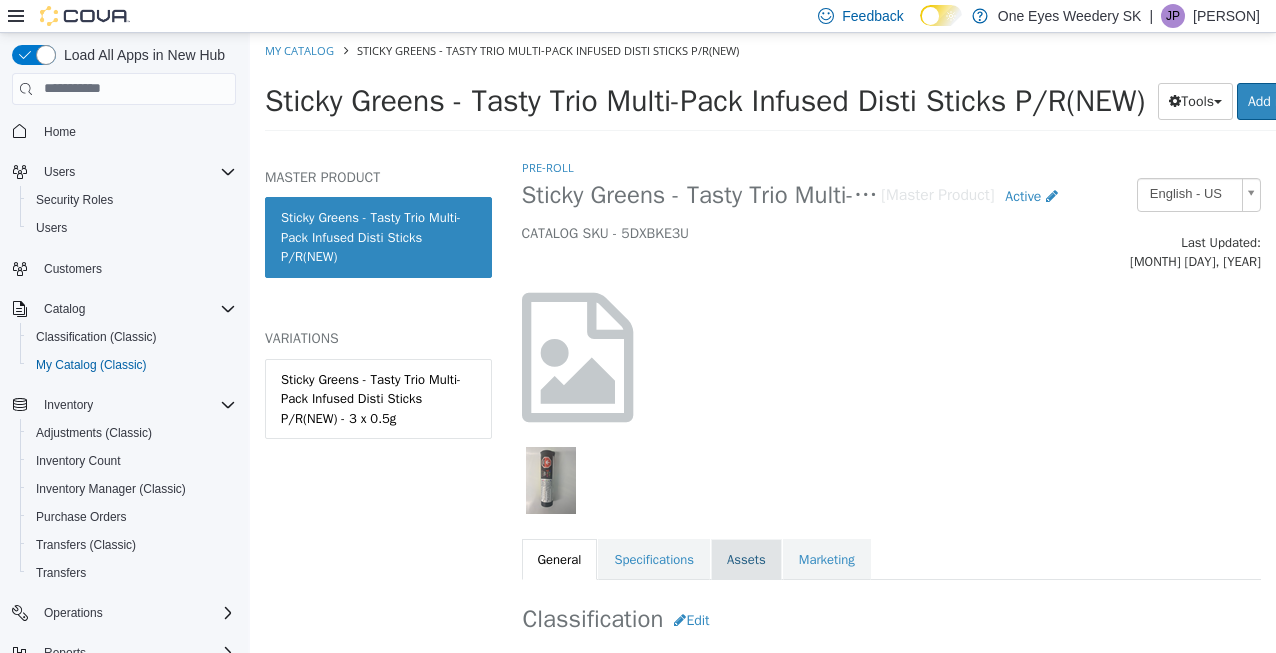 click on "Assets" at bounding box center (746, 559) 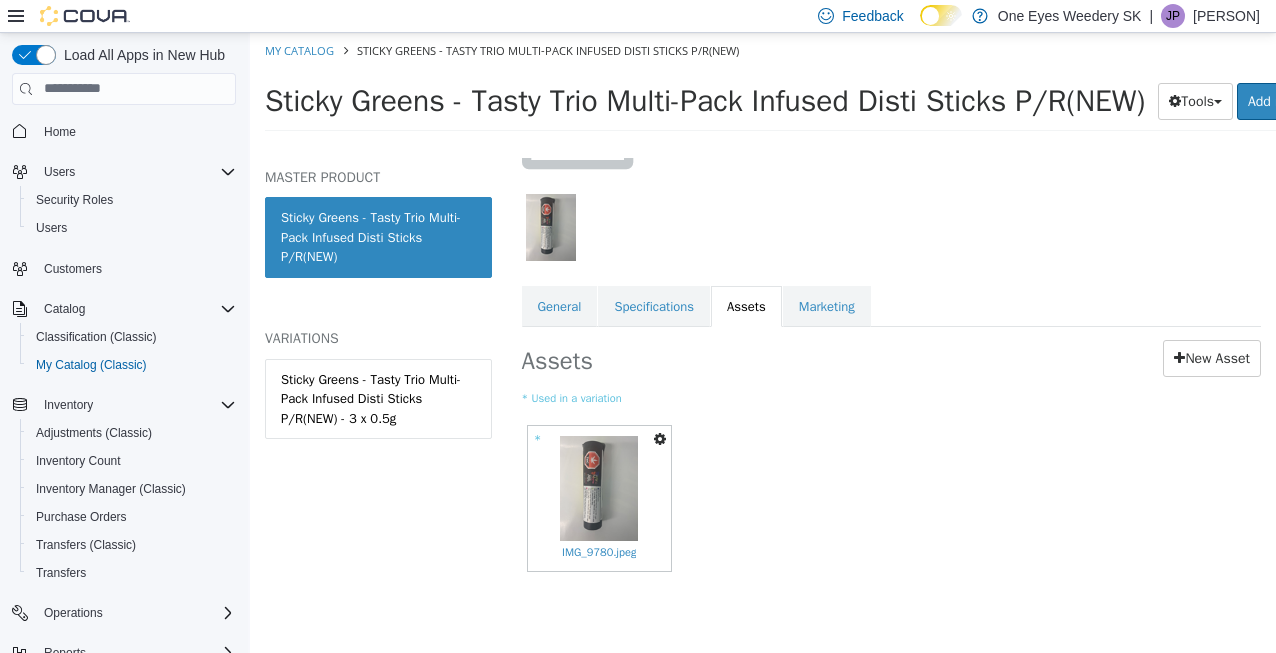 scroll, scrollTop: 174, scrollLeft: 0, axis: vertical 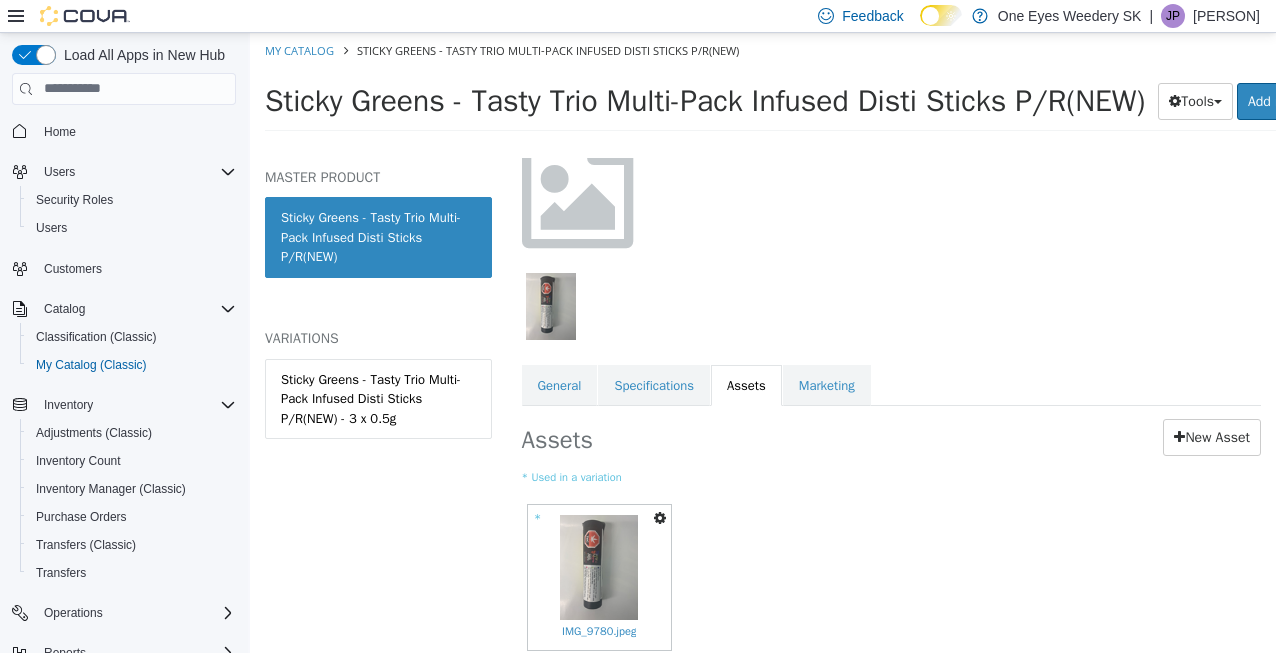 click at bounding box center [660, 517] 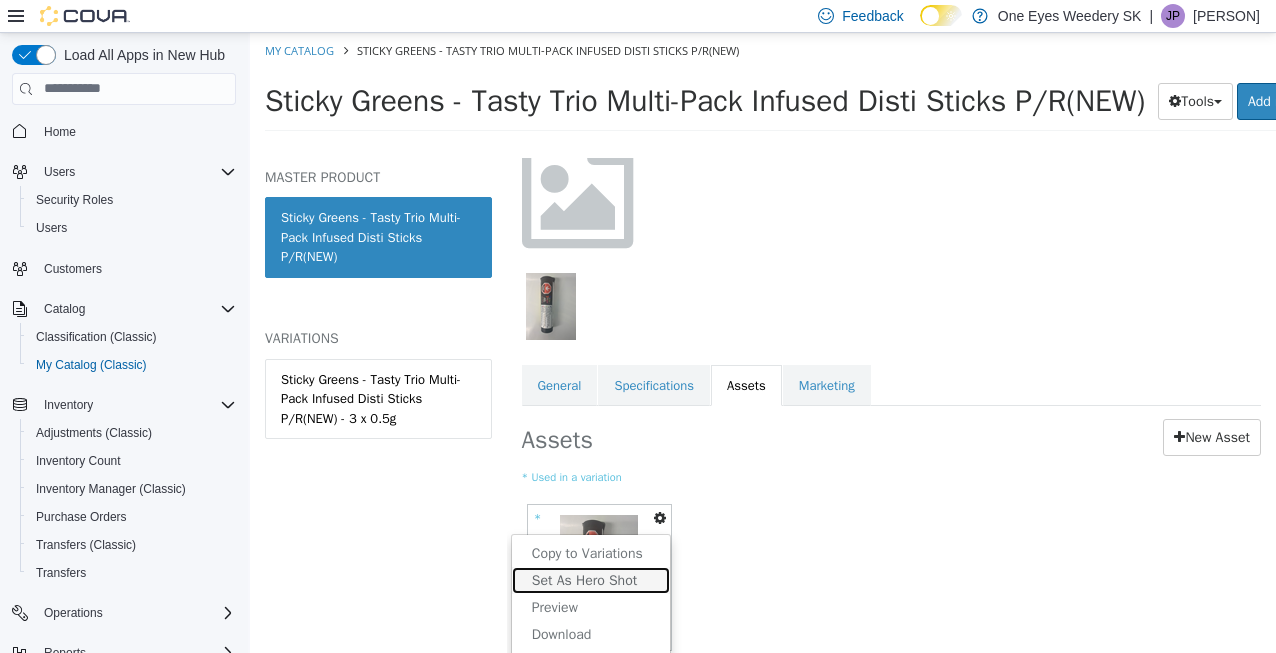 click on "Set As Hero Shot" at bounding box center [591, 579] 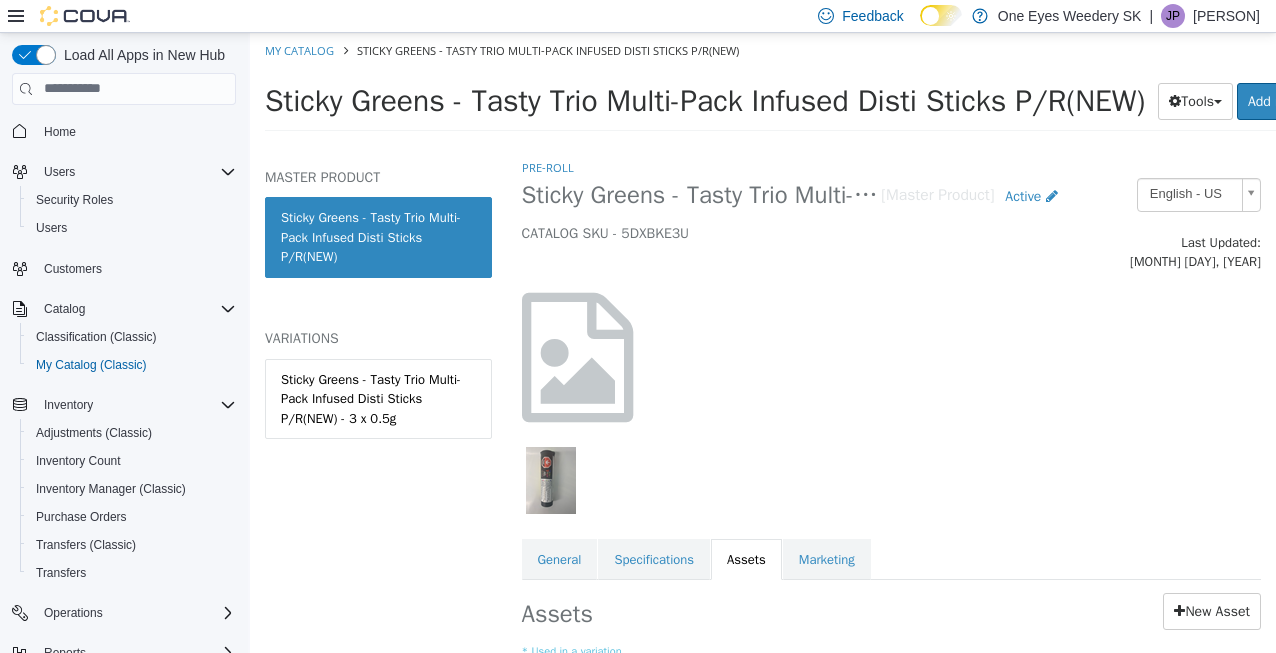 scroll, scrollTop: 0, scrollLeft: 0, axis: both 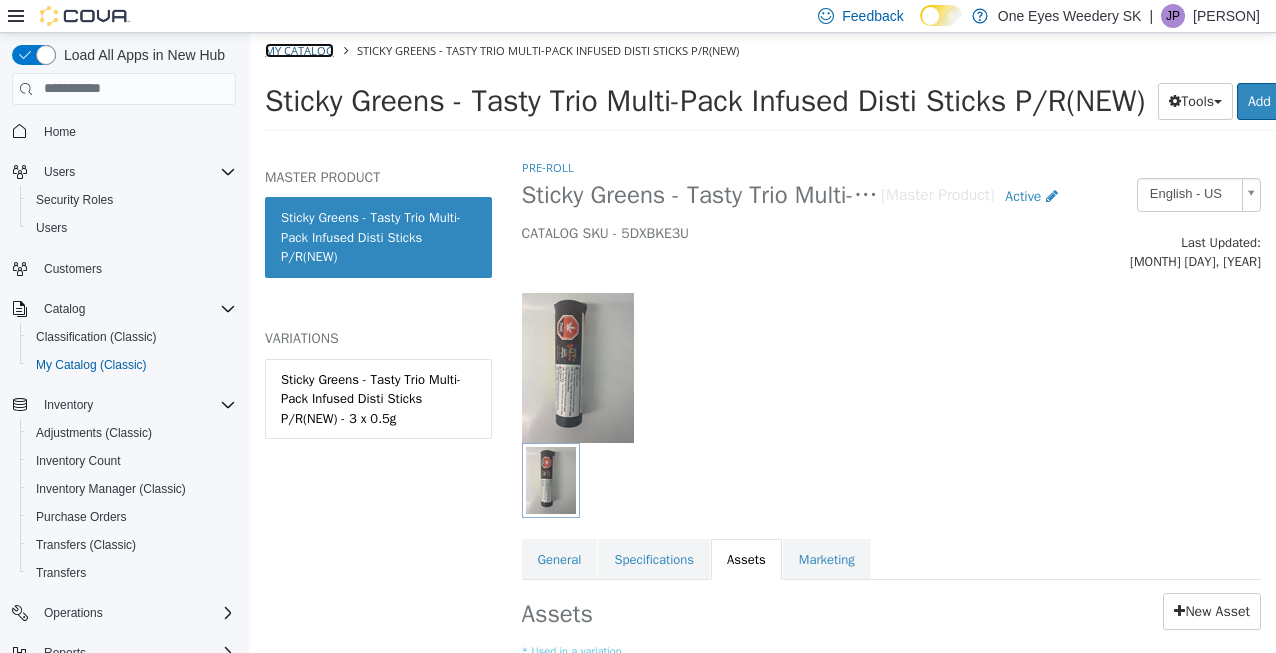click on "My Catalog" at bounding box center (299, 49) 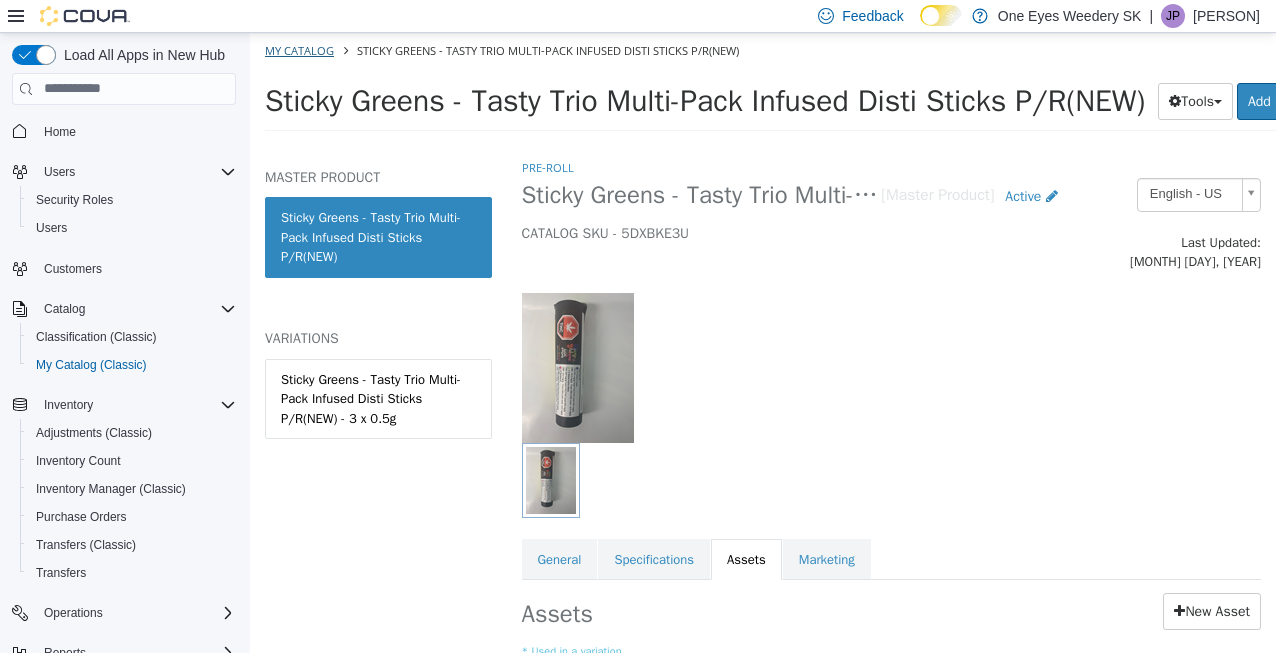 select on "**********" 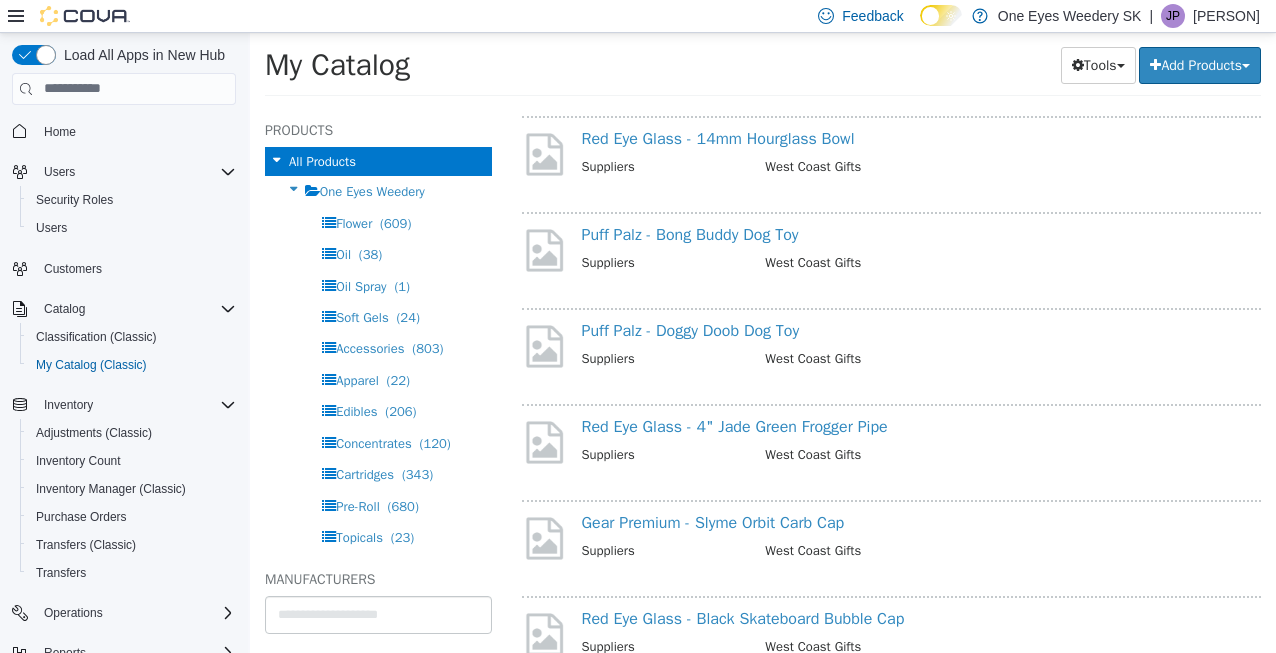scroll, scrollTop: 19811, scrollLeft: 0, axis: vertical 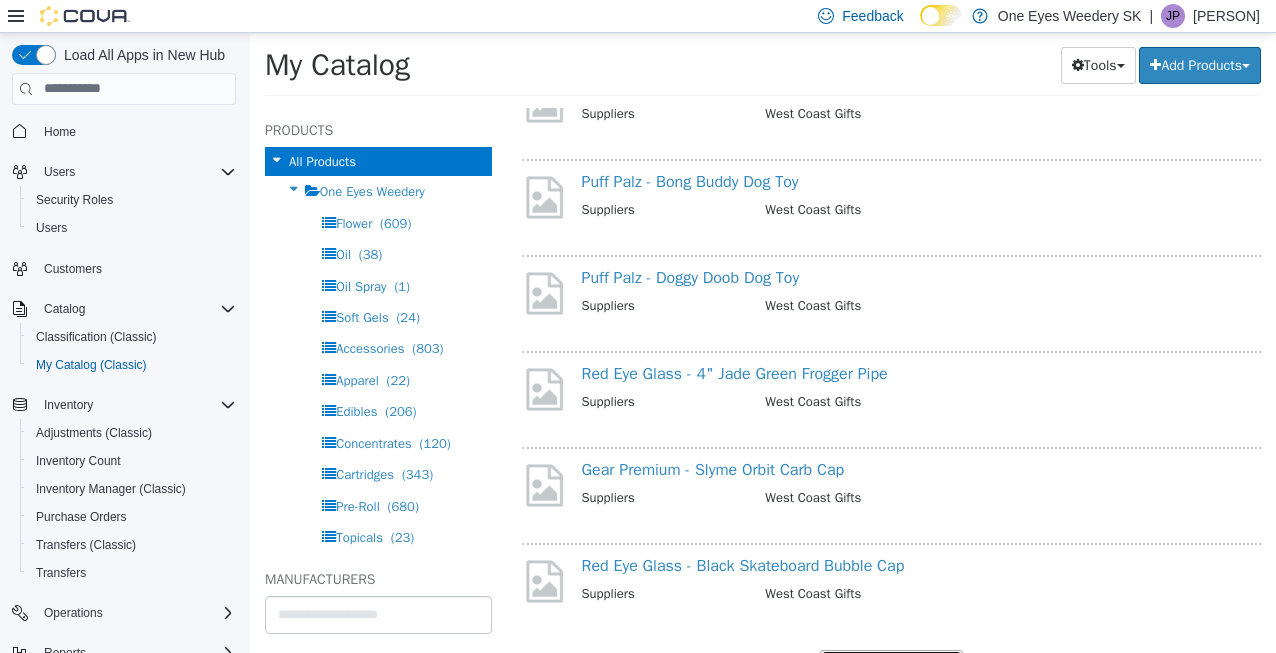click on "View More Products" at bounding box center [891, 667] 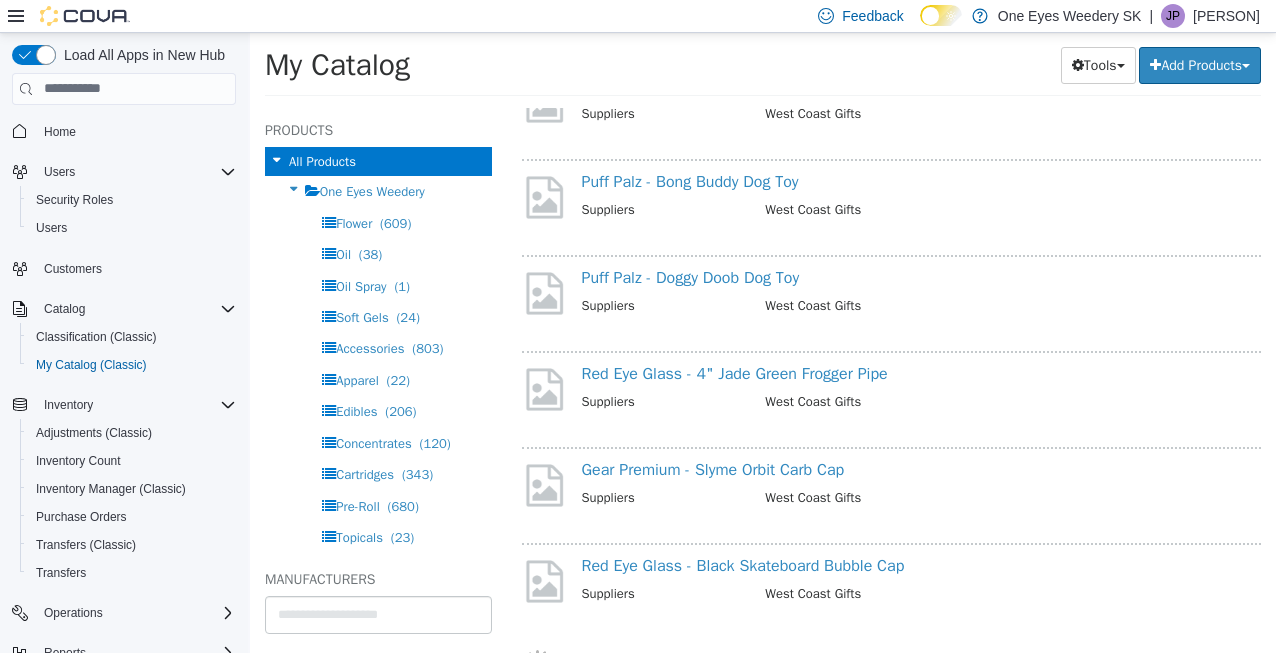 scroll, scrollTop: 19759, scrollLeft: 0, axis: vertical 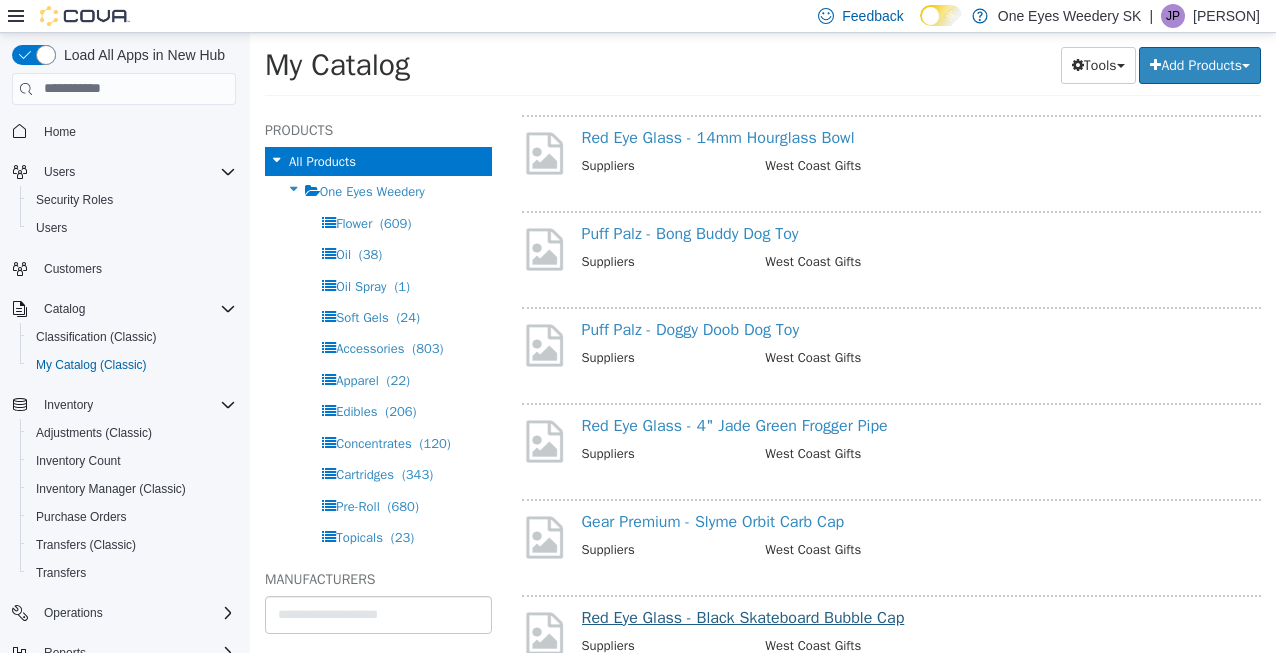 select on "**********" 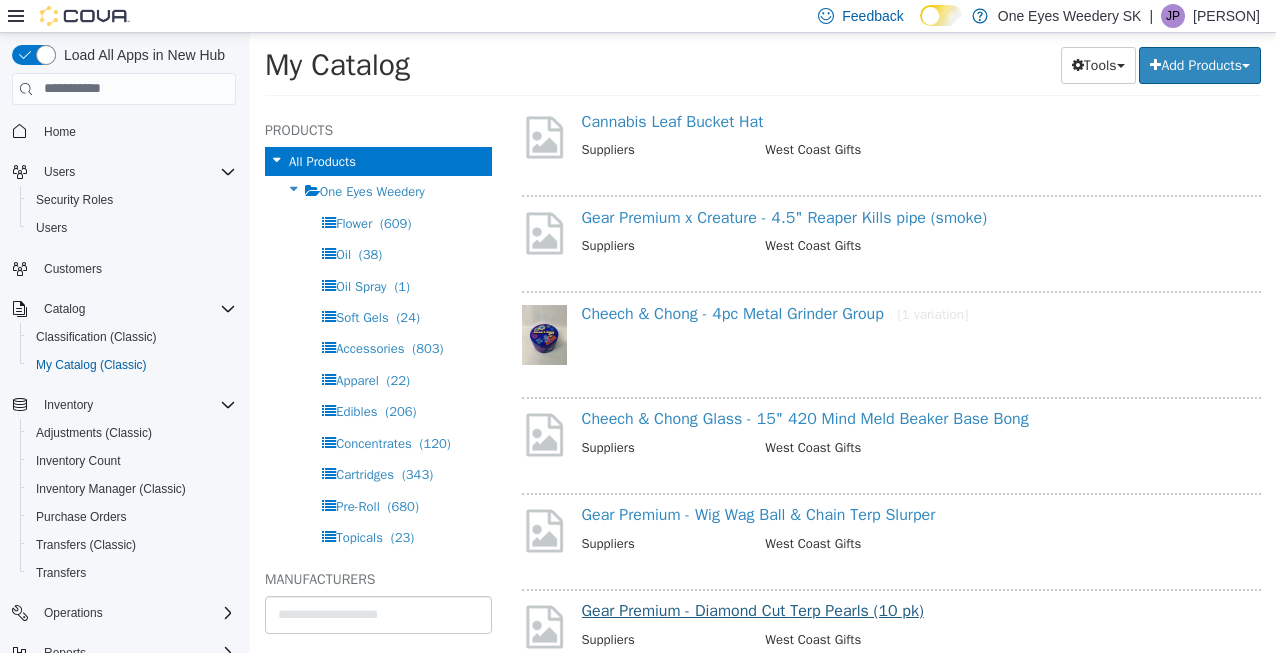 scroll, scrollTop: 21732, scrollLeft: 0, axis: vertical 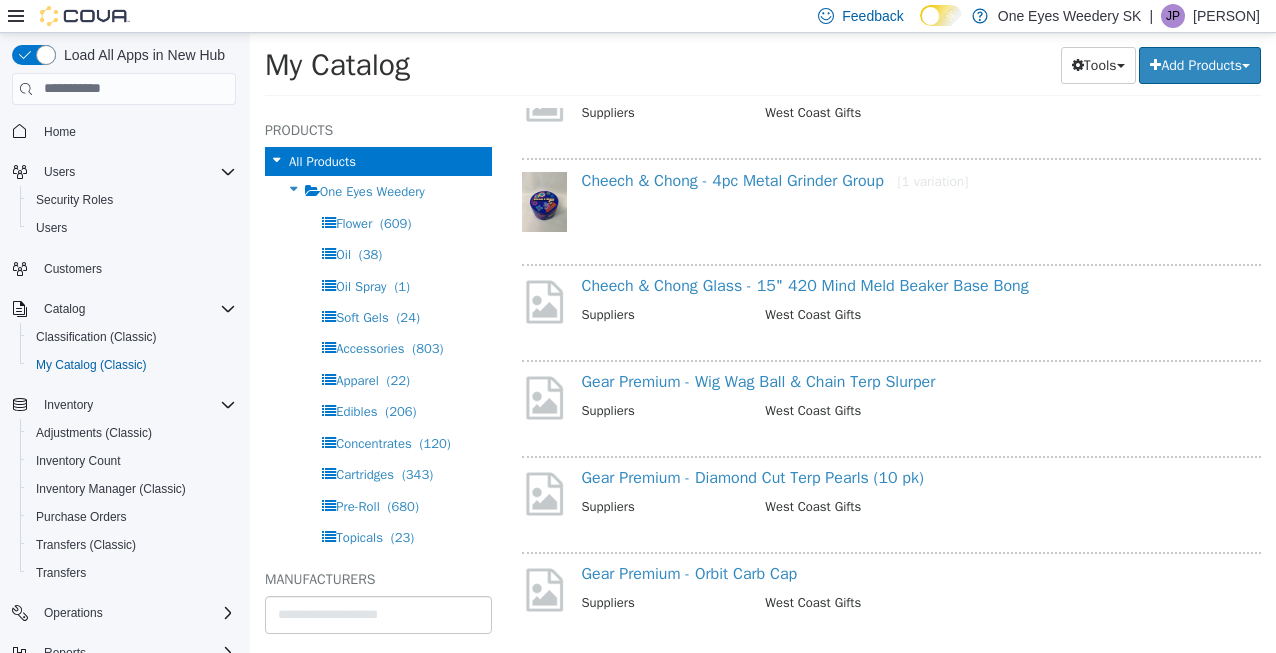 click on "View More Products" at bounding box center [891, 675] 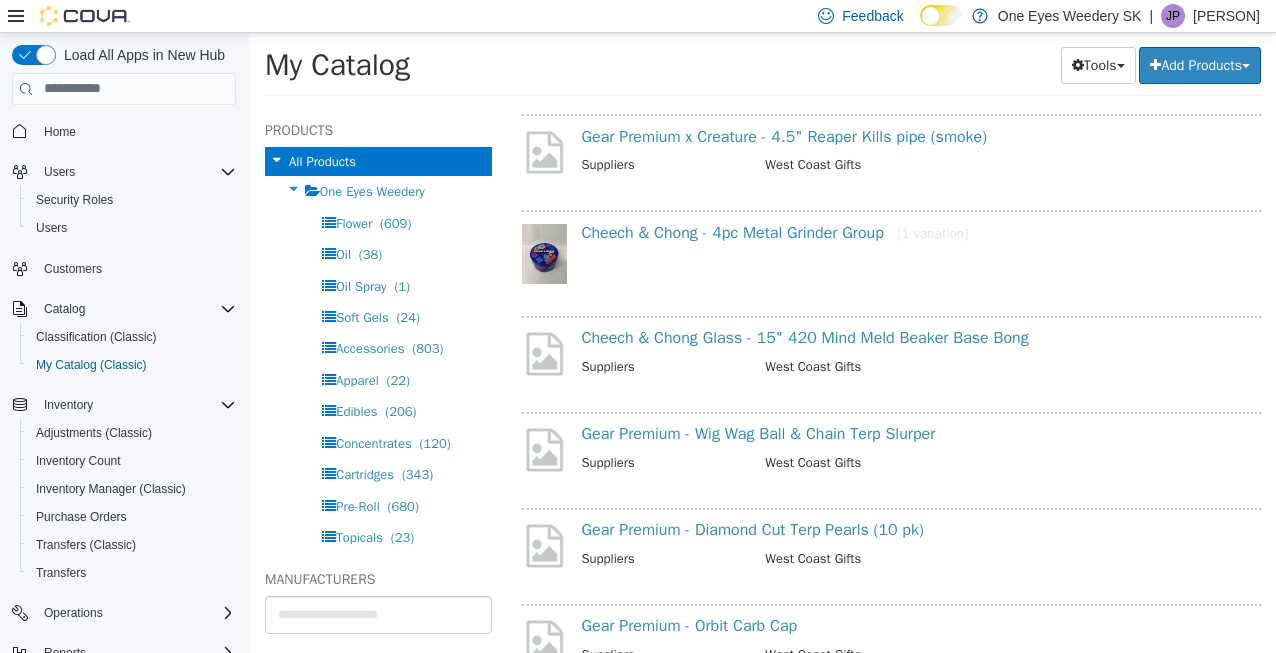 select on "**********" 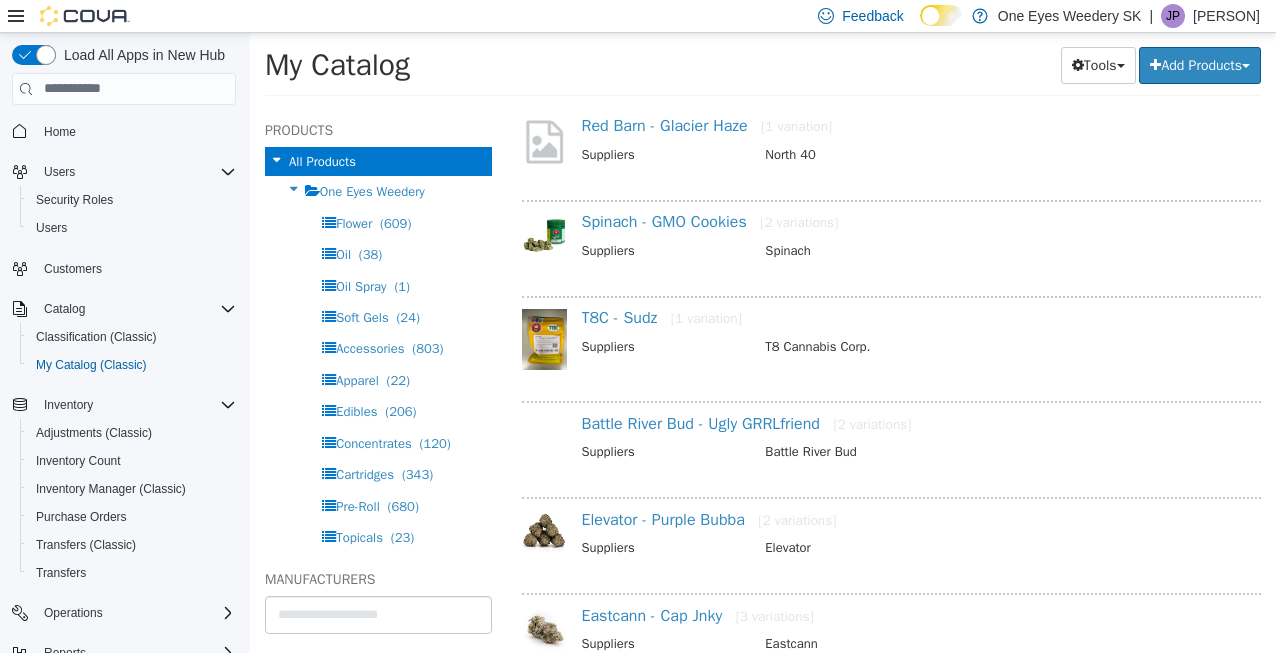 scroll, scrollTop: 23654, scrollLeft: 0, axis: vertical 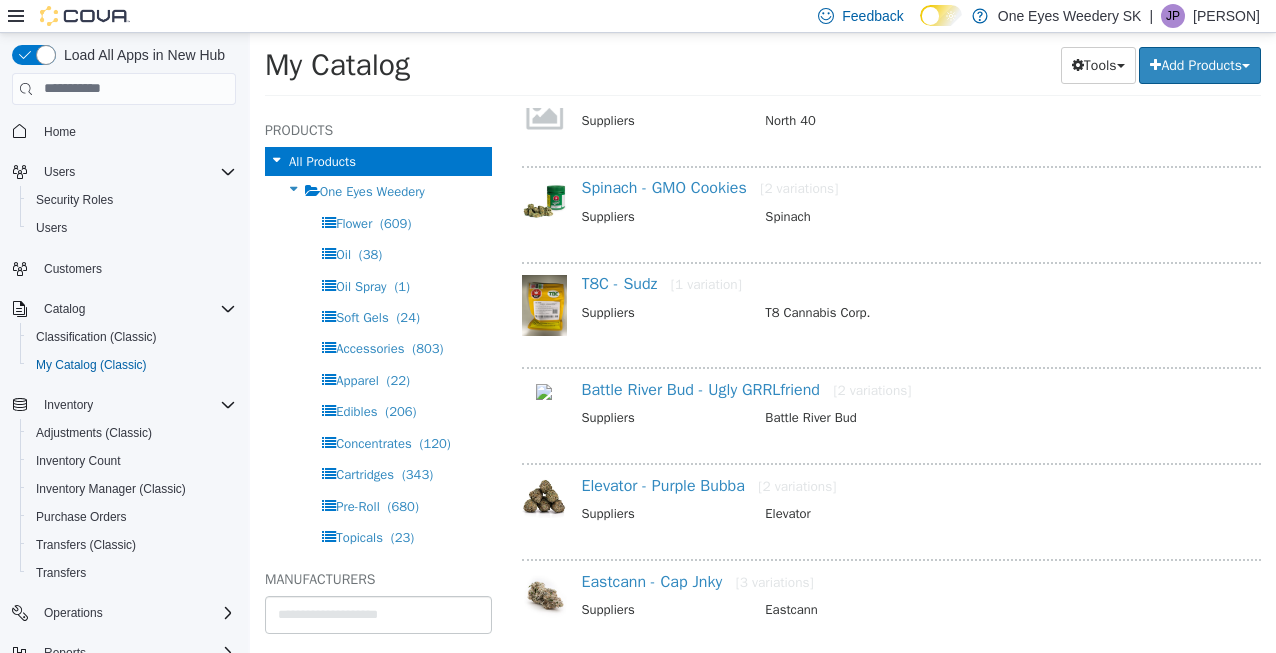 click on "View More Products" at bounding box center (891, 683) 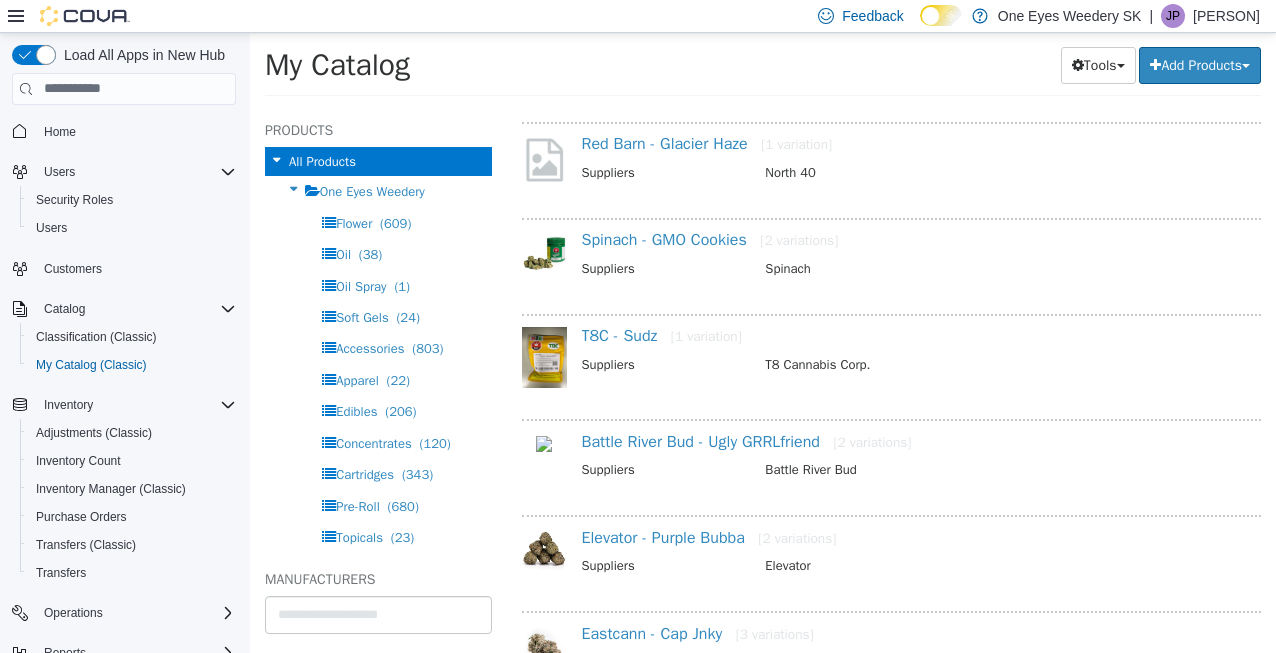 select on "**********" 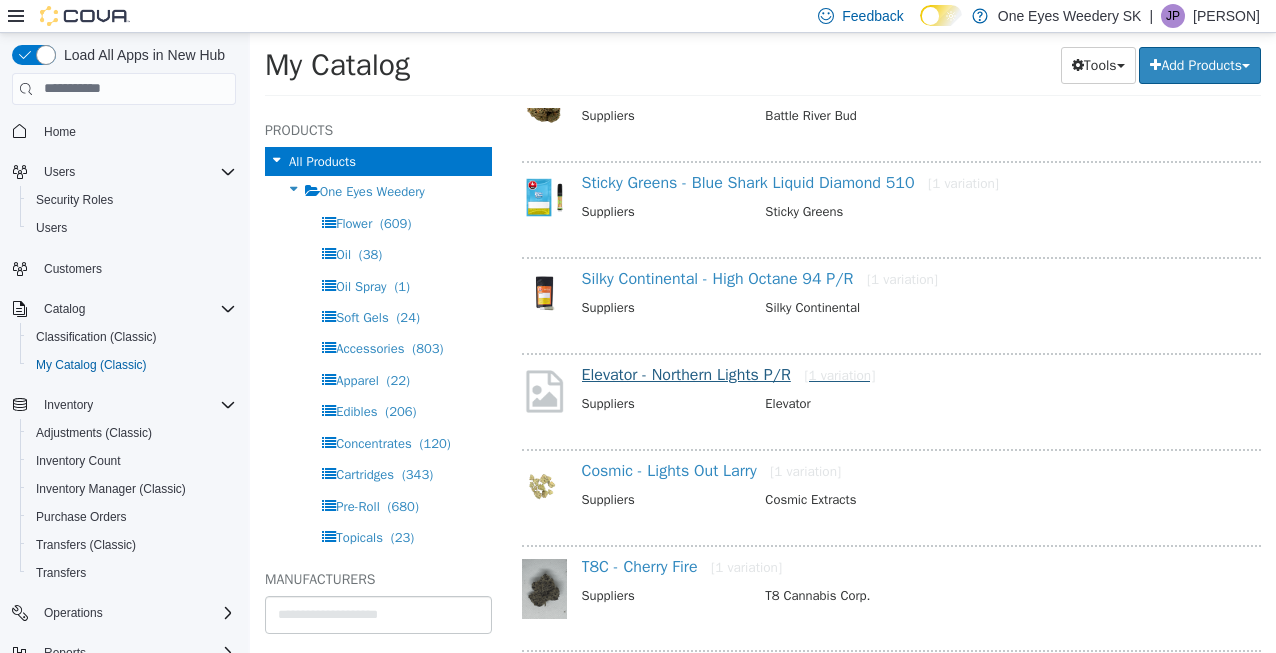 scroll, scrollTop: 24562, scrollLeft: 0, axis: vertical 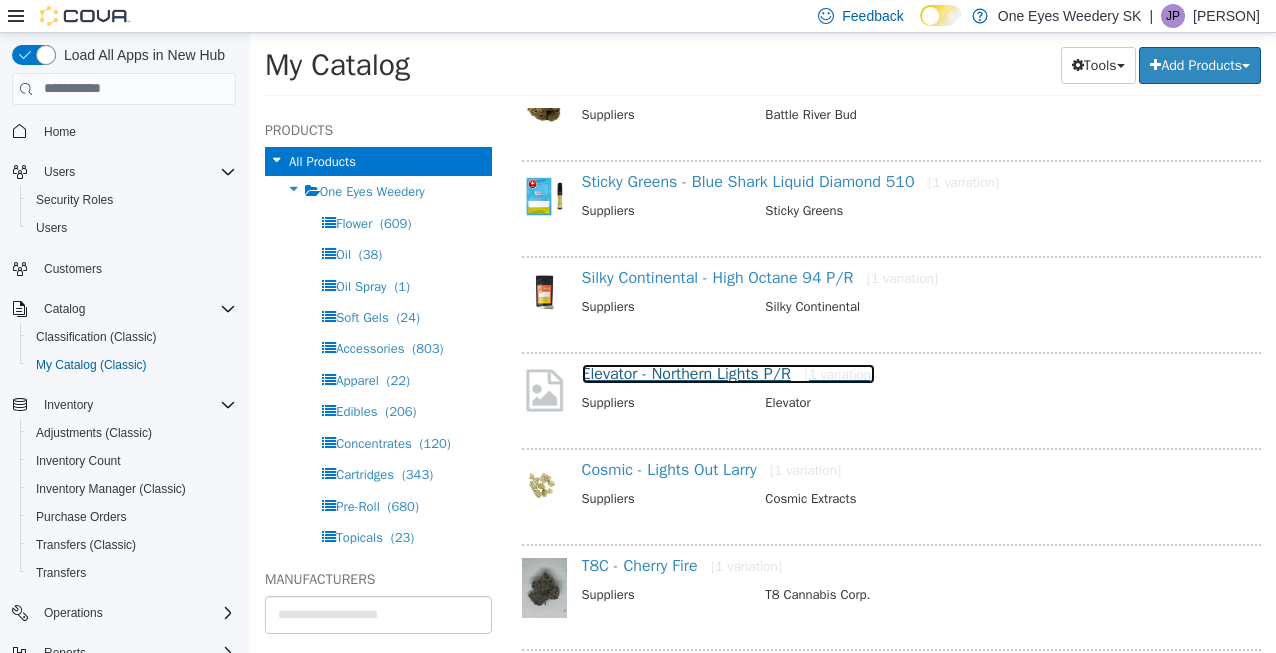 click on "Elevator - Northern Lights P/R
[1 variation]" at bounding box center (729, 373) 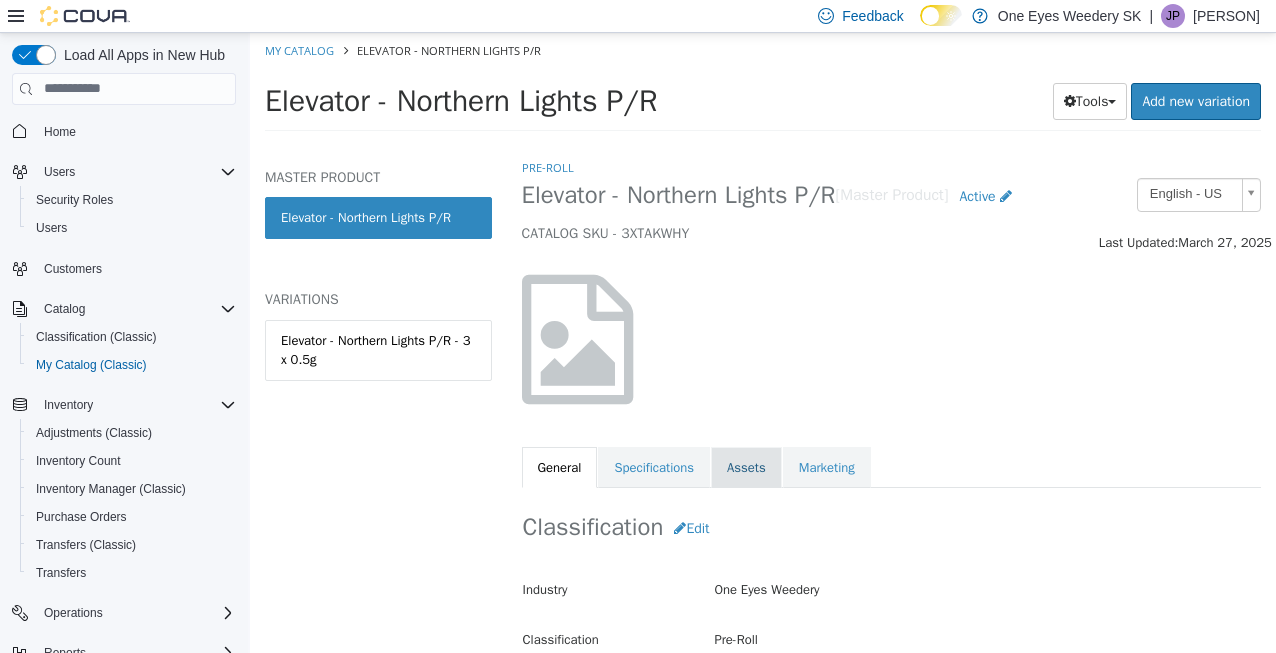 click on "Assets" at bounding box center [746, 467] 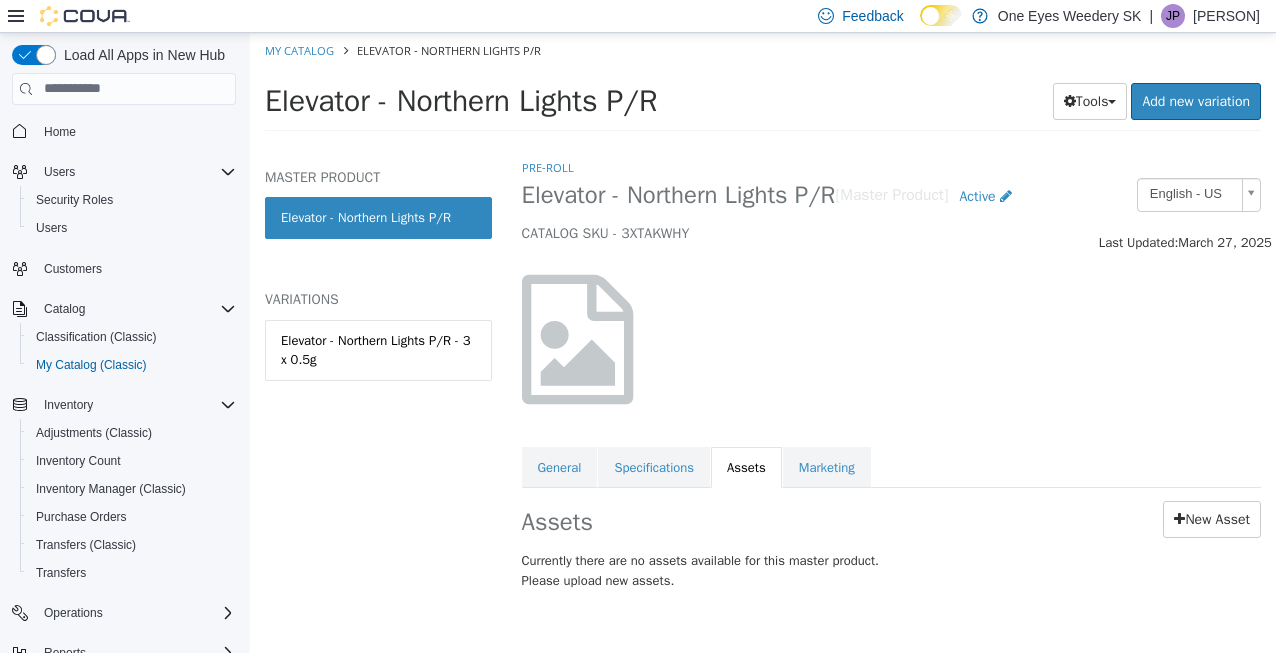 scroll, scrollTop: 4, scrollLeft: 0, axis: vertical 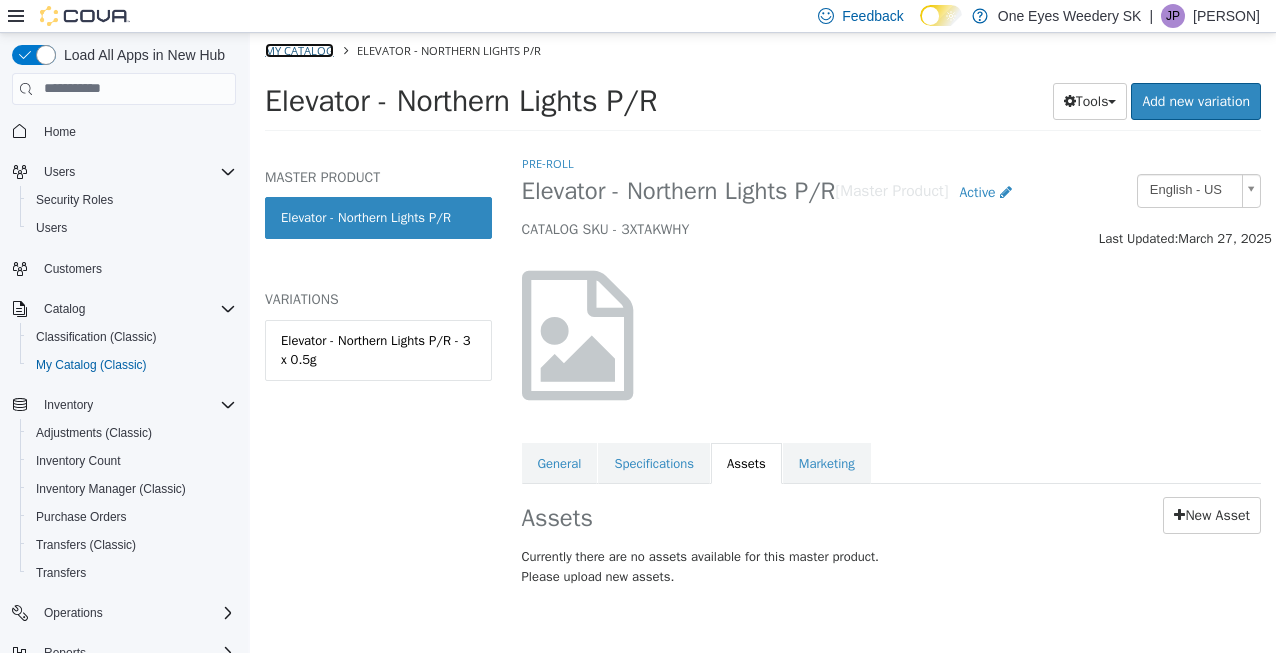 click on "My Catalog" at bounding box center [299, 49] 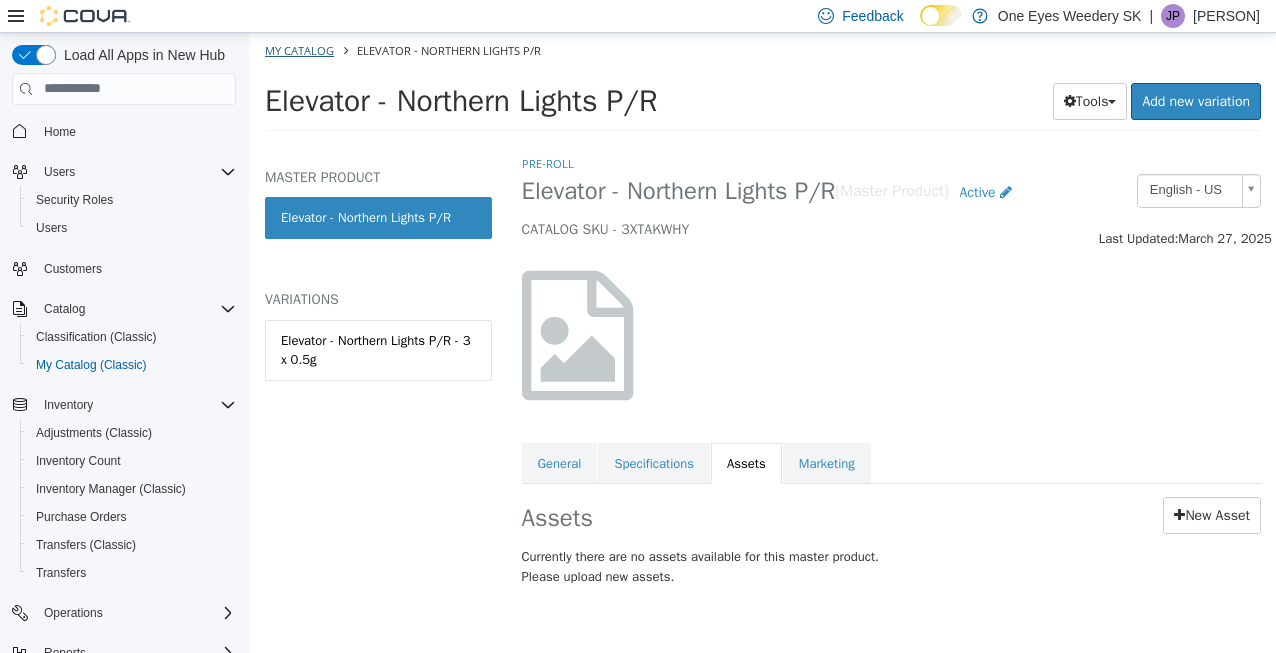 select on "**********" 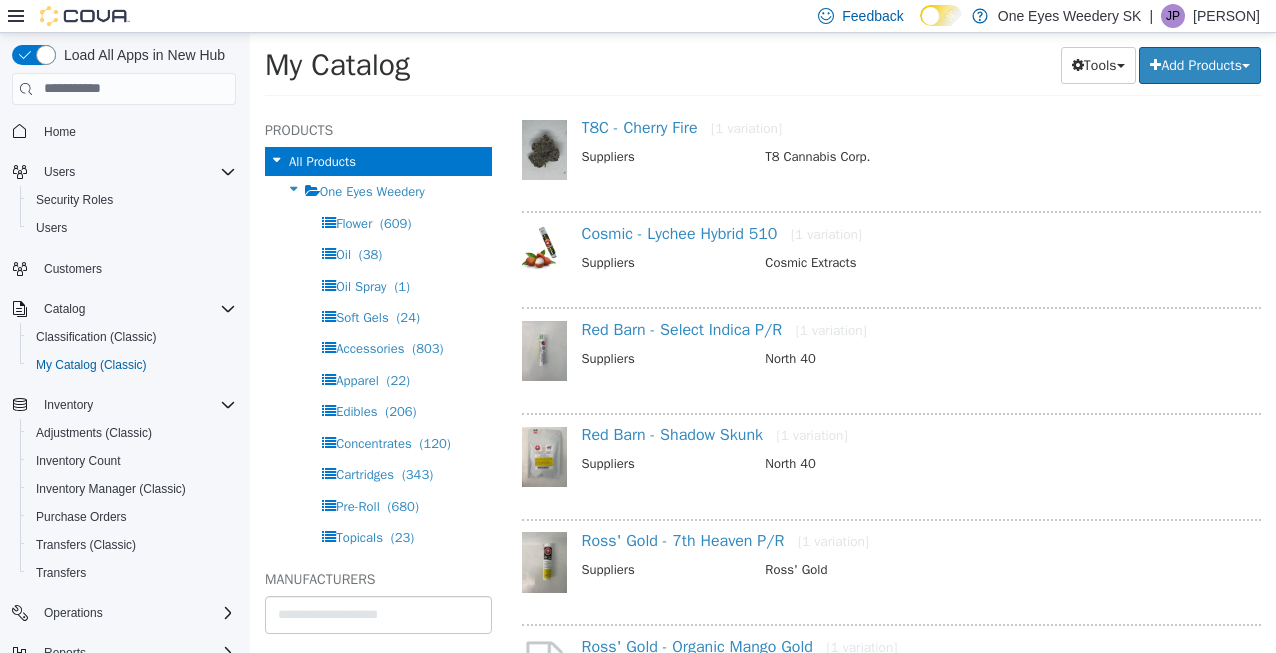 scroll, scrollTop: 25040, scrollLeft: 0, axis: vertical 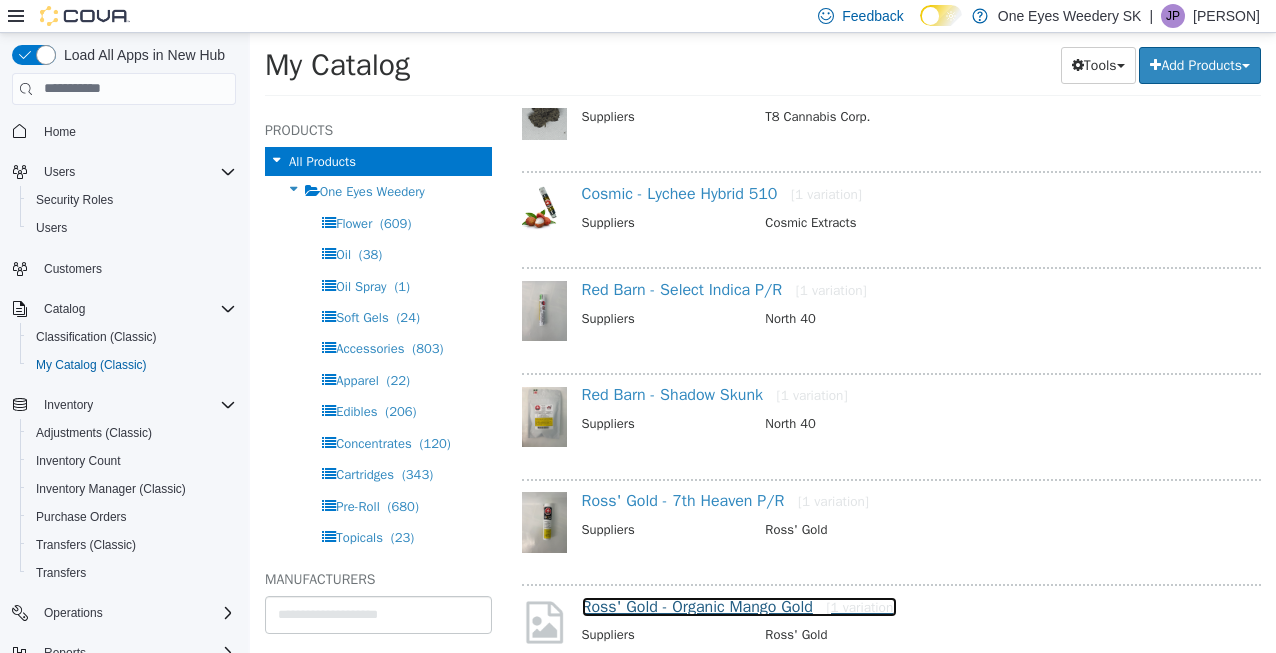 click on "Ross' Gold - Organic Mango Gold
[1 variation]" at bounding box center (740, 606) 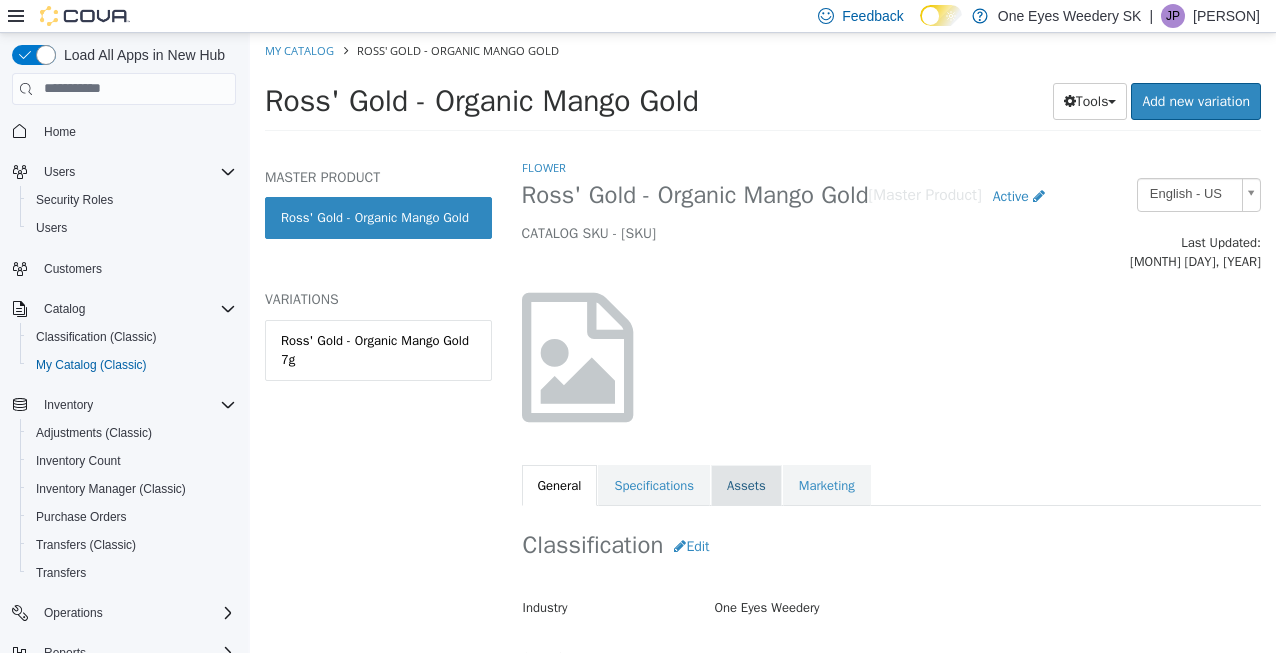 click on "Assets" at bounding box center (746, 485) 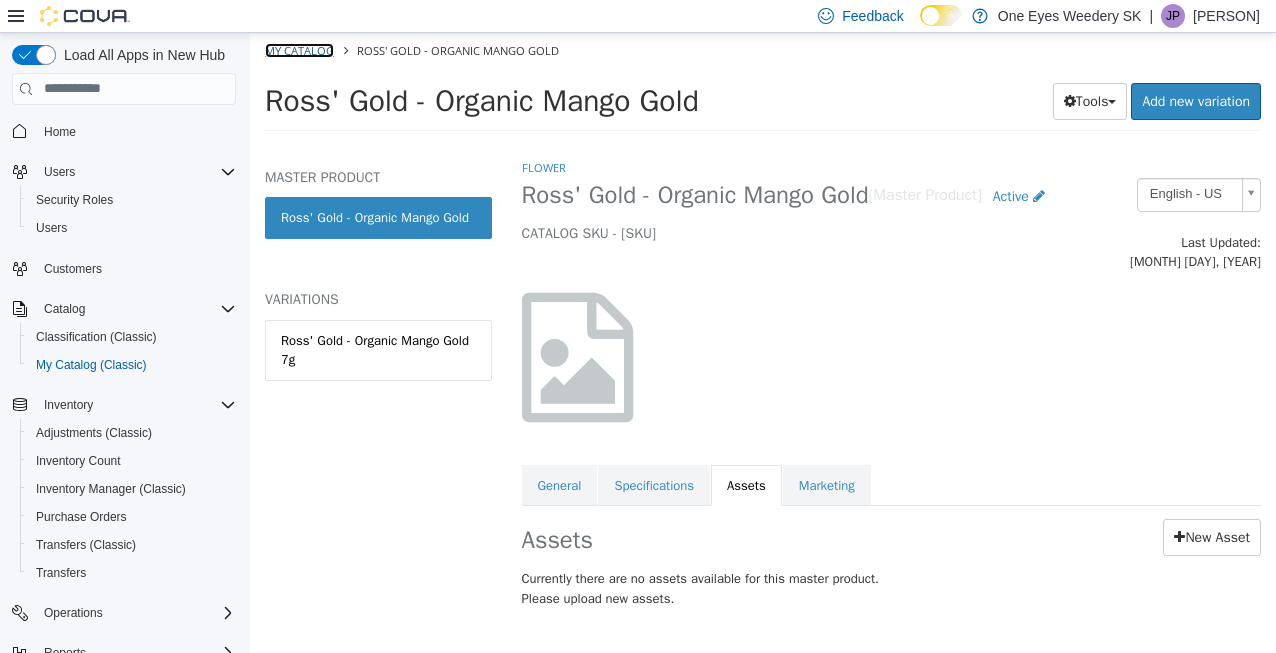 click on "My Catalog" at bounding box center (299, 49) 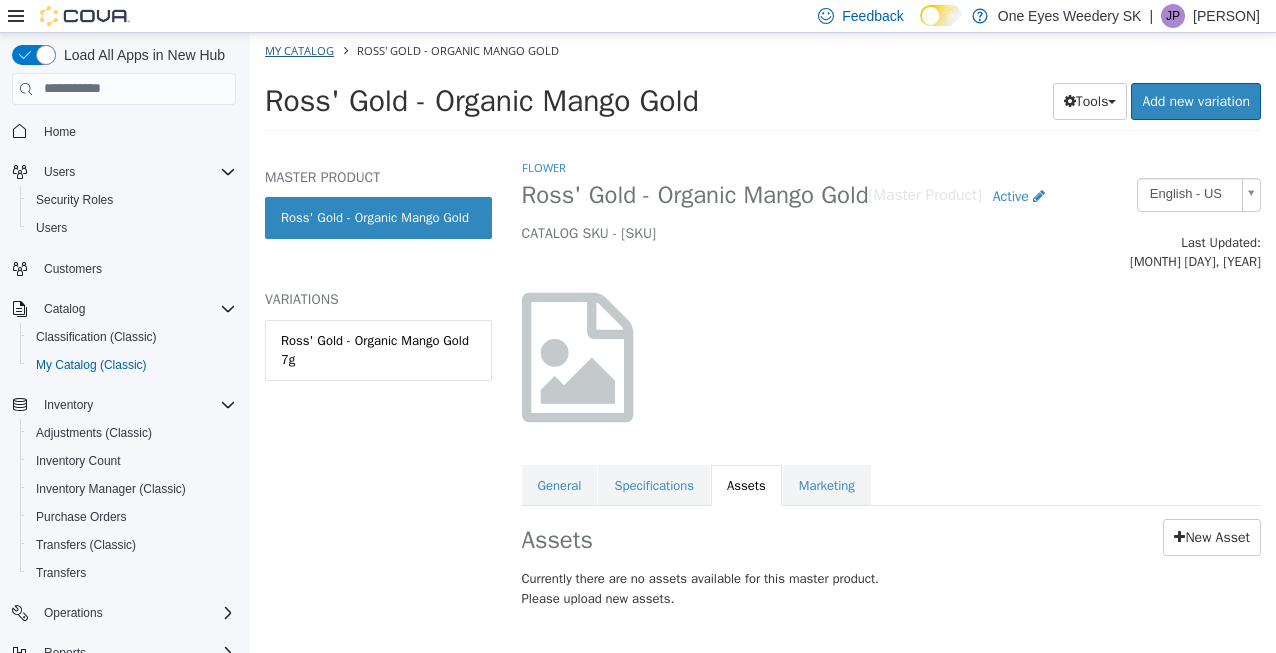 select on "**********" 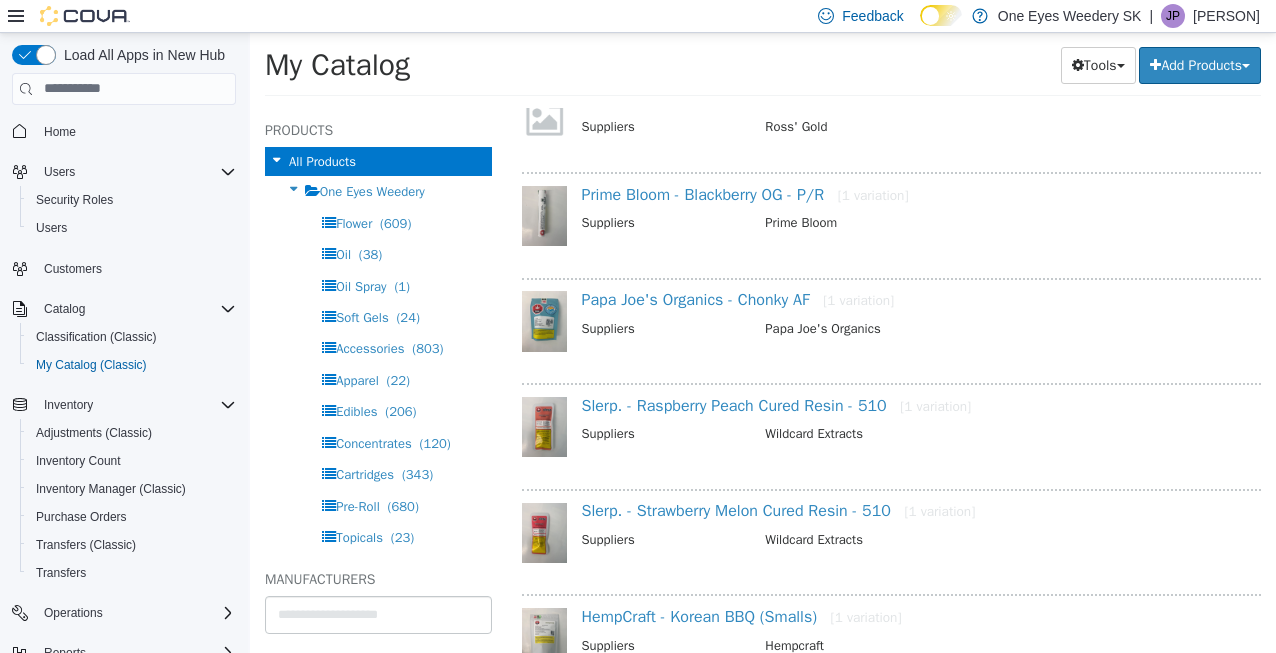 scroll, scrollTop: 25690, scrollLeft: 0, axis: vertical 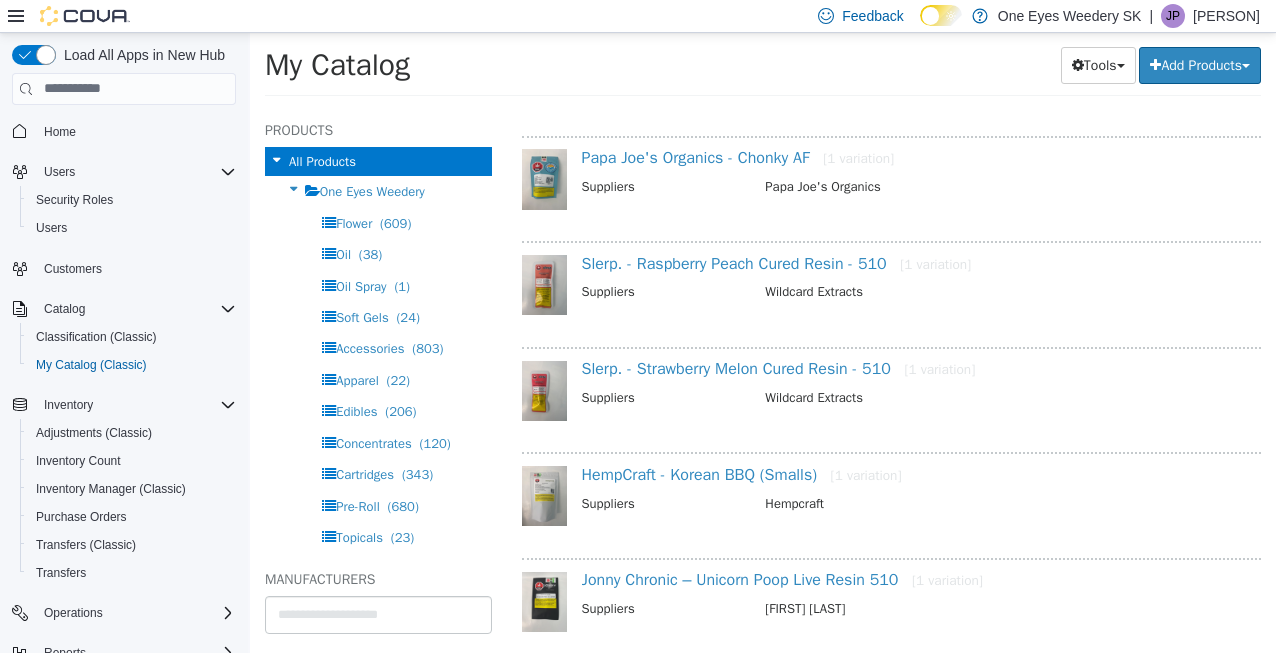click on "View More Products" at bounding box center (891, 691) 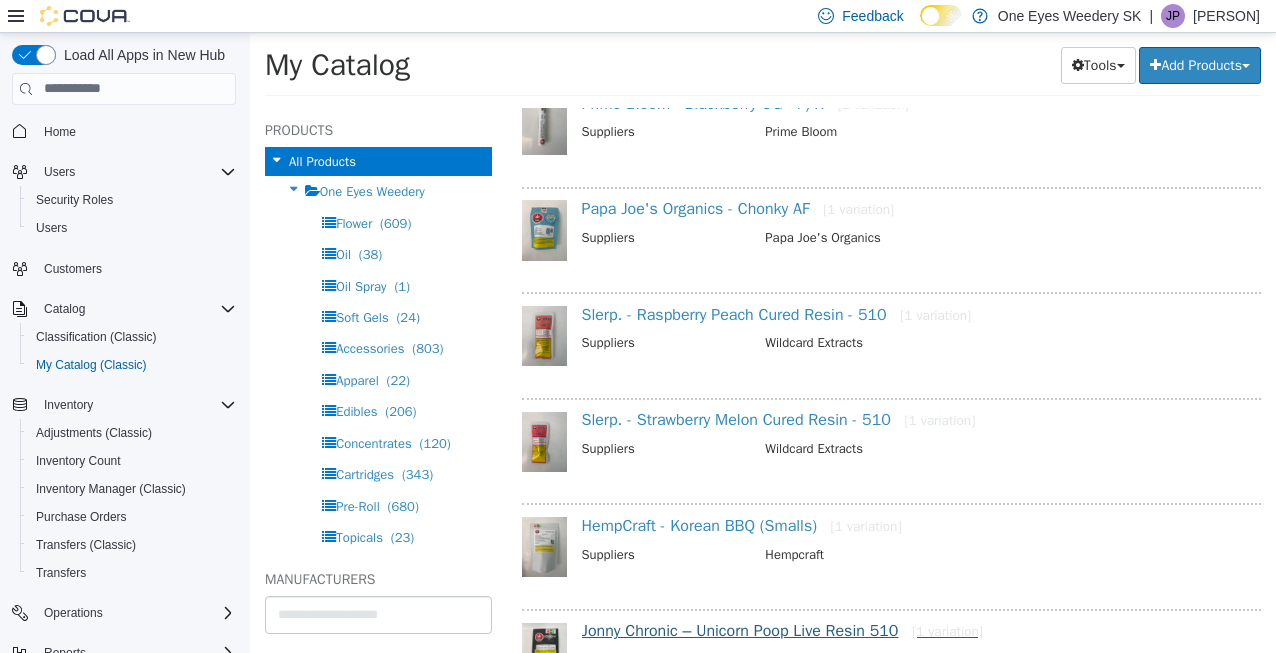select on "**********" 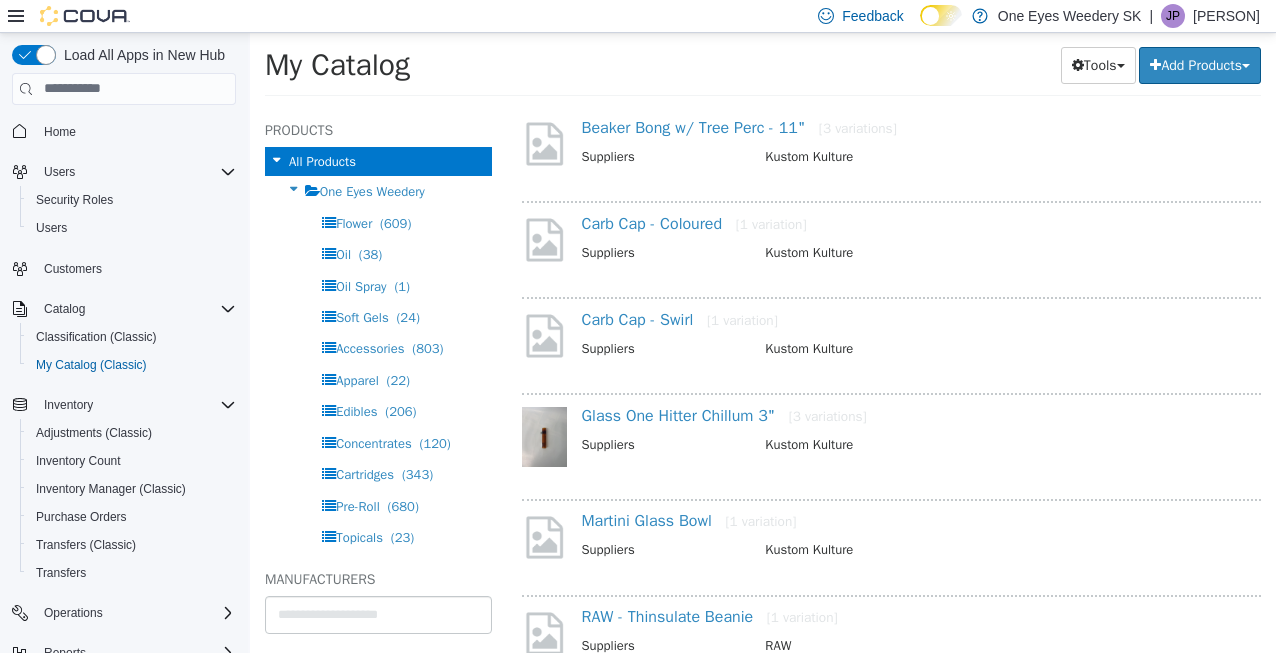 scroll, scrollTop: 27679, scrollLeft: 0, axis: vertical 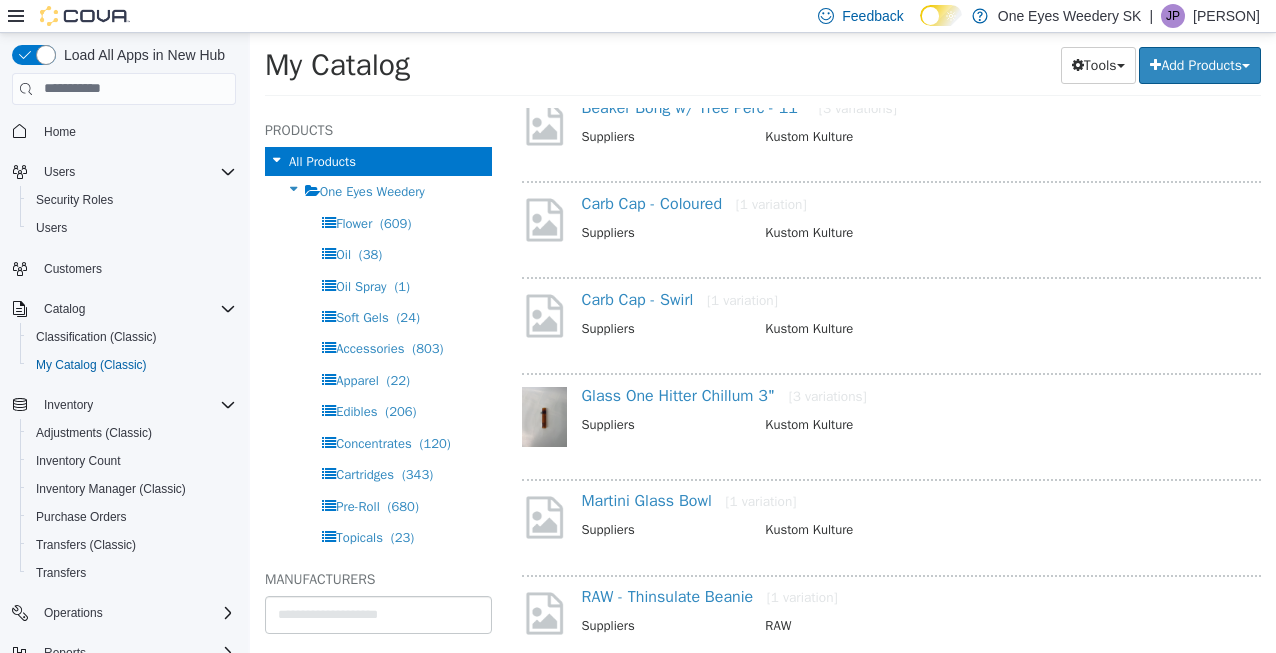 click on "View More Products" at bounding box center (891, 698) 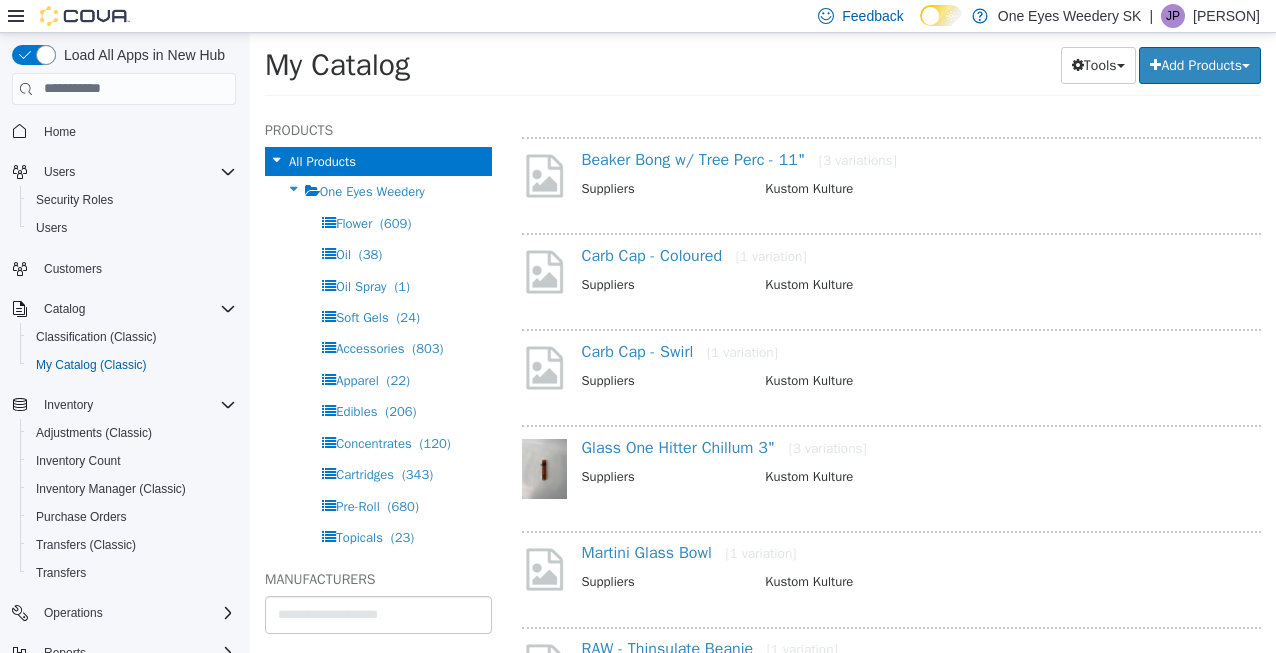 select on "**********" 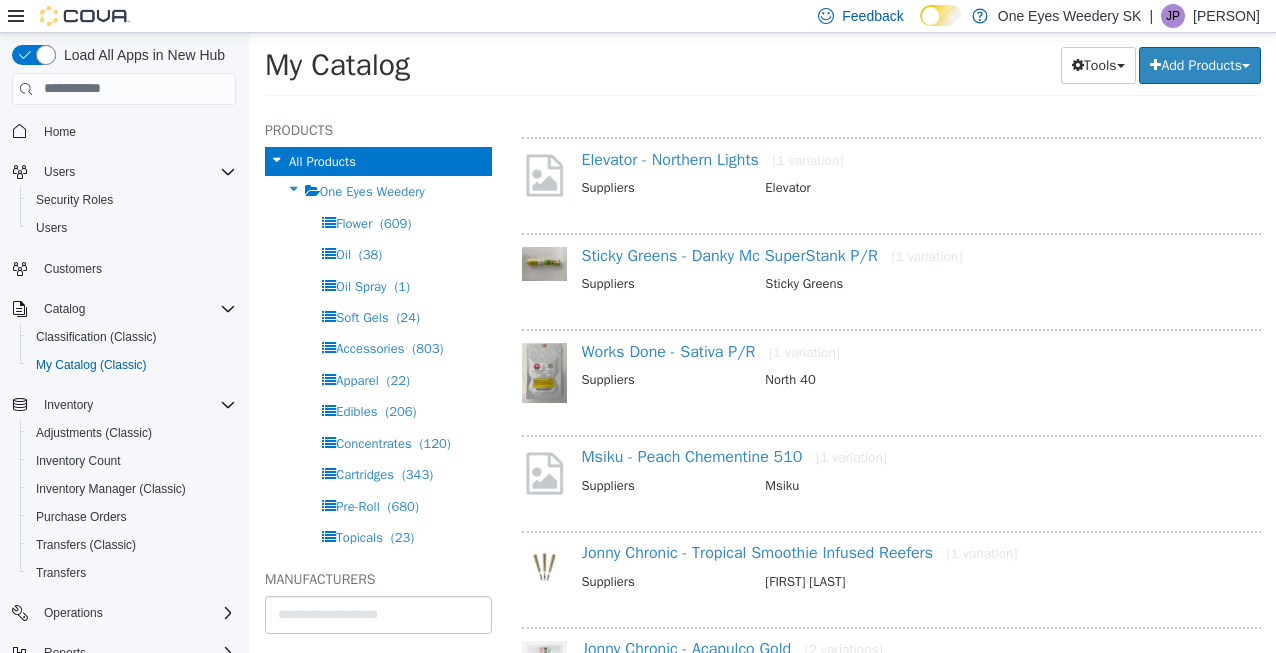 scroll, scrollTop: 29387, scrollLeft: 0, axis: vertical 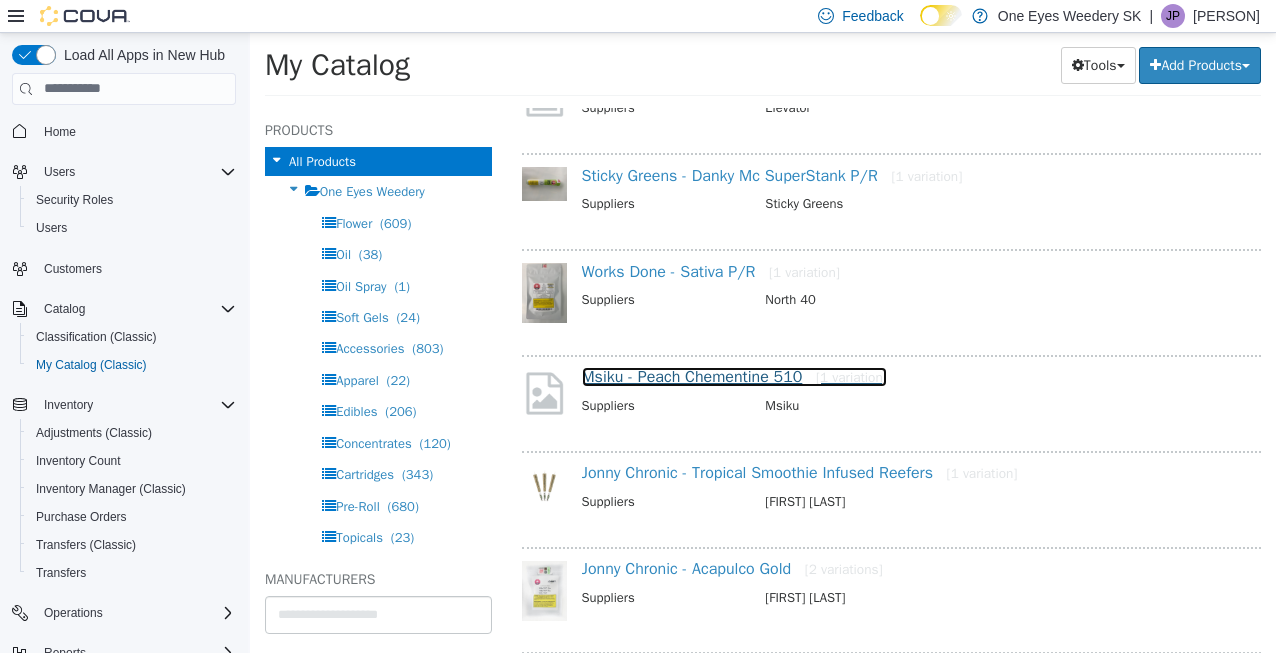 click on "Msiku - Peach Chementine 510
[1 variation]" at bounding box center [734, 376] 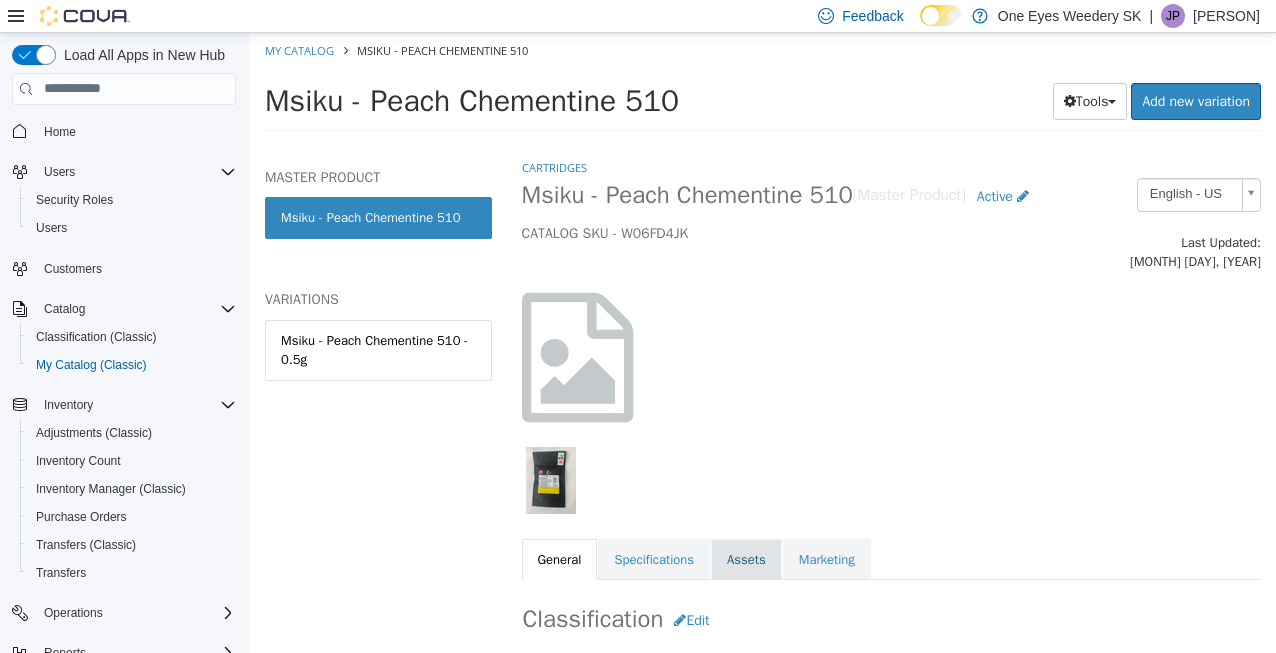 click on "Assets" at bounding box center (746, 559) 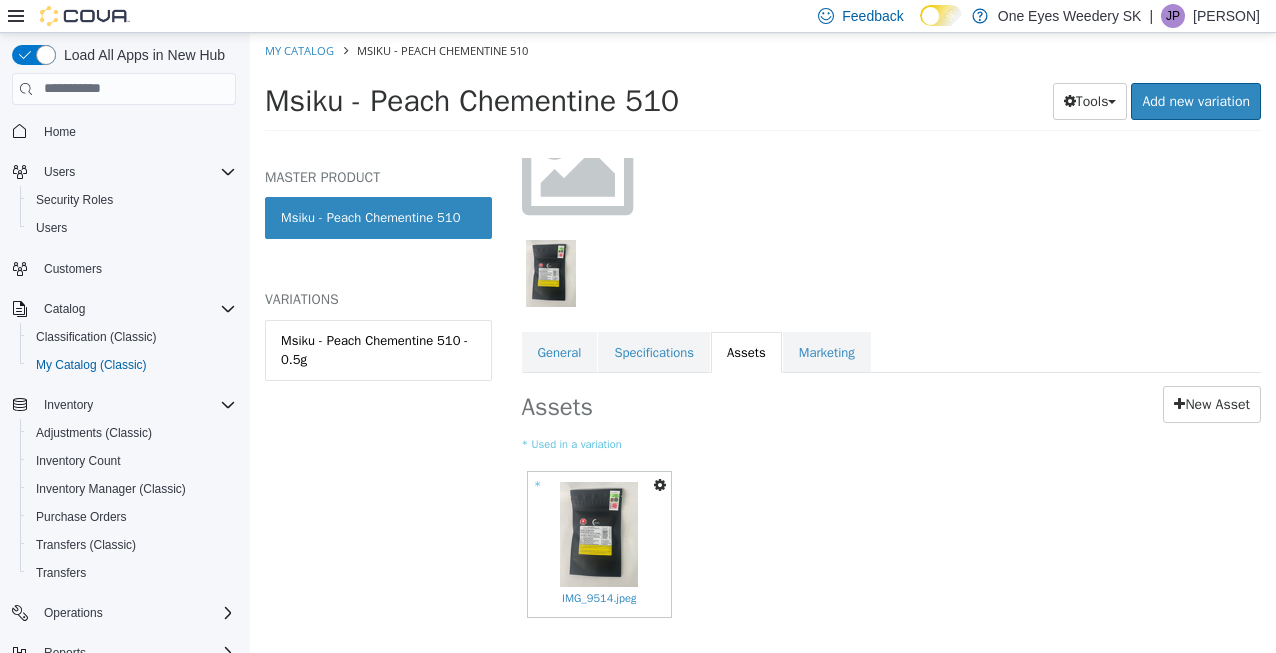 scroll, scrollTop: 240, scrollLeft: 0, axis: vertical 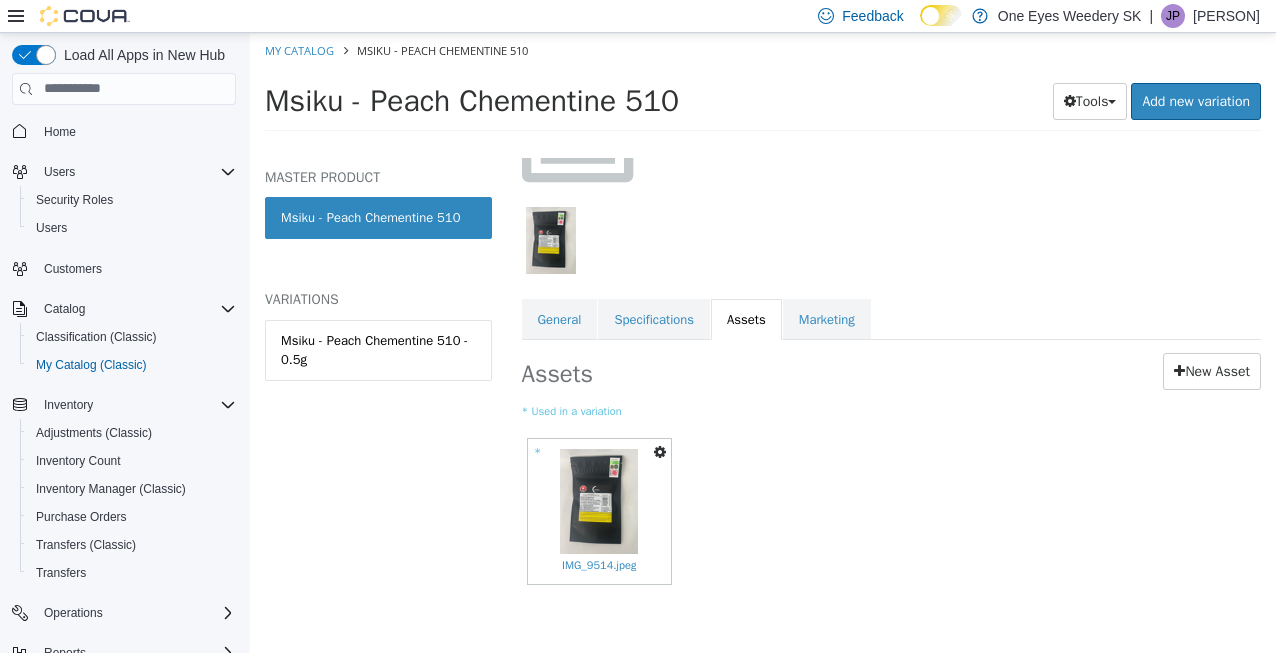 click at bounding box center [660, 451] 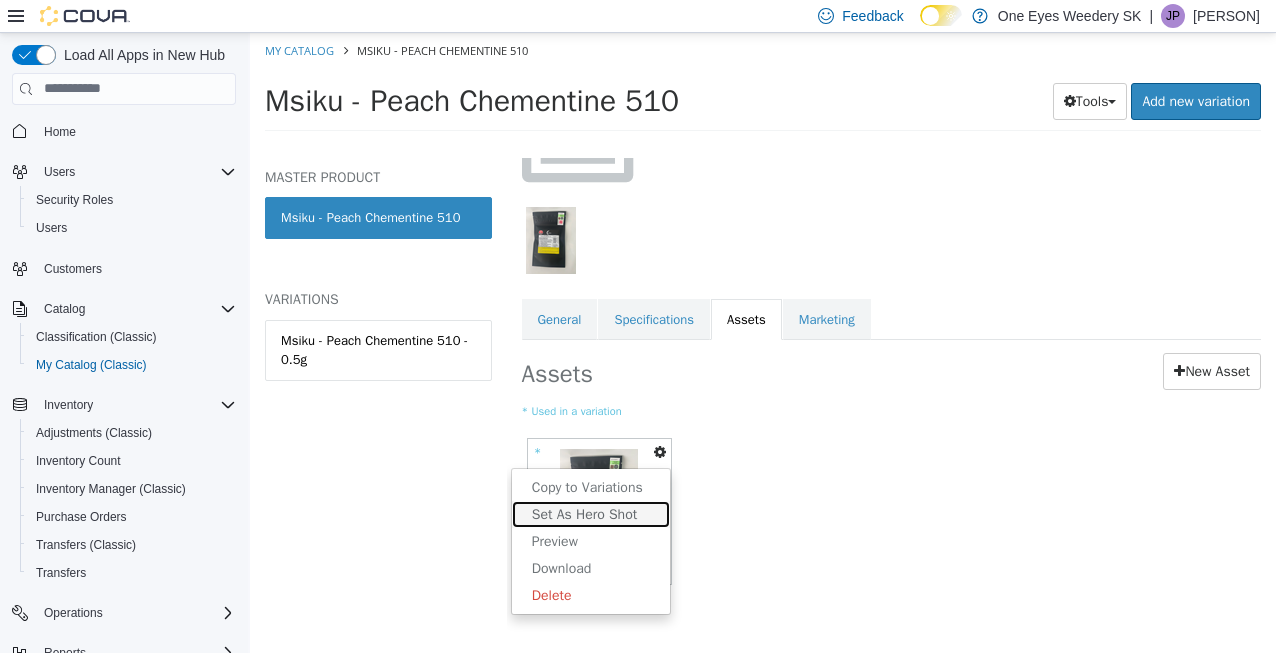 click on "Set As Hero Shot" at bounding box center [591, 513] 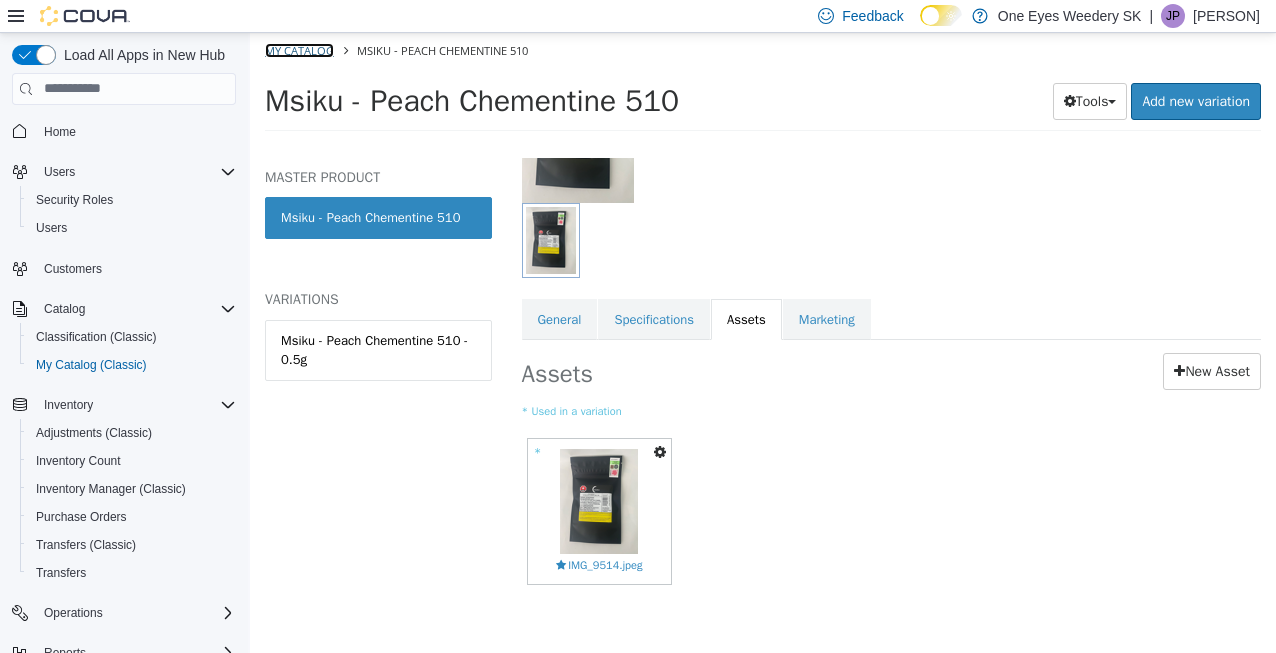 click on "My Catalog" at bounding box center [299, 49] 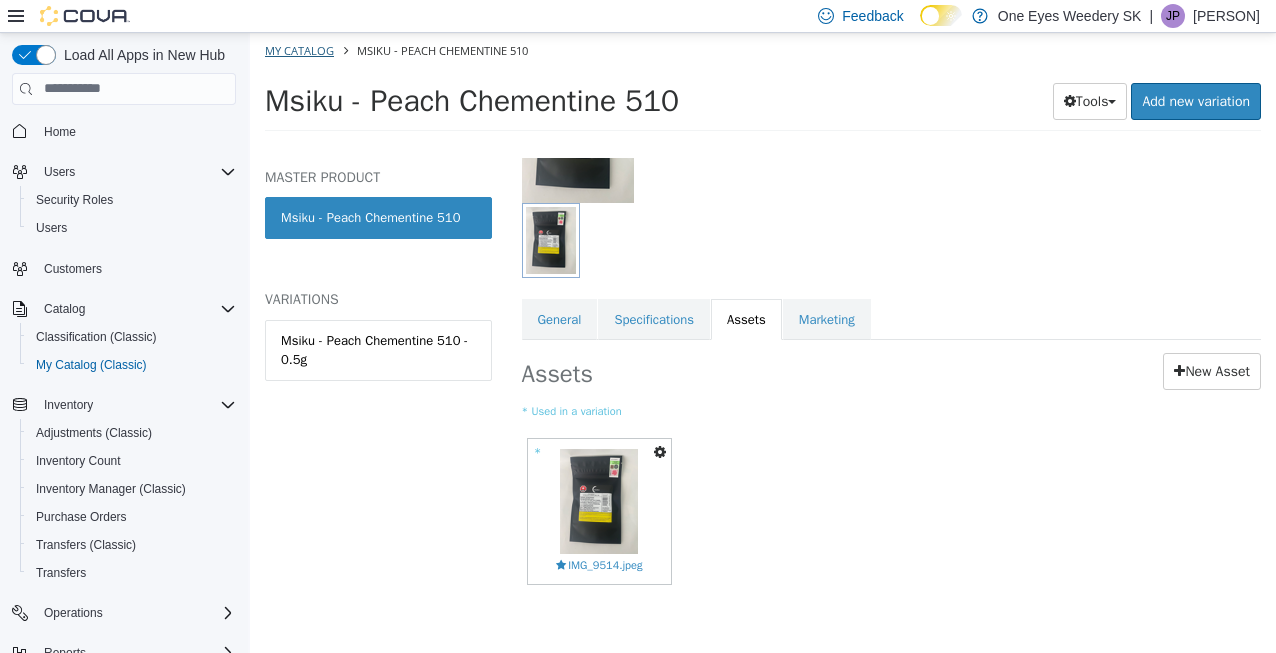 select on "**********" 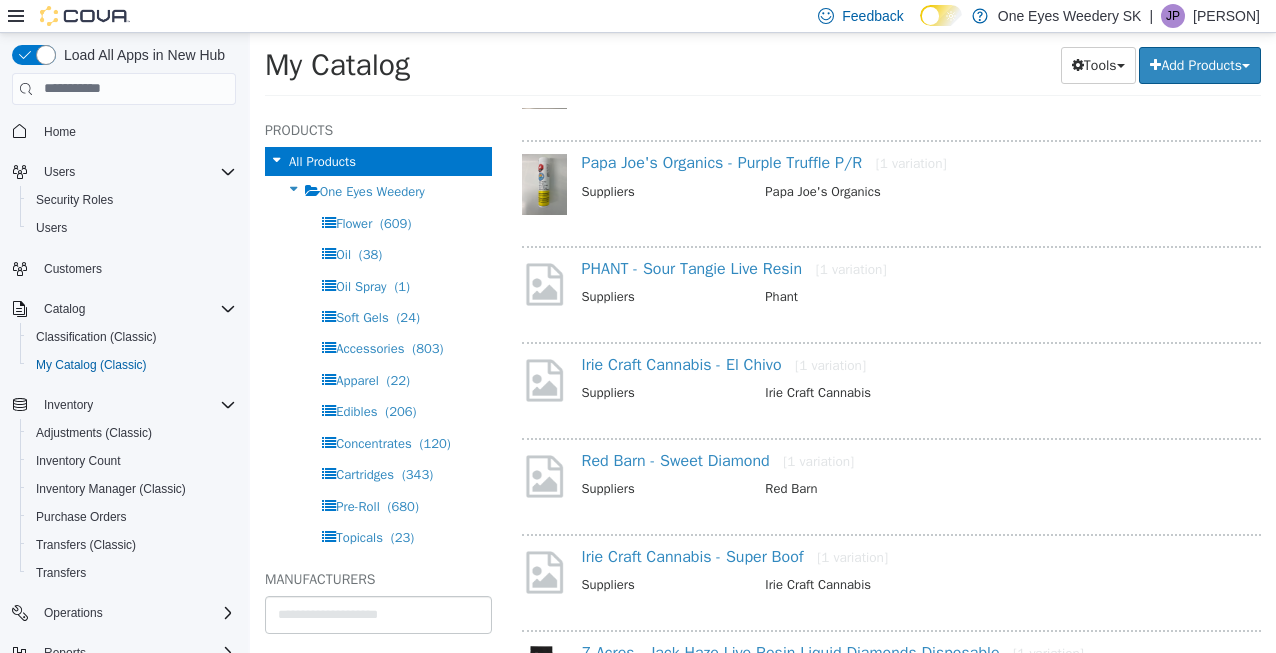 scroll, scrollTop: 4480, scrollLeft: 0, axis: vertical 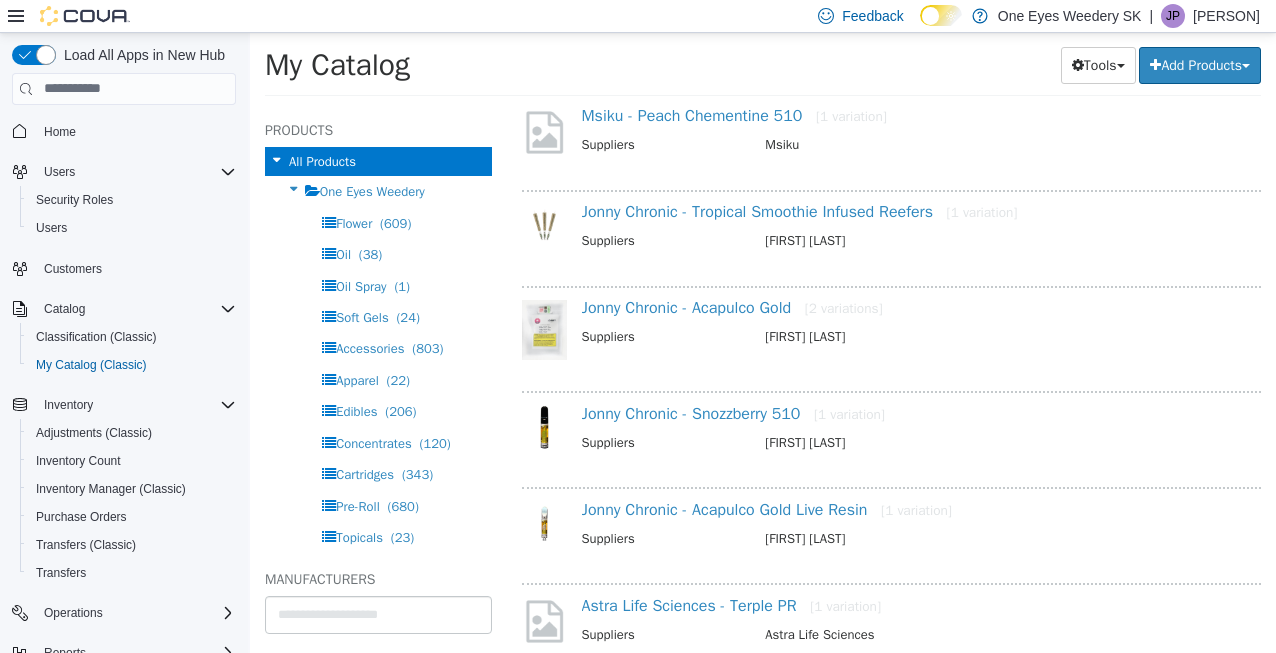 click on "View More Products" at bounding box center (891, 707) 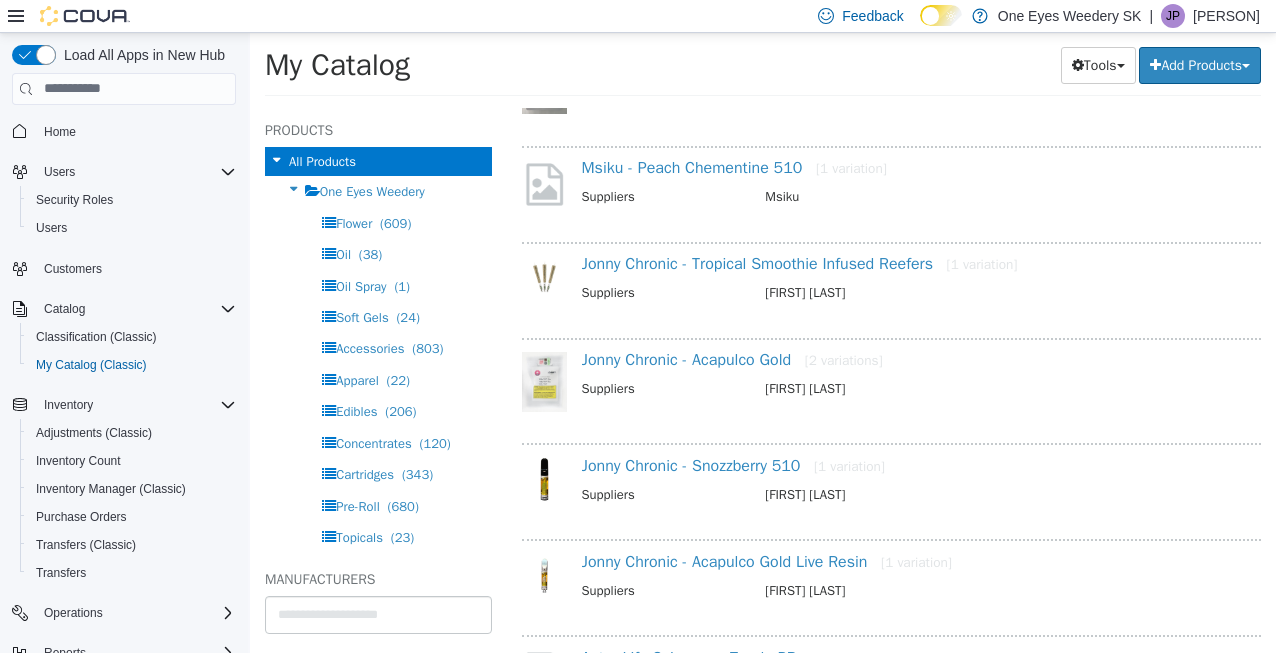 select on "**********" 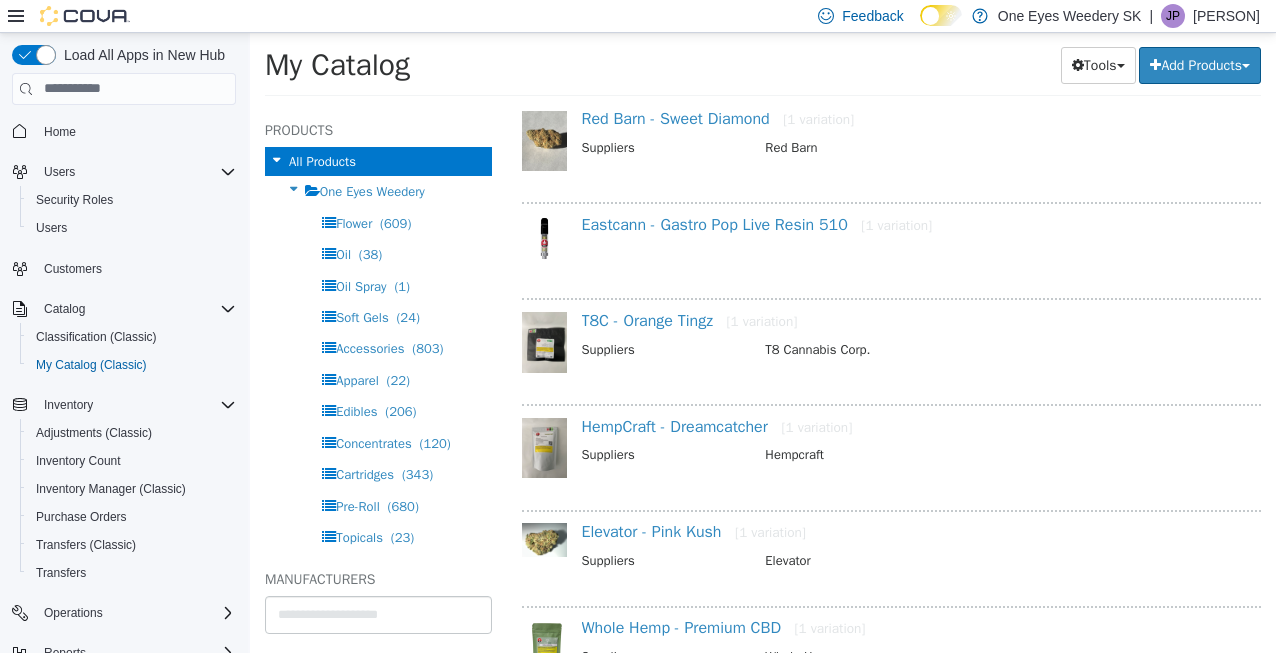 scroll, scrollTop: 30556, scrollLeft: 0, axis: vertical 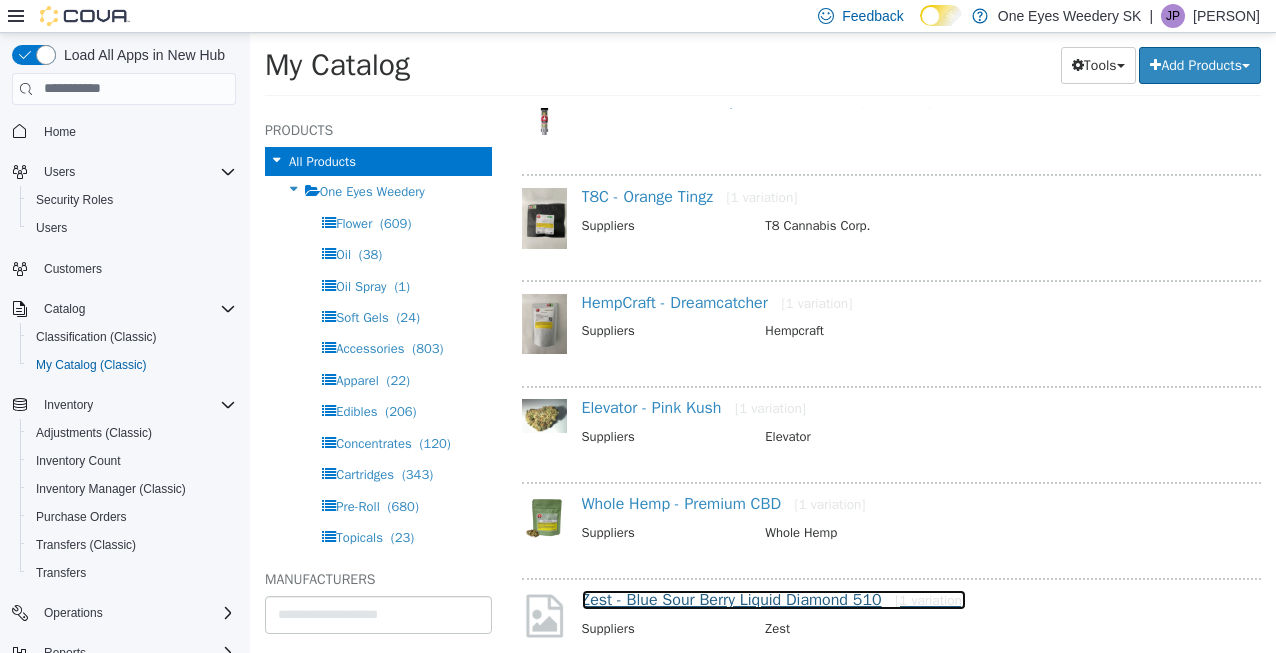 click on "Zest - Blue Sour Berry Liquid Diamond 510
[1 variation]" at bounding box center (774, 599) 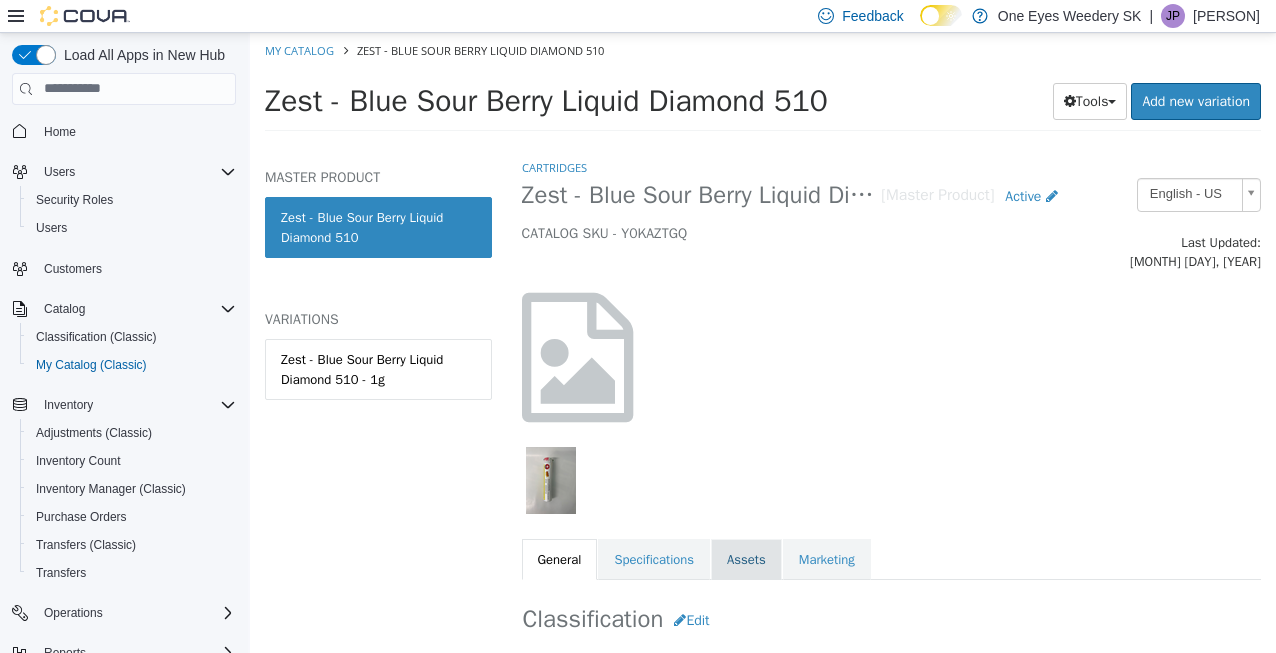 click on "Assets" at bounding box center [746, 559] 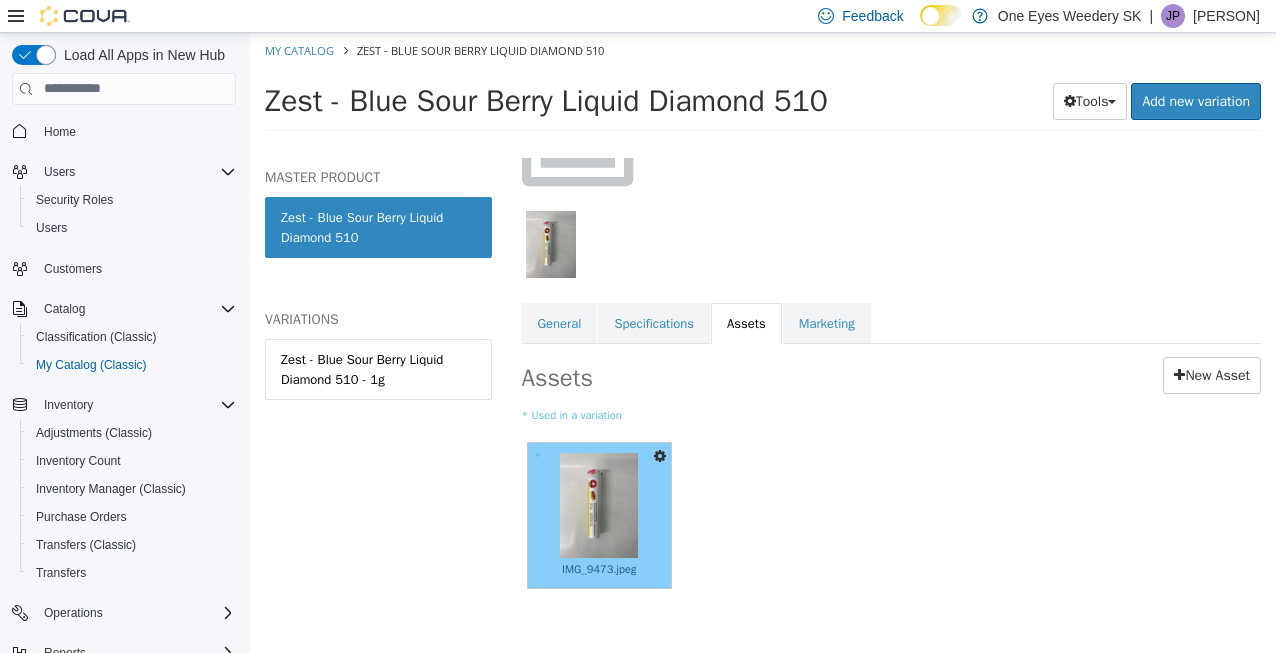 scroll, scrollTop: 240, scrollLeft: 0, axis: vertical 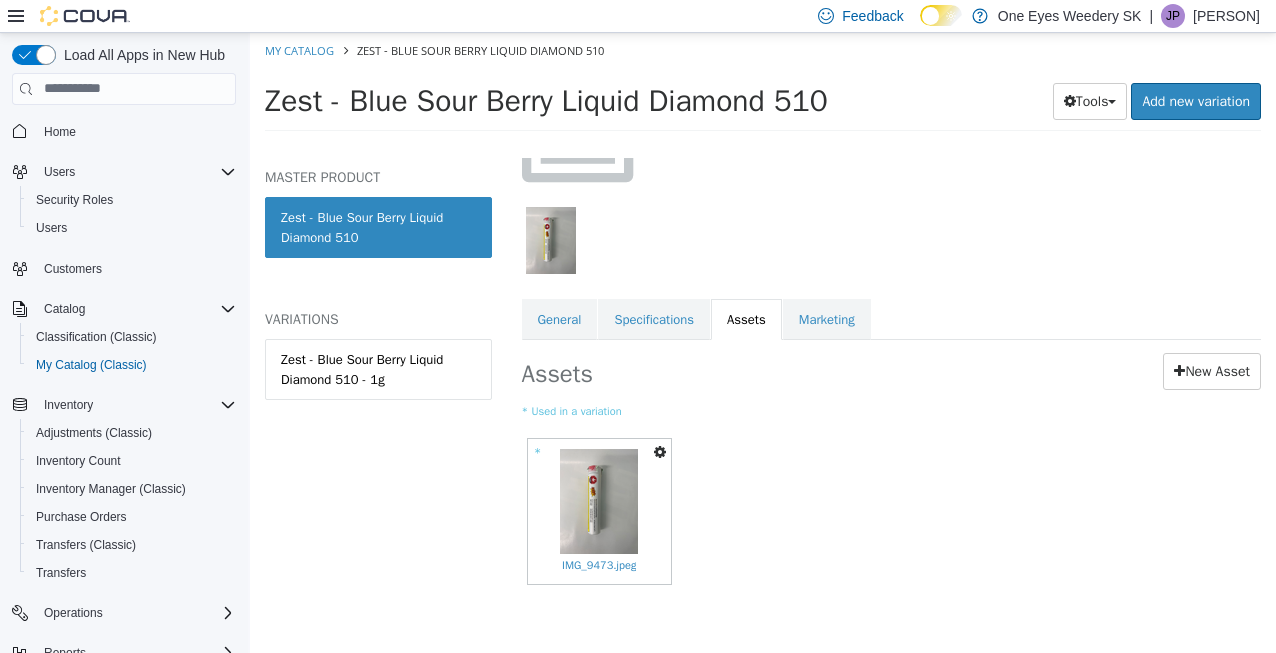click at bounding box center [660, 451] 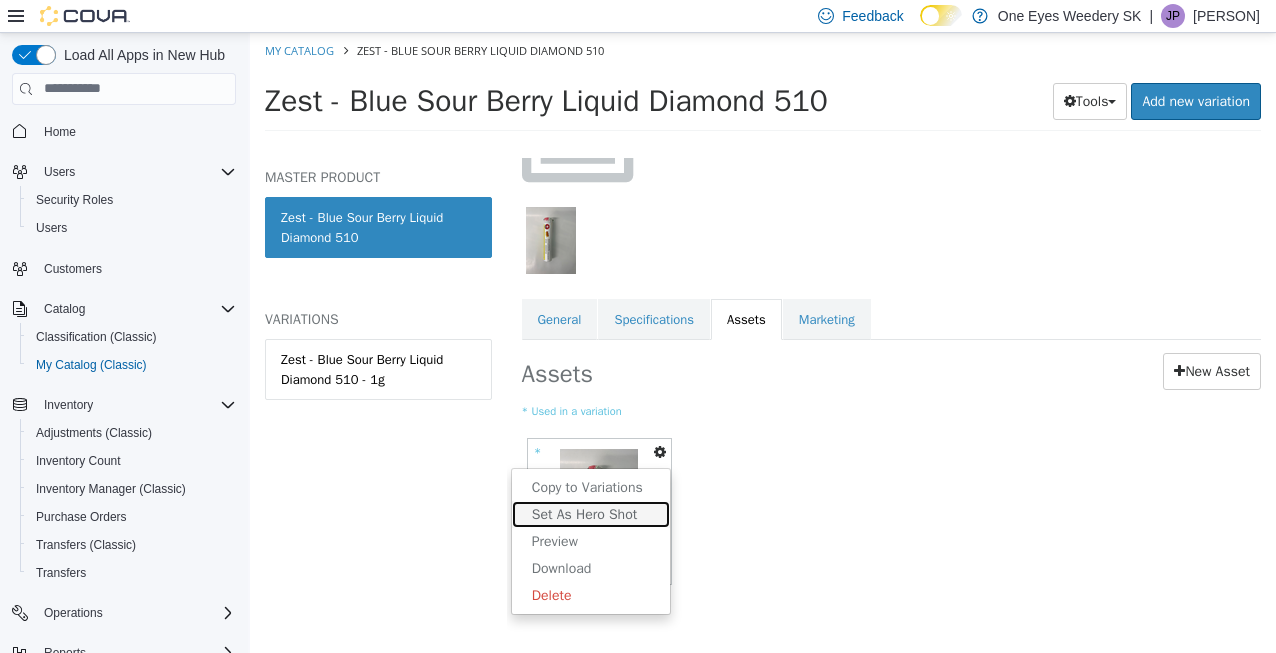 click on "Set As Hero Shot" at bounding box center (591, 513) 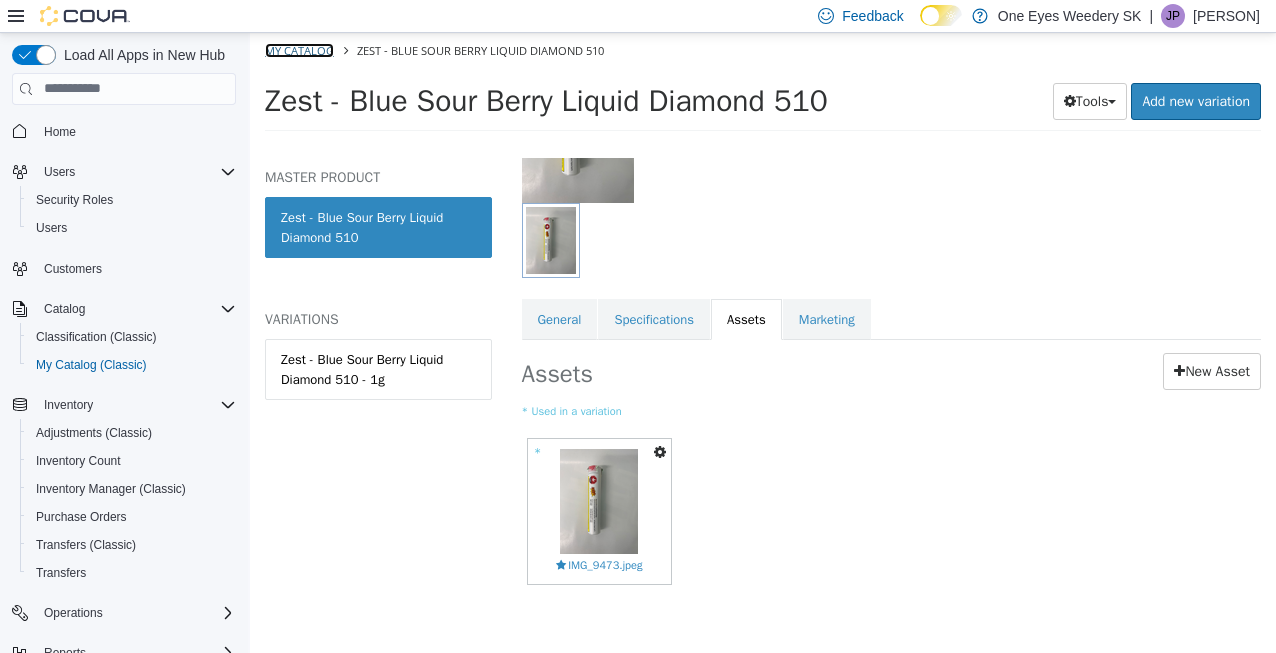 click on "My Catalog" at bounding box center [299, 49] 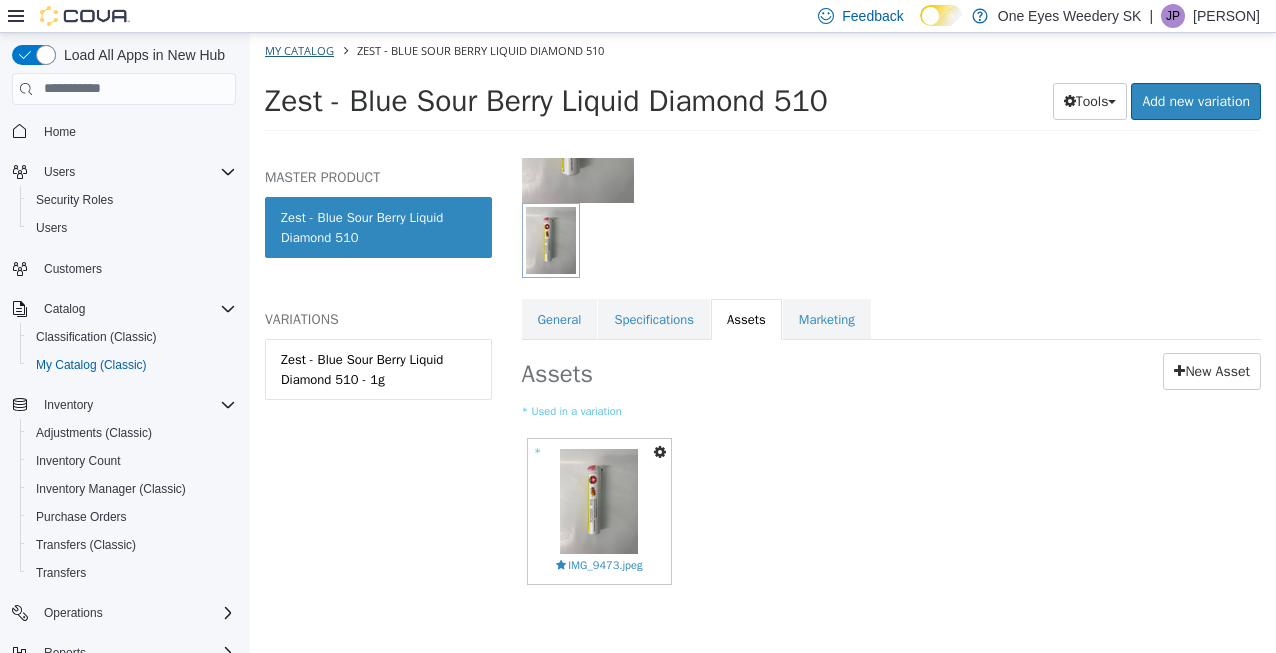 select on "**********" 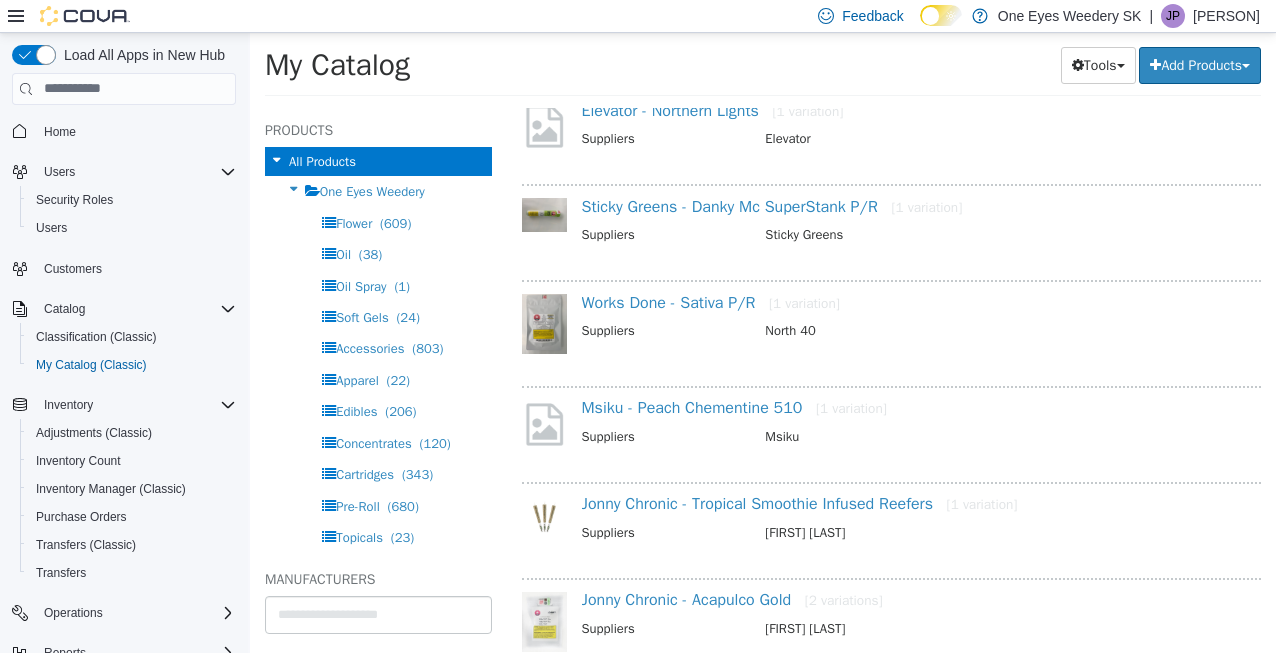 scroll, scrollTop: 29715, scrollLeft: 0, axis: vertical 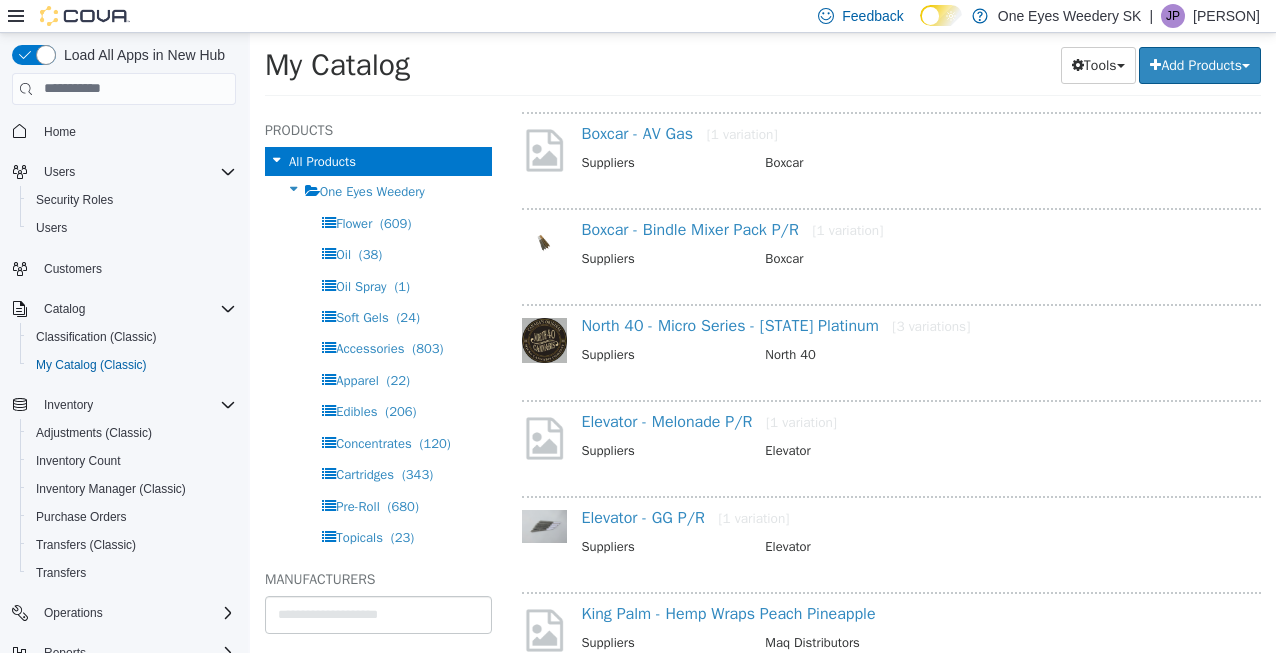 click on "View More Products" at bounding box center [891, 715] 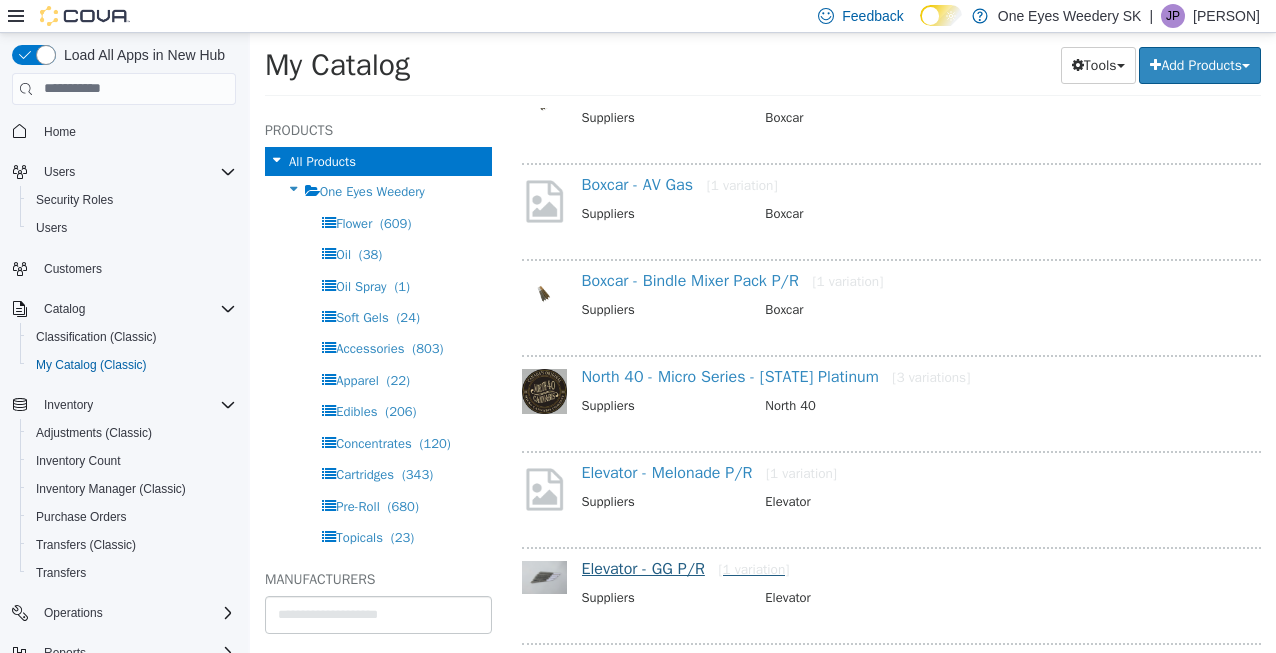 select on "**********" 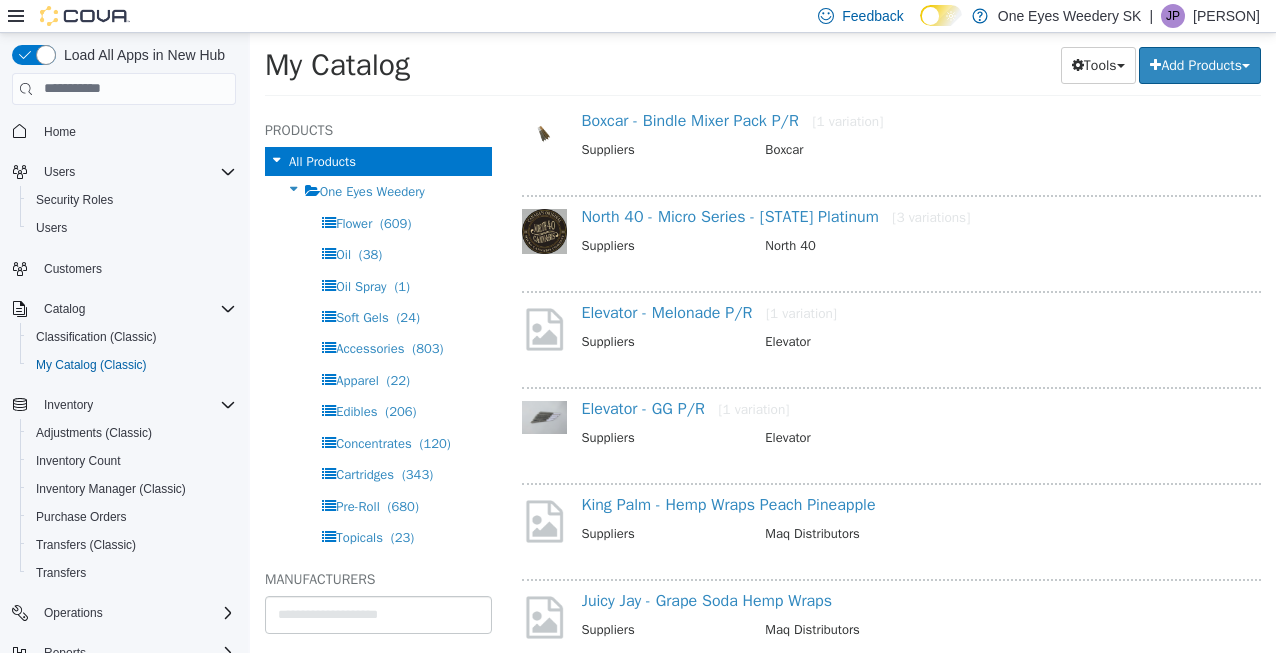 scroll, scrollTop: 31931, scrollLeft: 0, axis: vertical 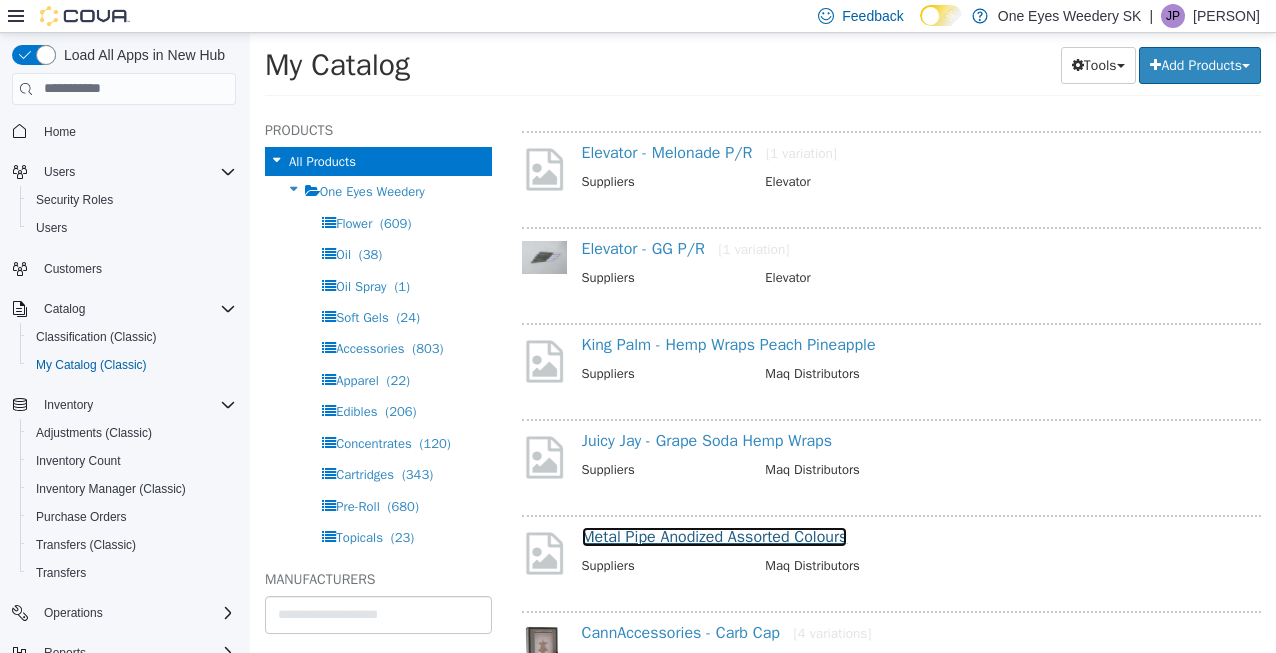 click on "Metal Pipe Anodized Assorted Colours" at bounding box center (715, 536) 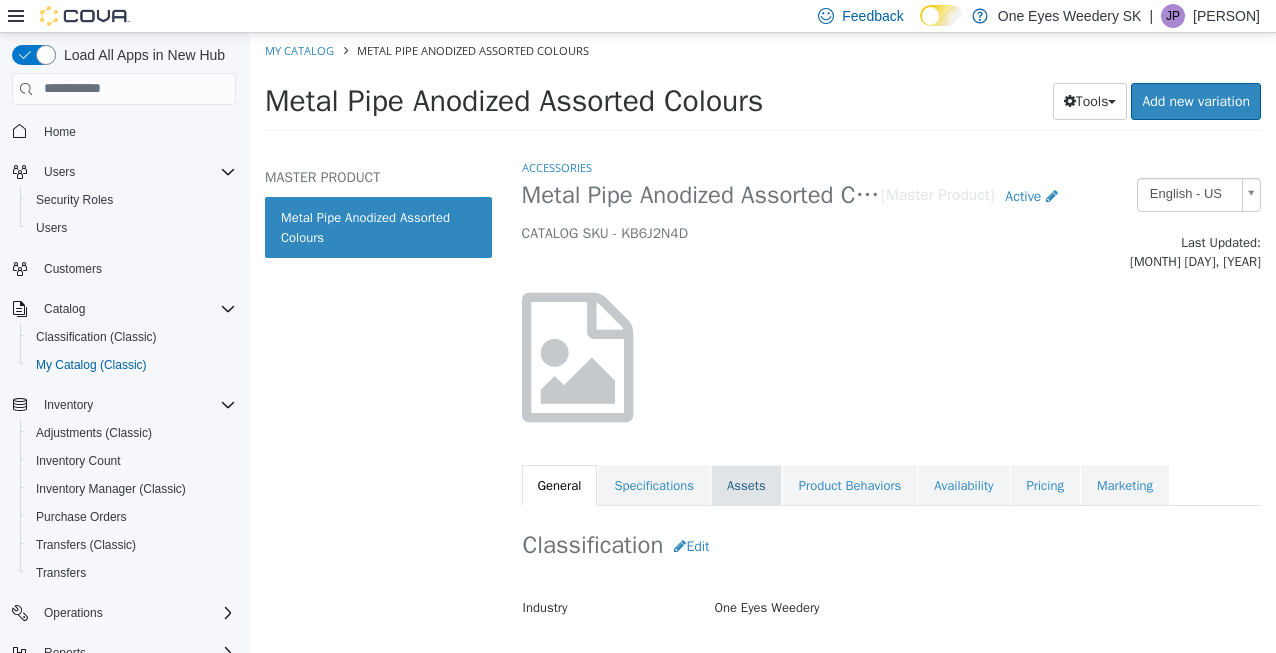 click on "Assets" at bounding box center (746, 485) 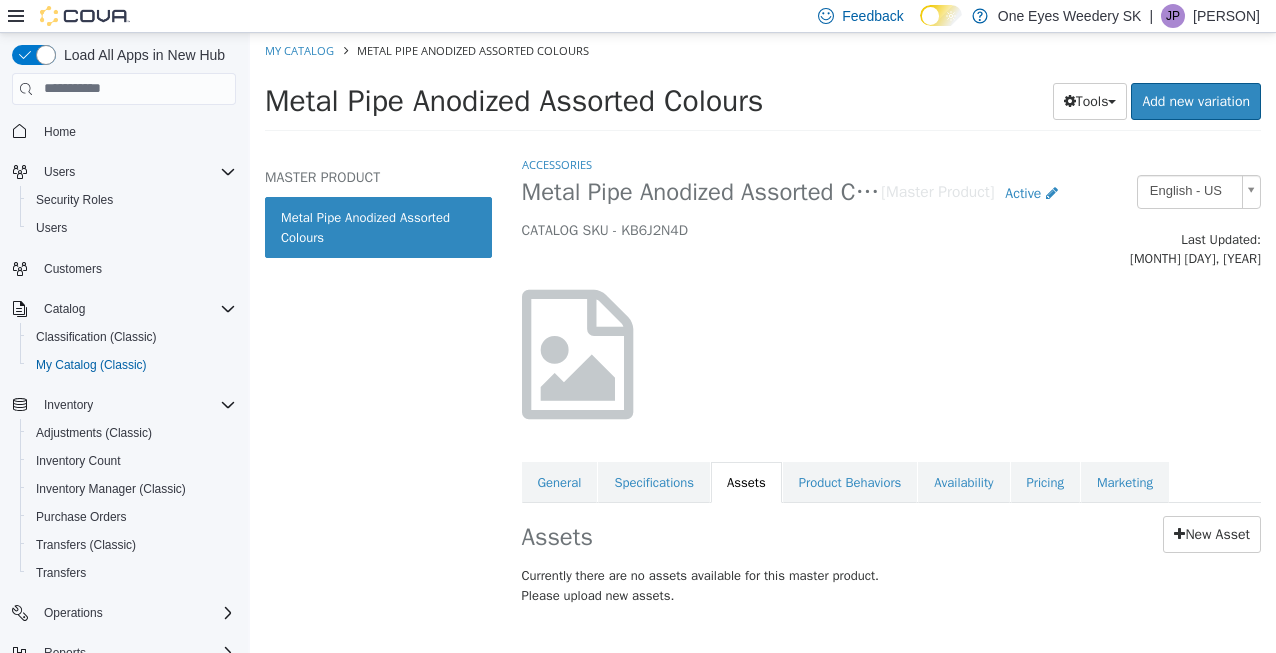 scroll, scrollTop: 0, scrollLeft: 0, axis: both 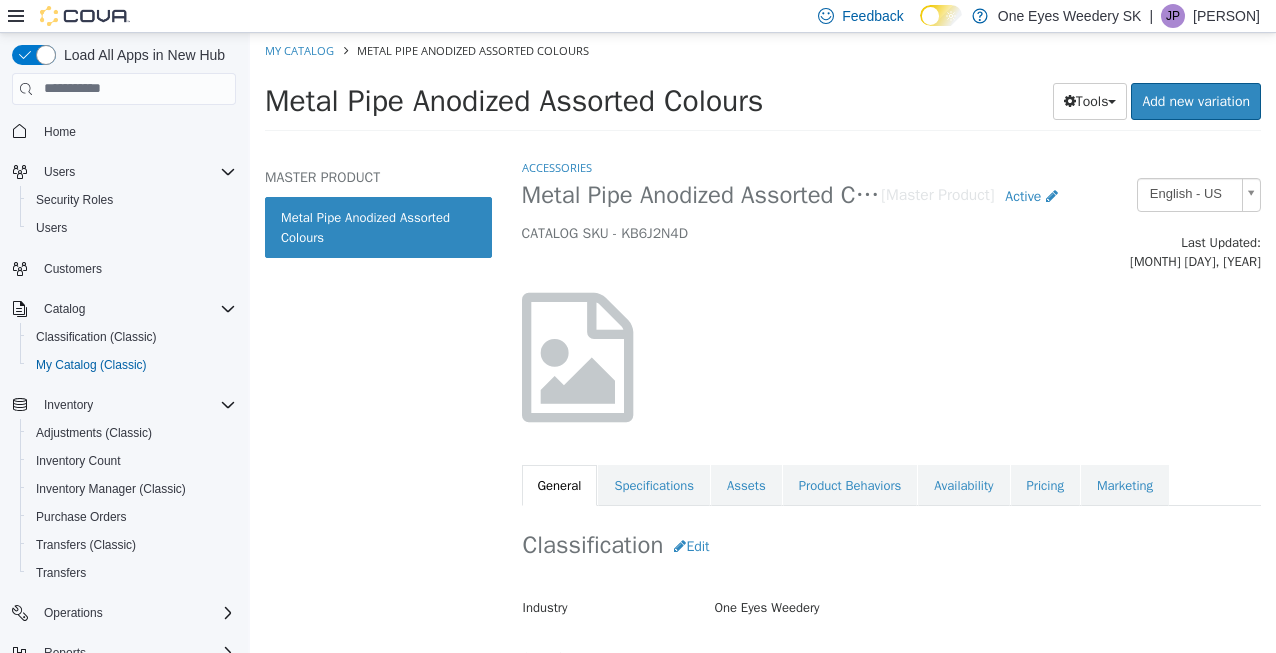 select on "**********" 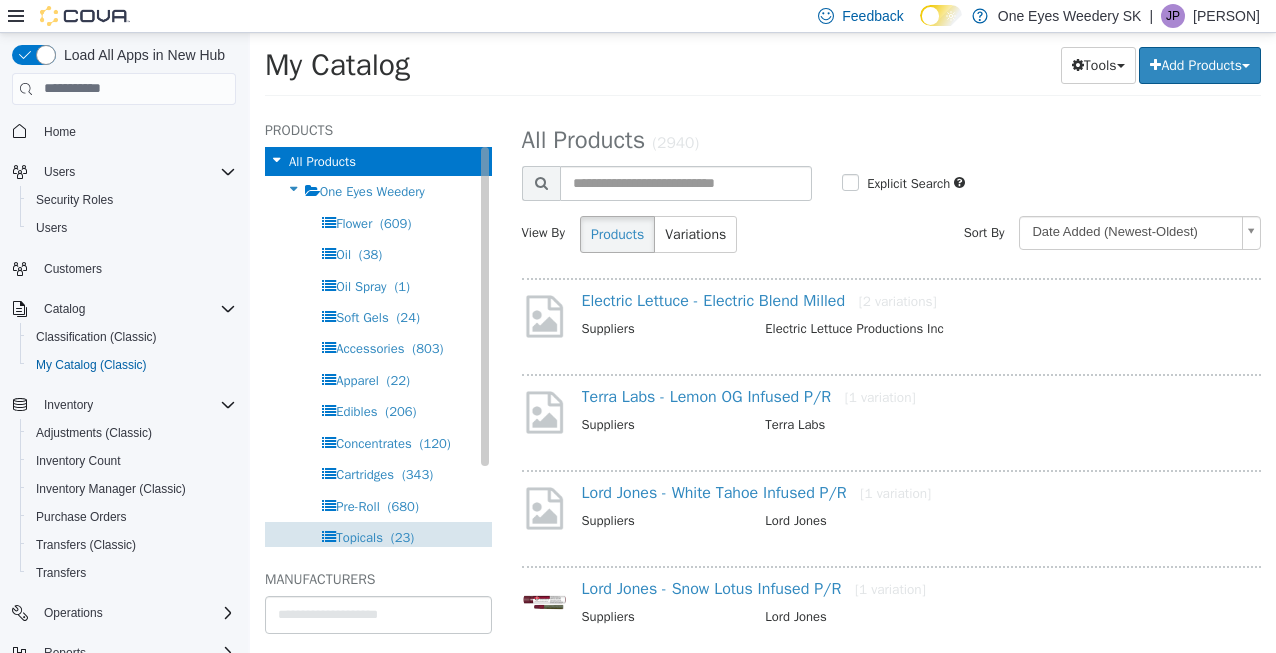 scroll, scrollTop: 120, scrollLeft: 0, axis: vertical 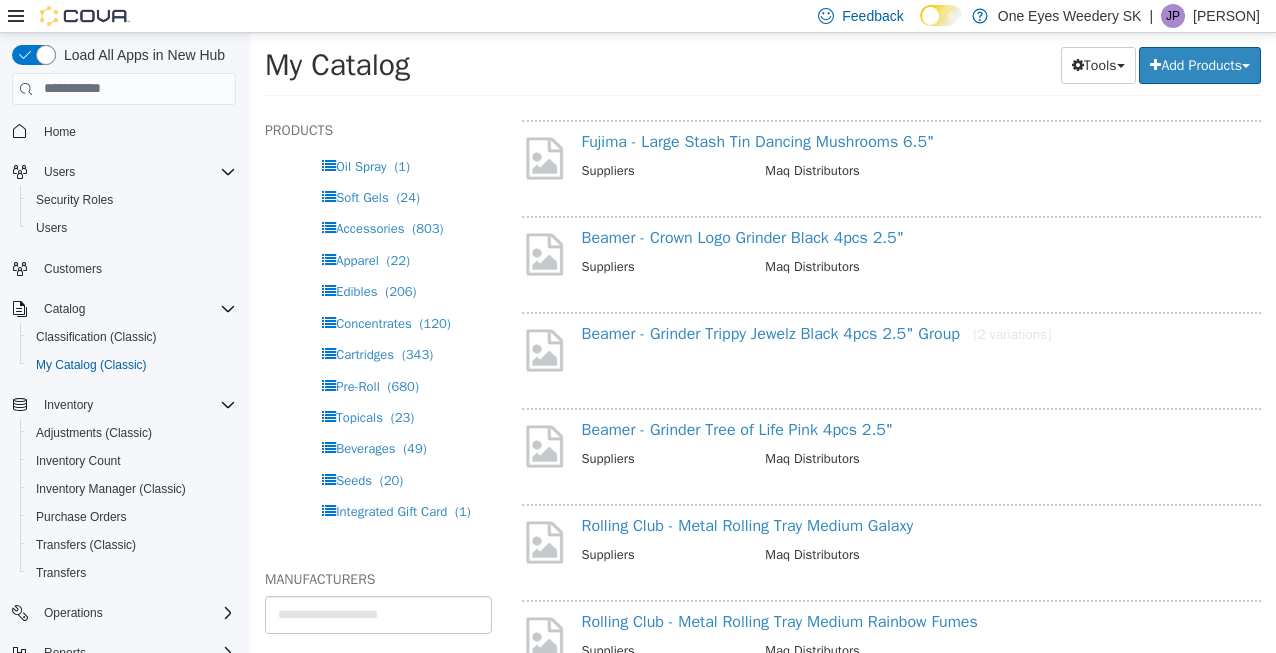 click on "View More Products" at bounding box center [891, 723] 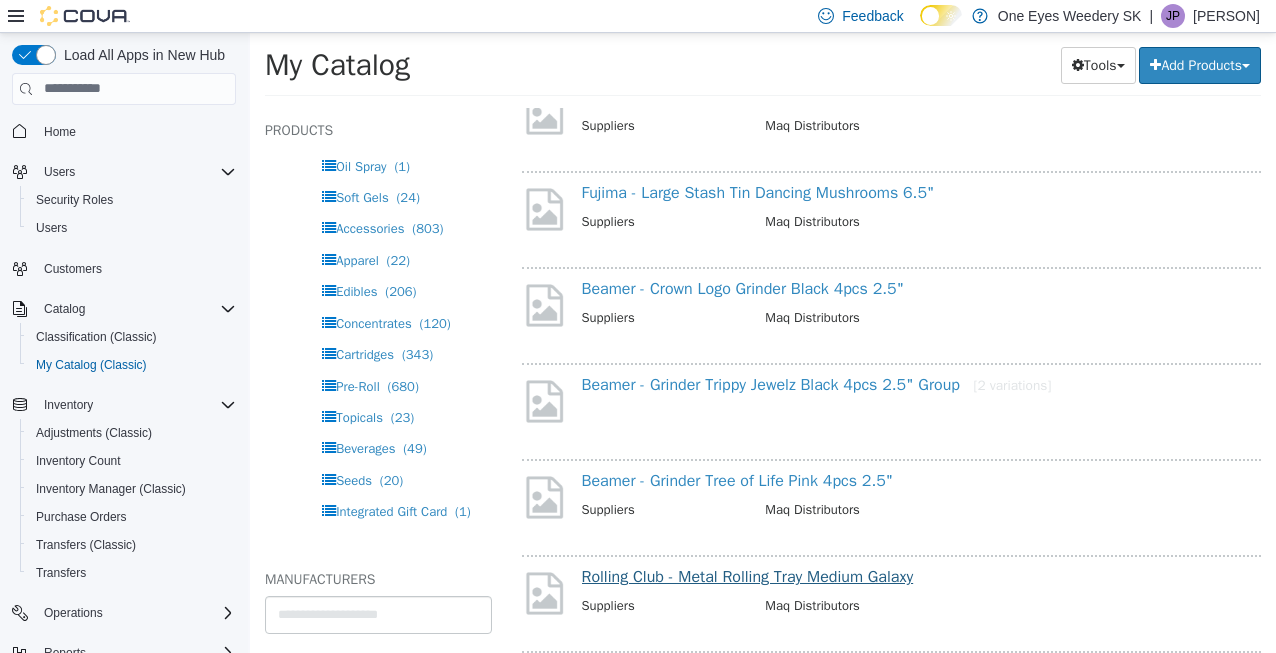 select on "**********" 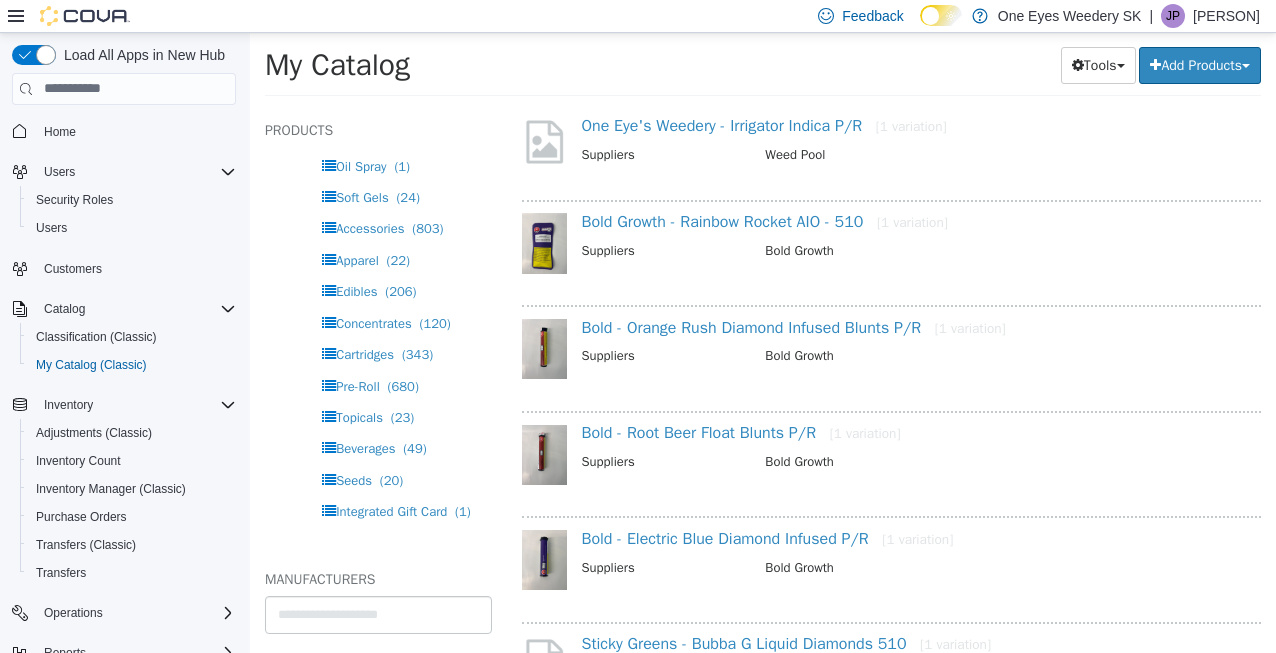 scroll, scrollTop: 35566, scrollLeft: 0, axis: vertical 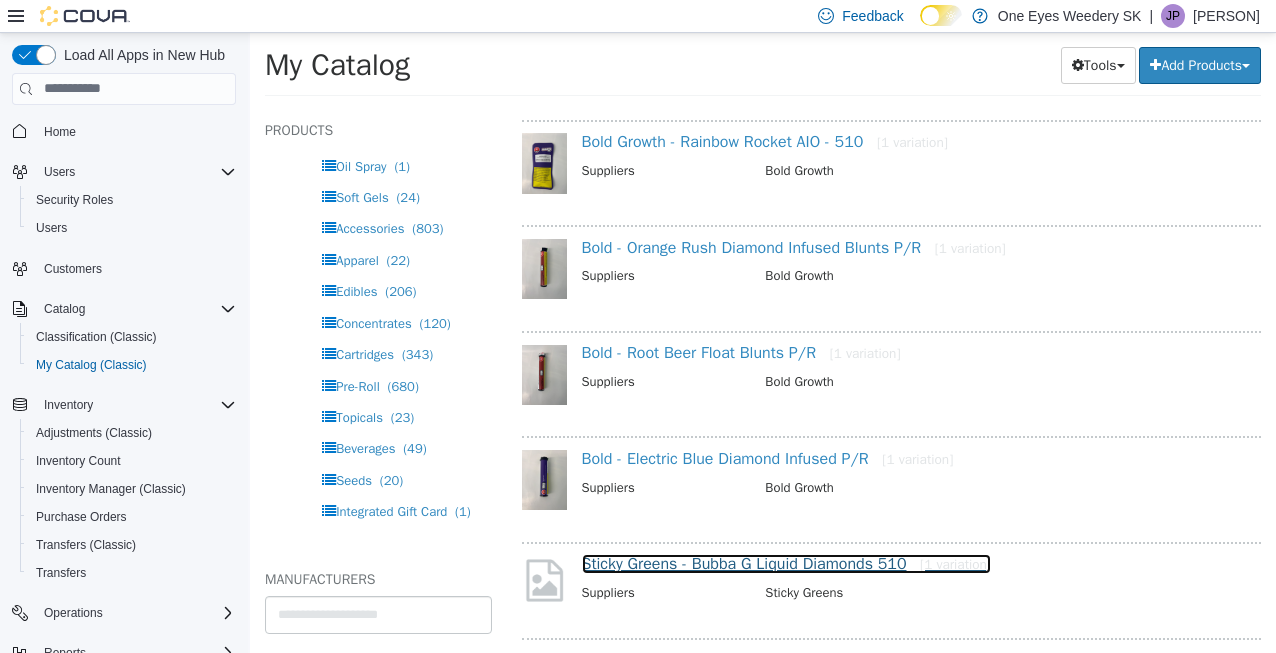 click on "Sticky Greens - Bubba G Liquid Diamonds 510
[1 variation]" at bounding box center [786, 563] 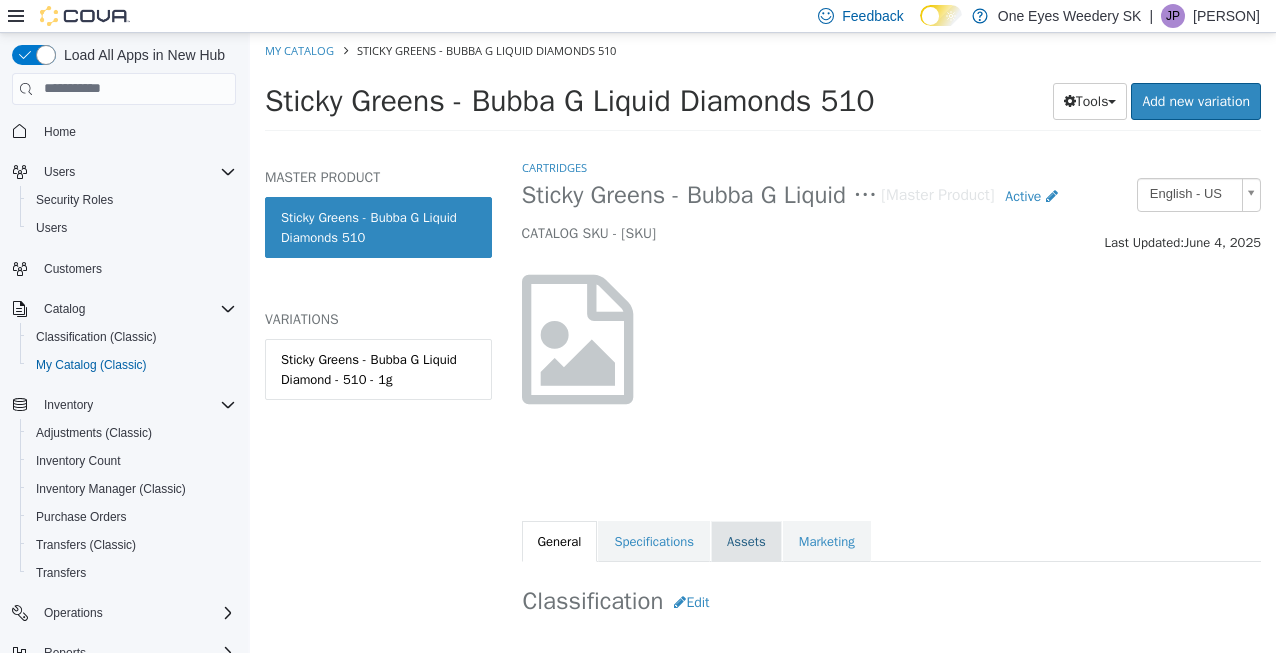 click on "Assets" at bounding box center (746, 541) 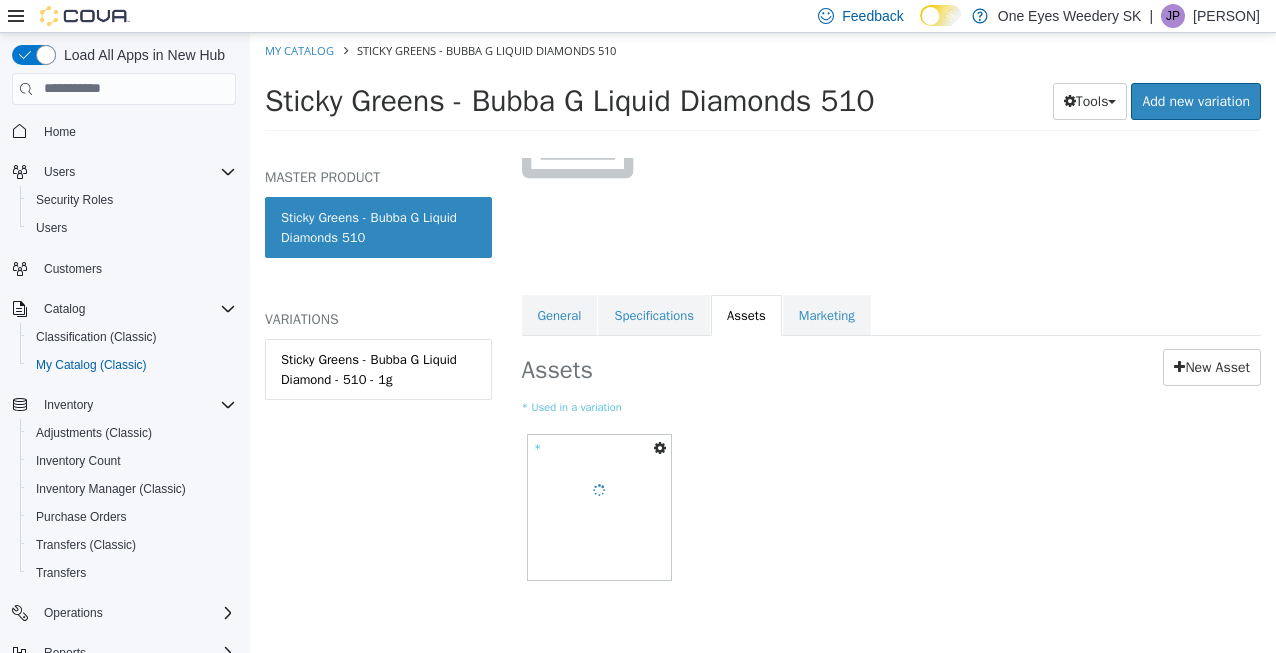 scroll, scrollTop: 241, scrollLeft: 0, axis: vertical 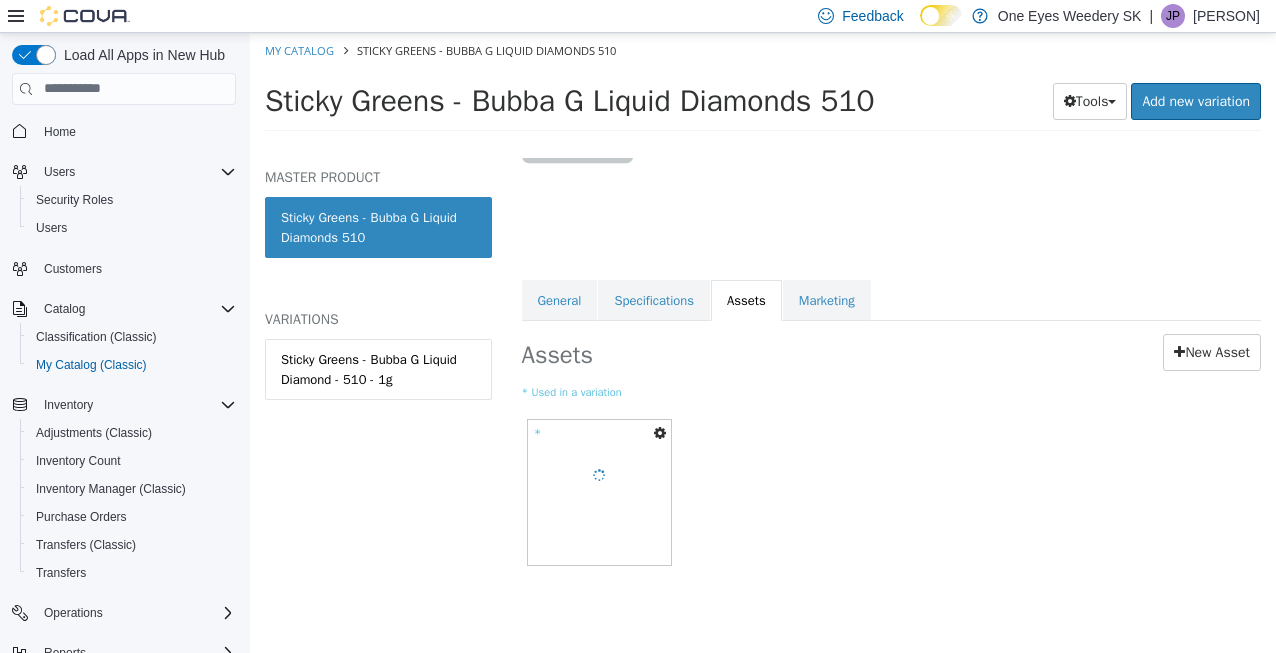 click at bounding box center [660, 432] 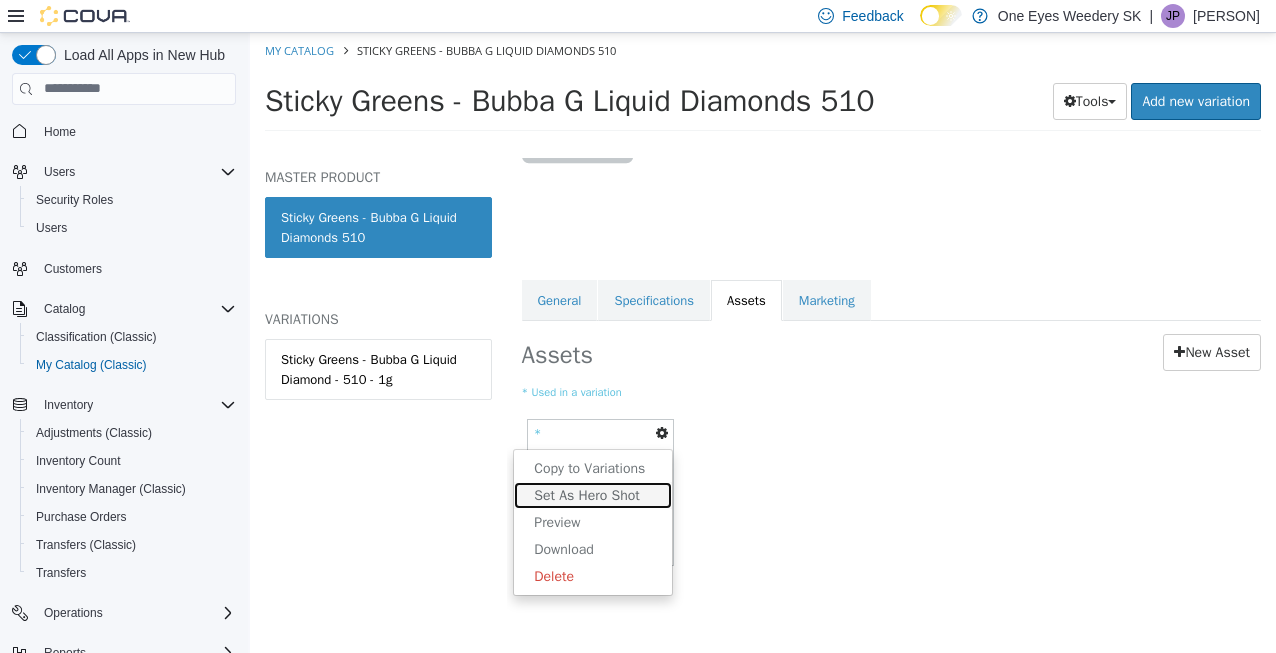 click on "Set As Hero Shot" at bounding box center (593, 494) 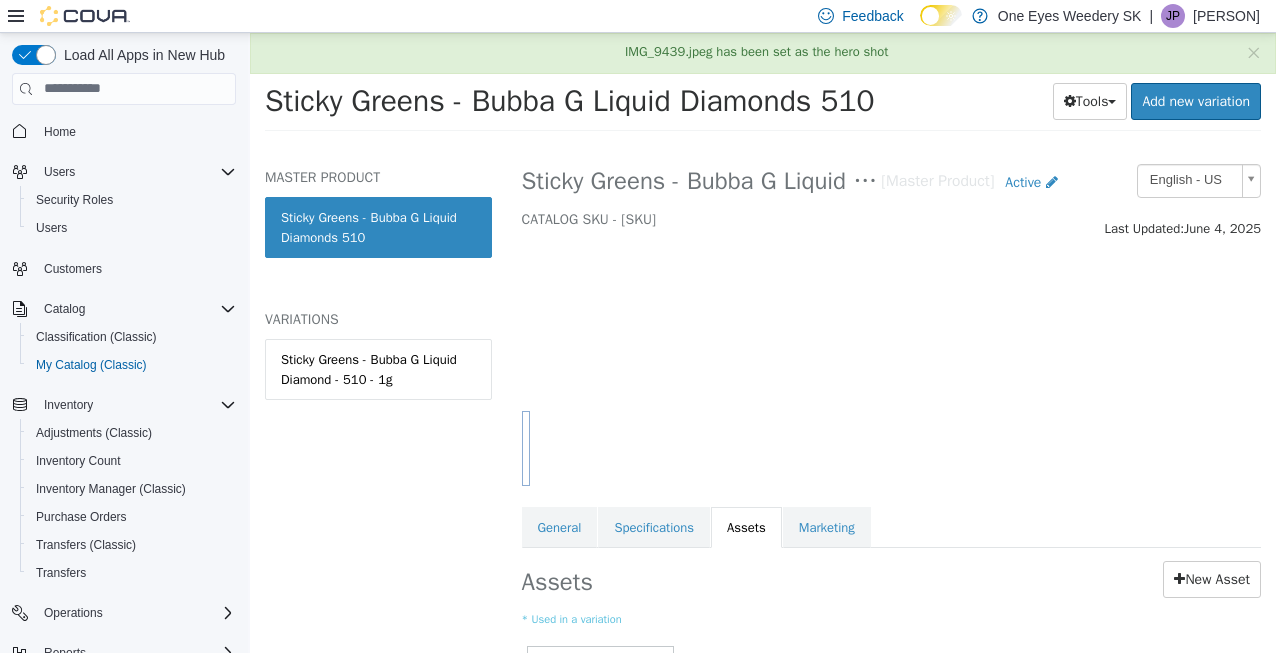 scroll, scrollTop: 0, scrollLeft: 0, axis: both 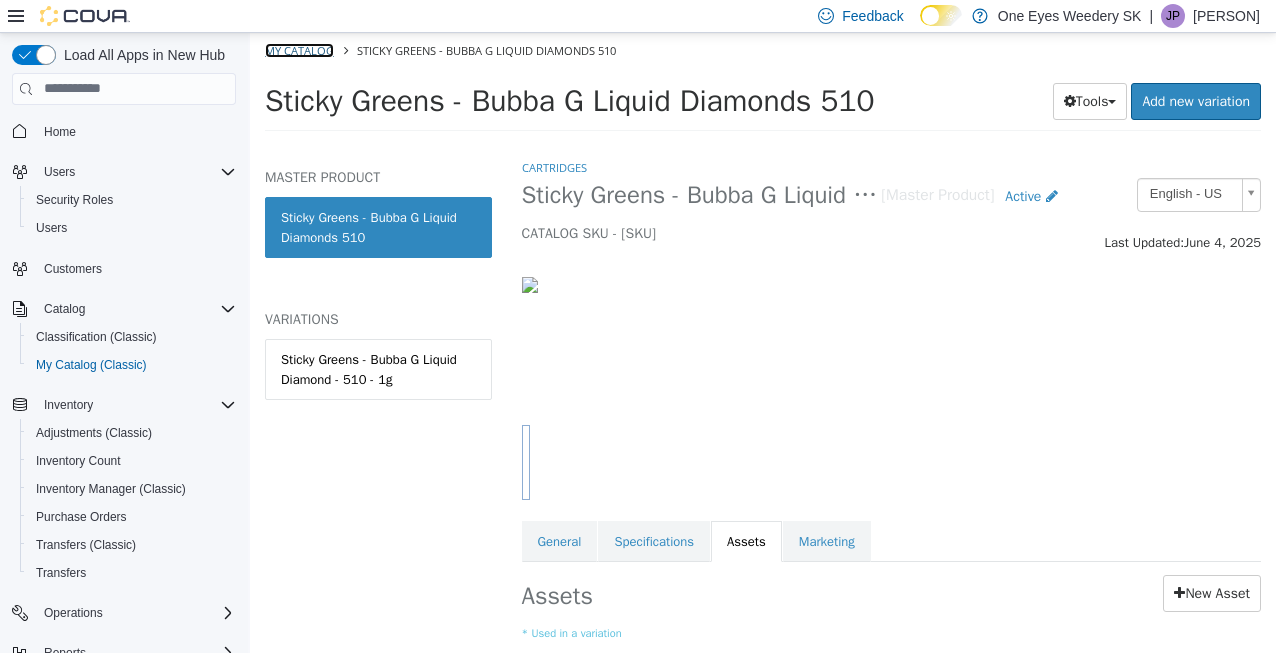 click on "My Catalog" at bounding box center (299, 49) 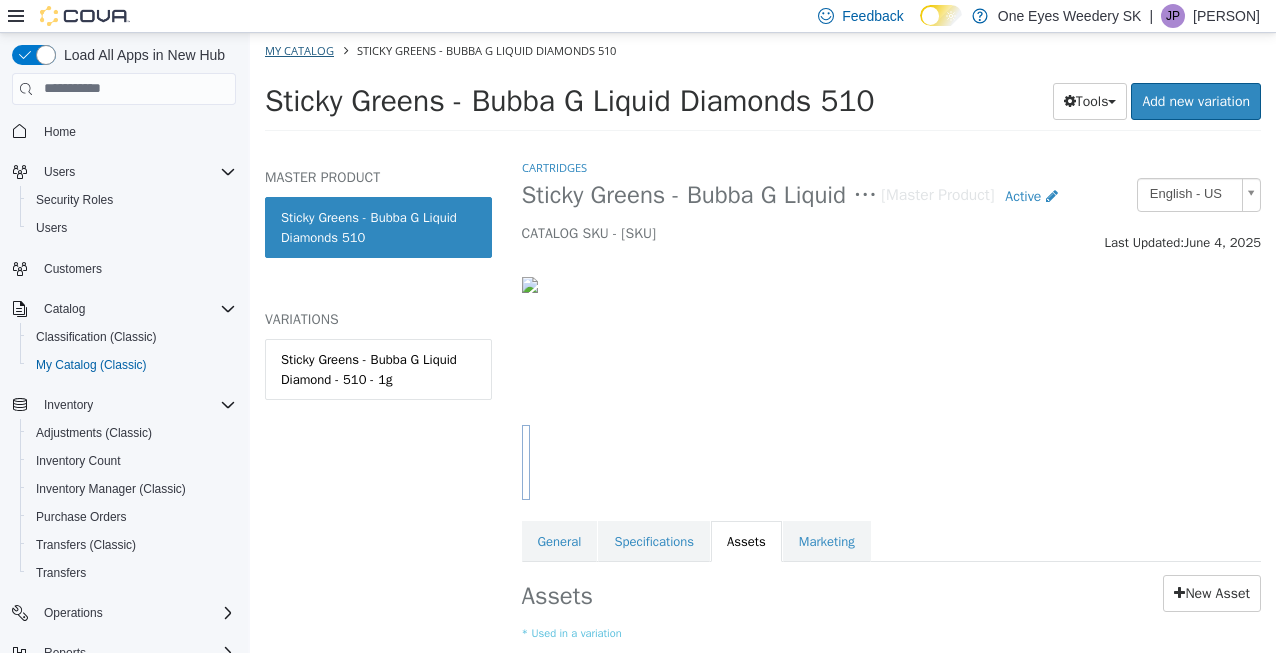 select on "**********" 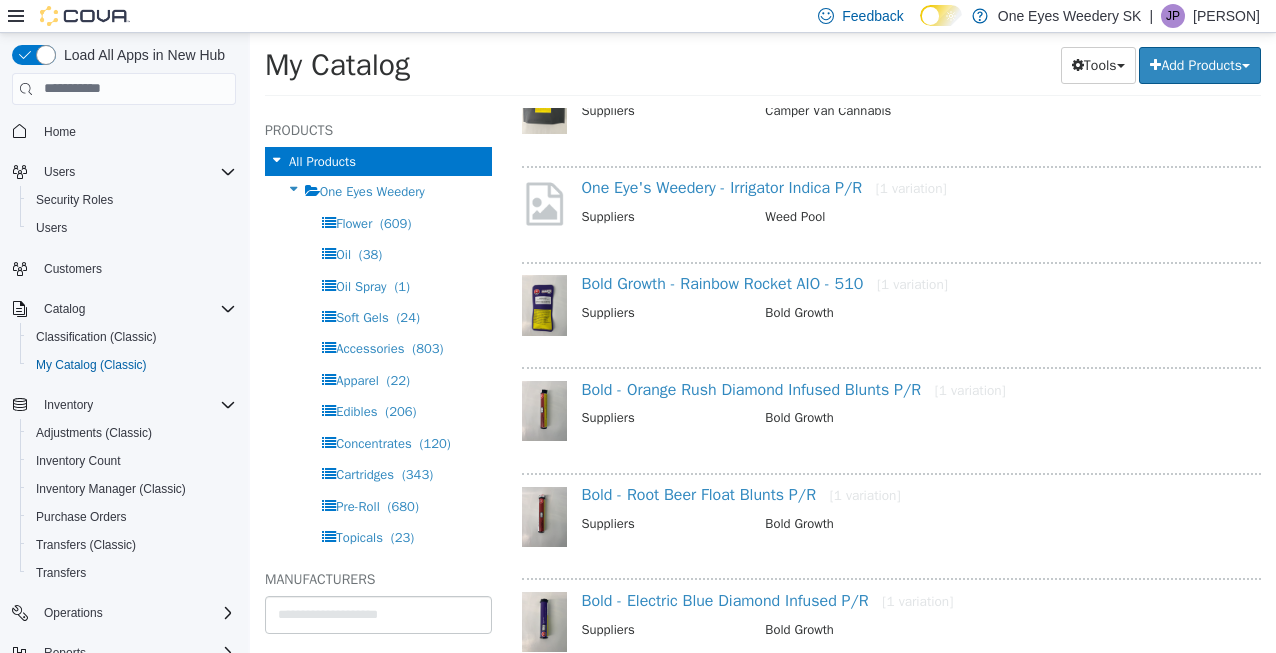 scroll, scrollTop: 35596, scrollLeft: 0, axis: vertical 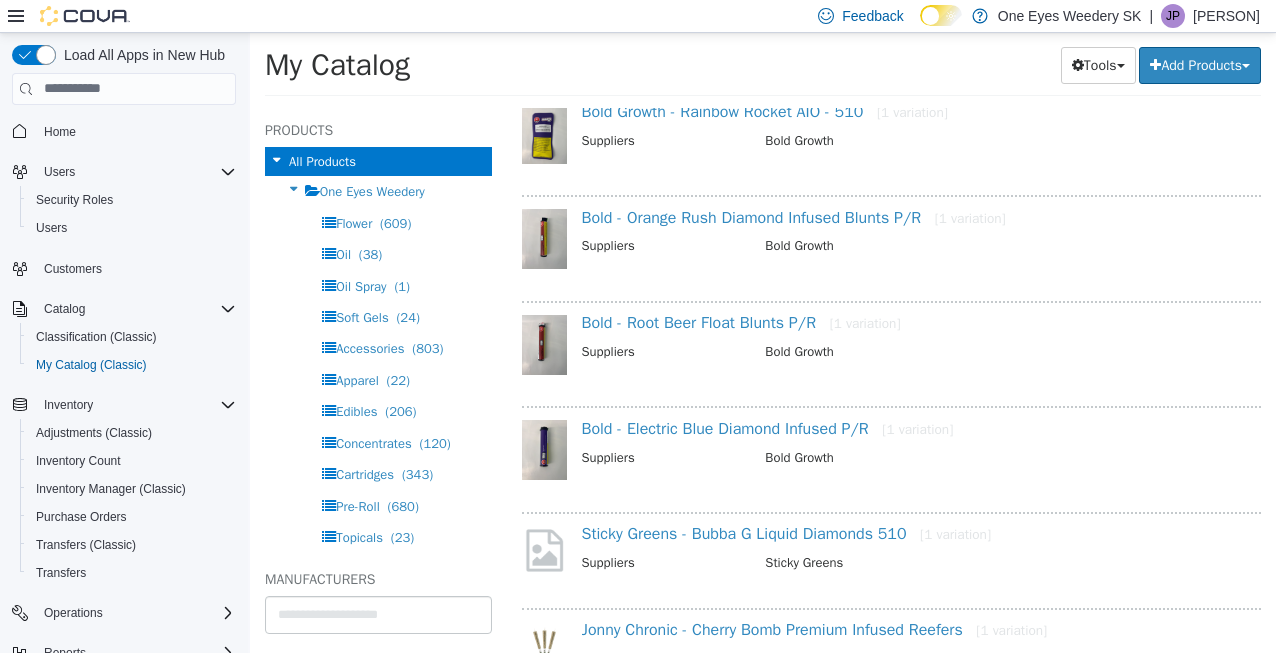 click on "View More Products" at bounding box center [891, 731] 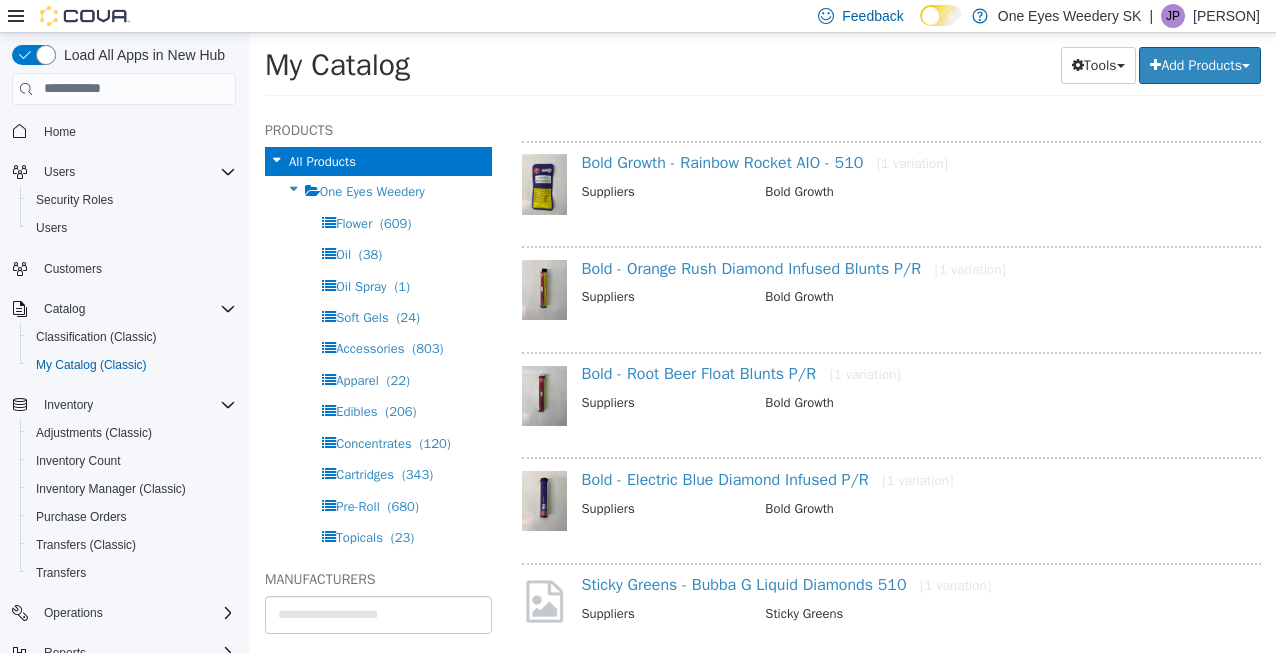 select on "**********" 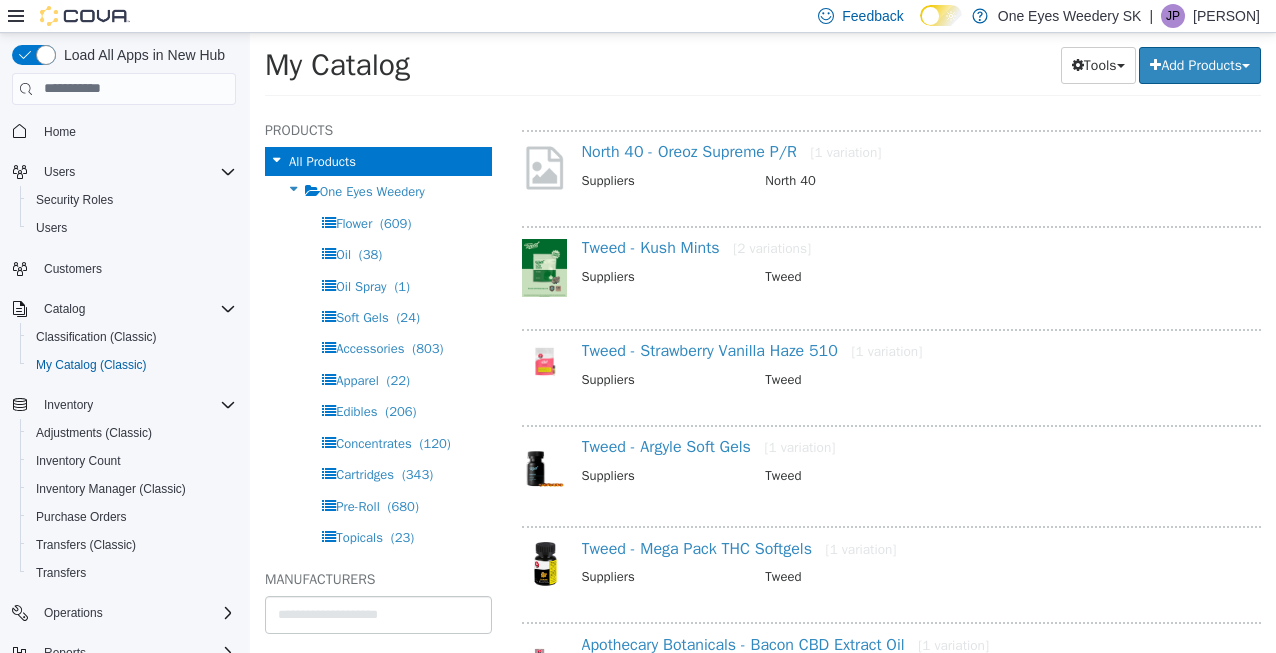 scroll, scrollTop: 37577, scrollLeft: 0, axis: vertical 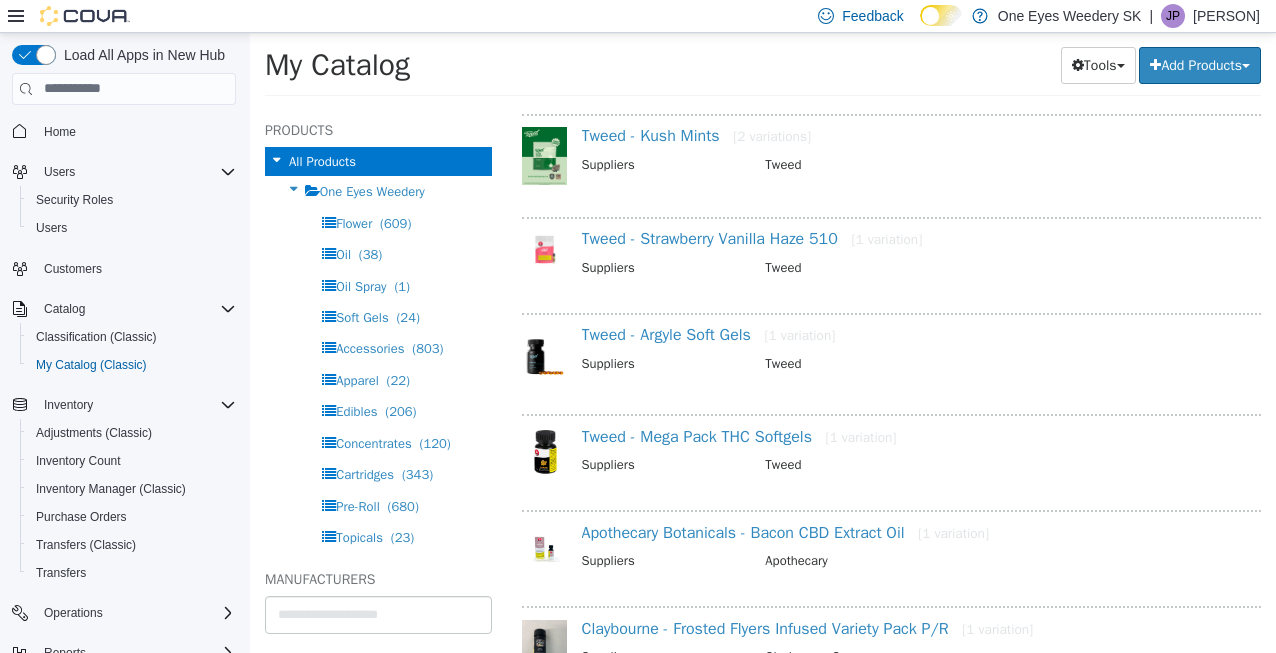 click on "View More Products" at bounding box center (891, 739) 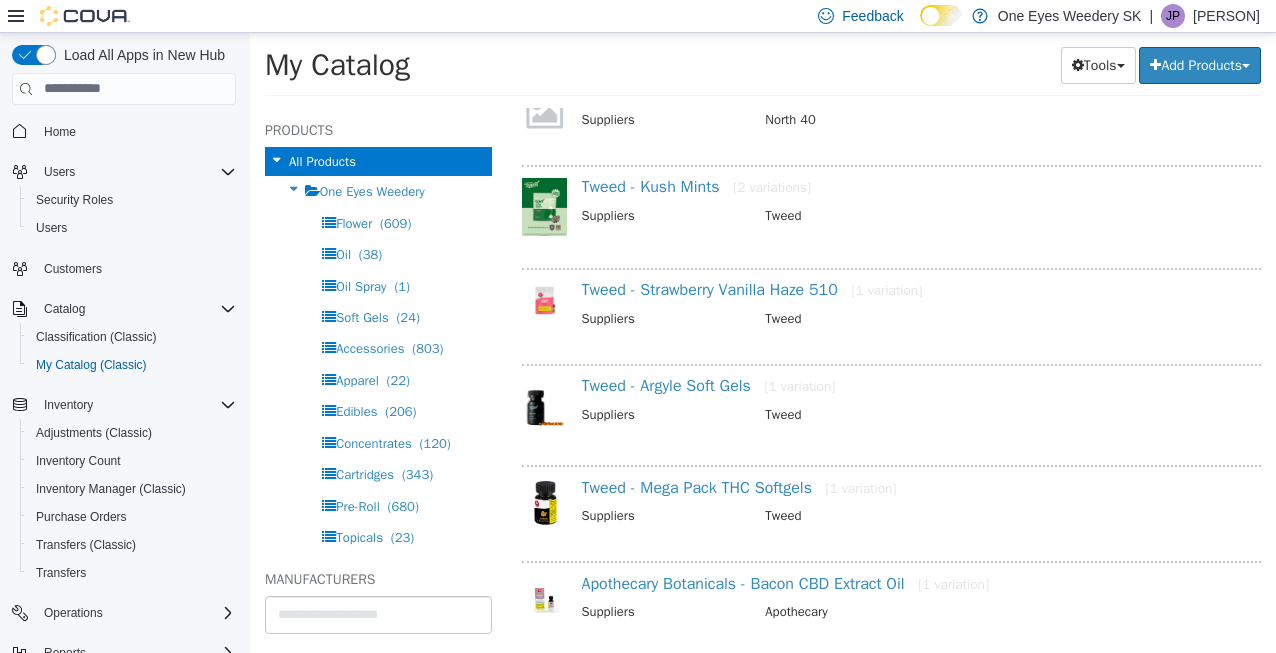 select on "**********" 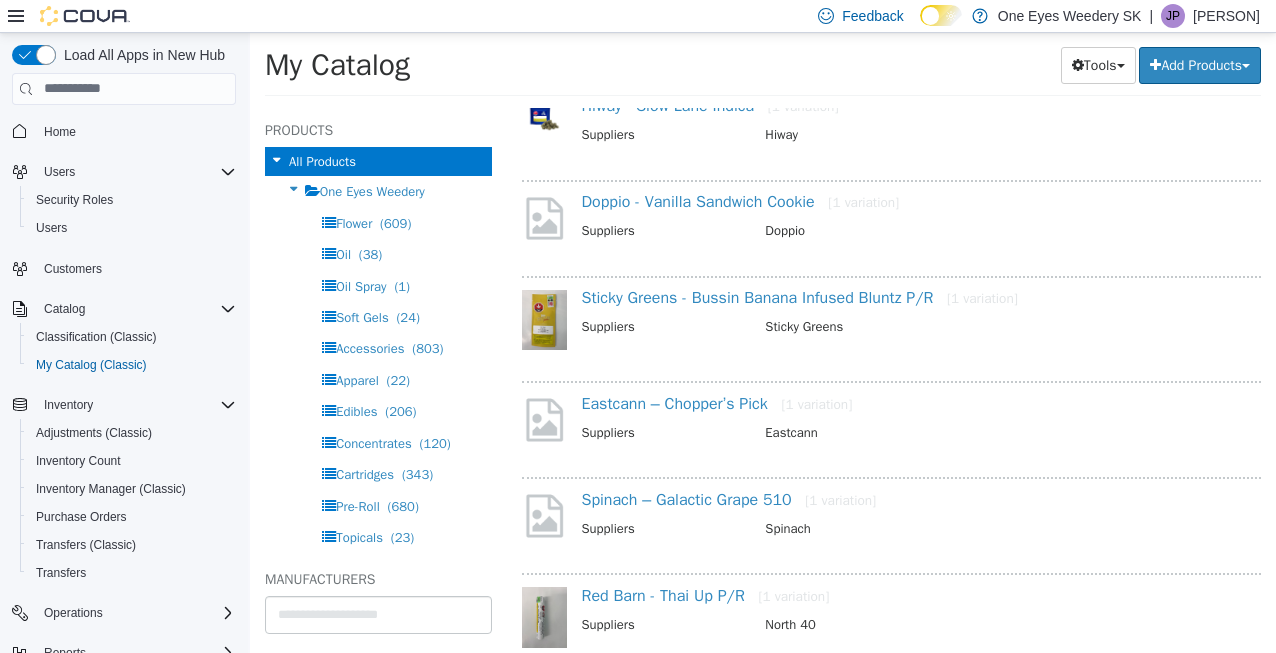 scroll, scrollTop: 39286, scrollLeft: 0, axis: vertical 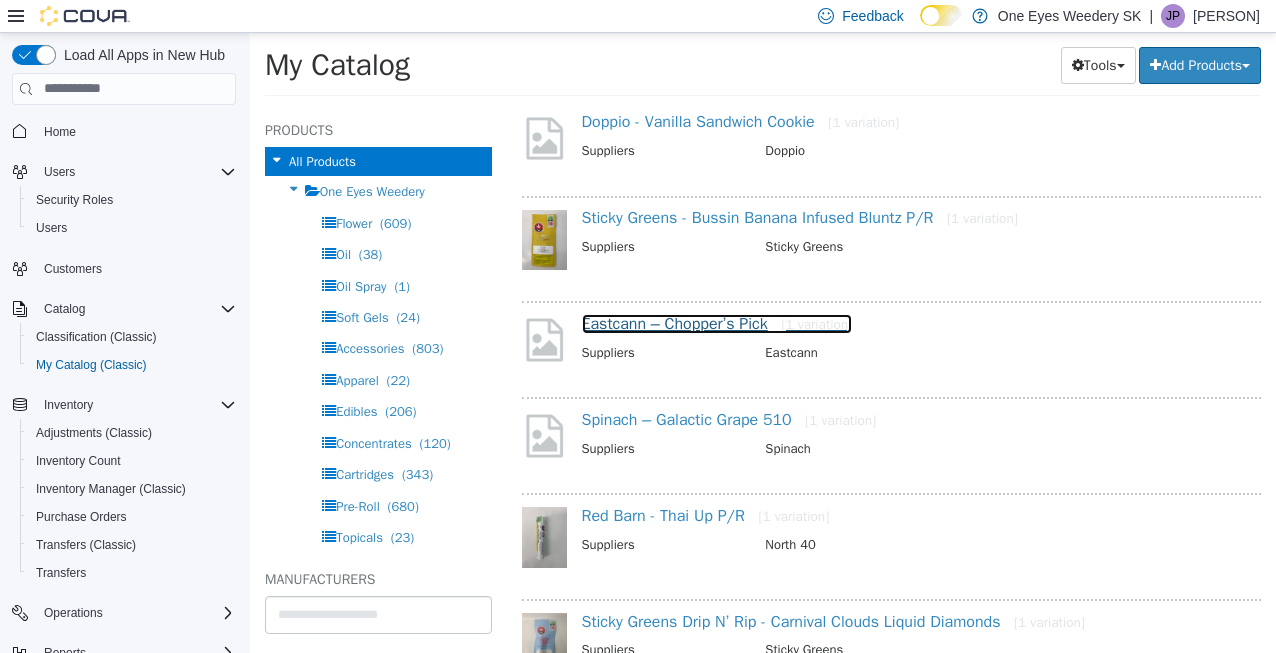 click on "Eastcann – Chopper’s Pick
[1 variation]" at bounding box center (717, 323) 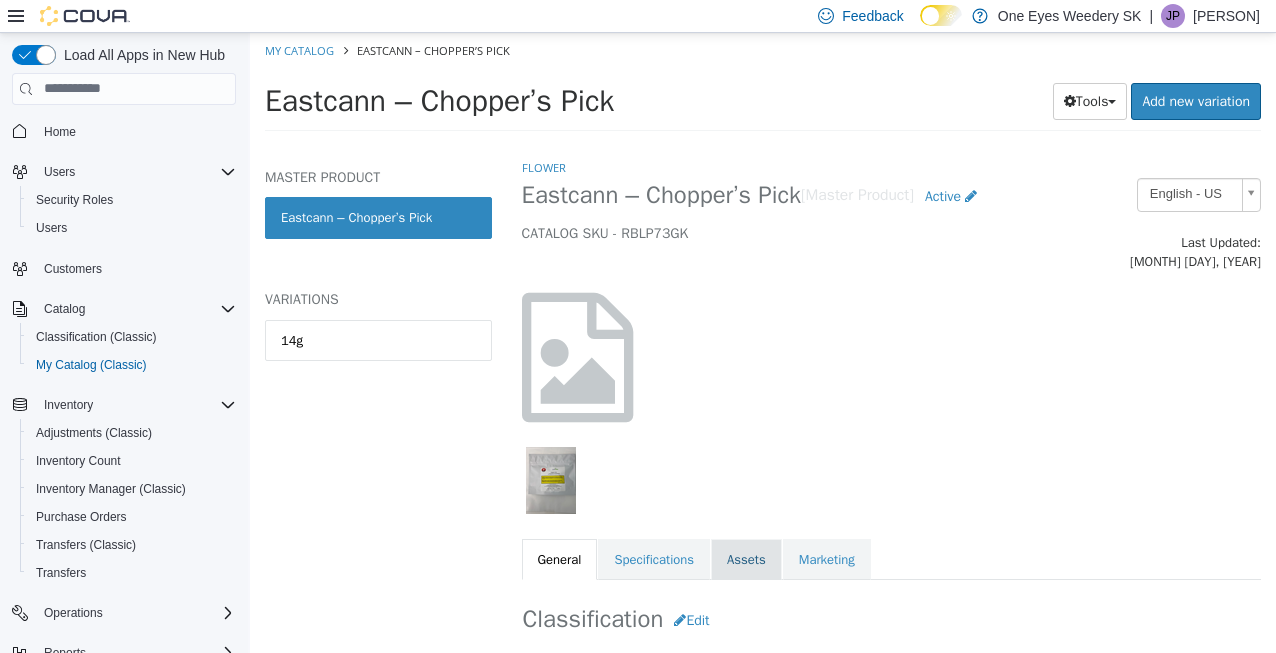 click on "Assets" at bounding box center [746, 559] 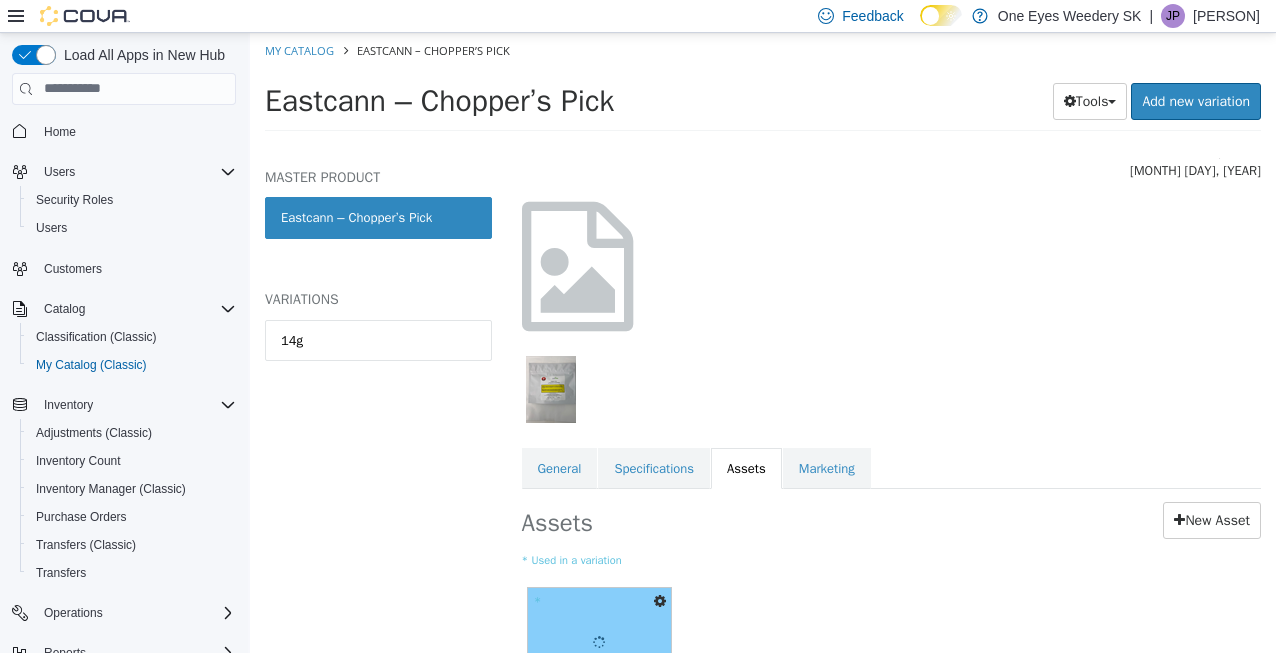 scroll, scrollTop: 241, scrollLeft: 0, axis: vertical 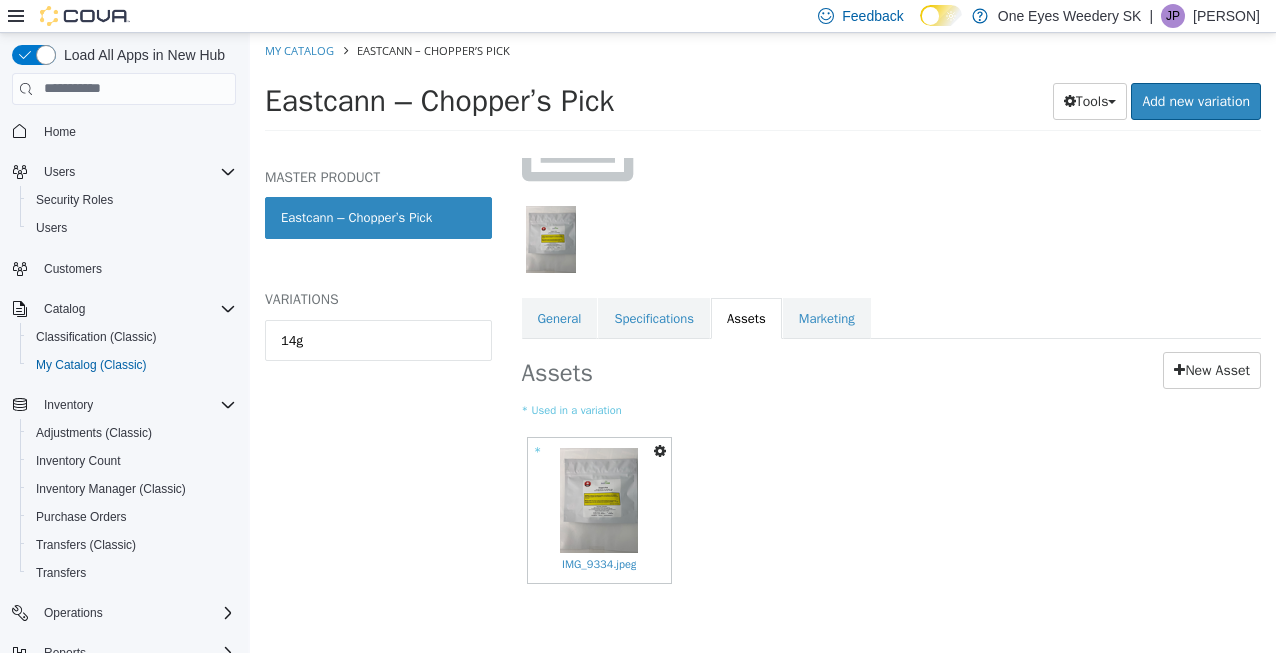 click at bounding box center [660, 450] 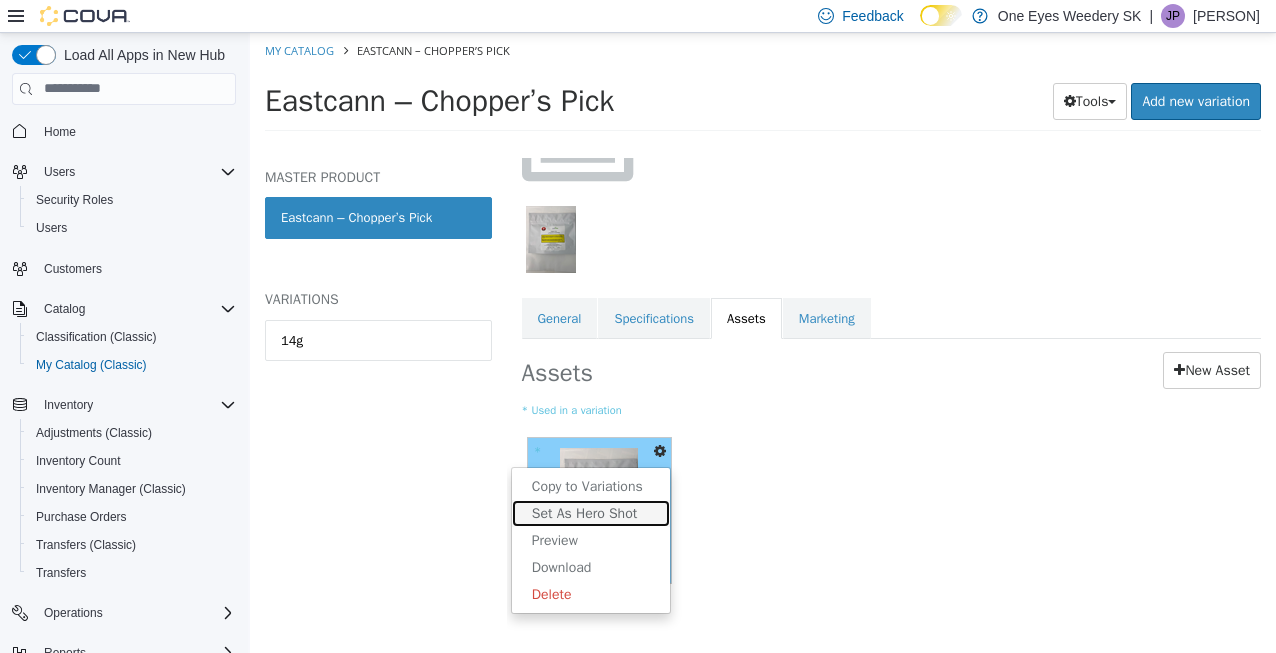 click on "Set As Hero Shot" at bounding box center (591, 512) 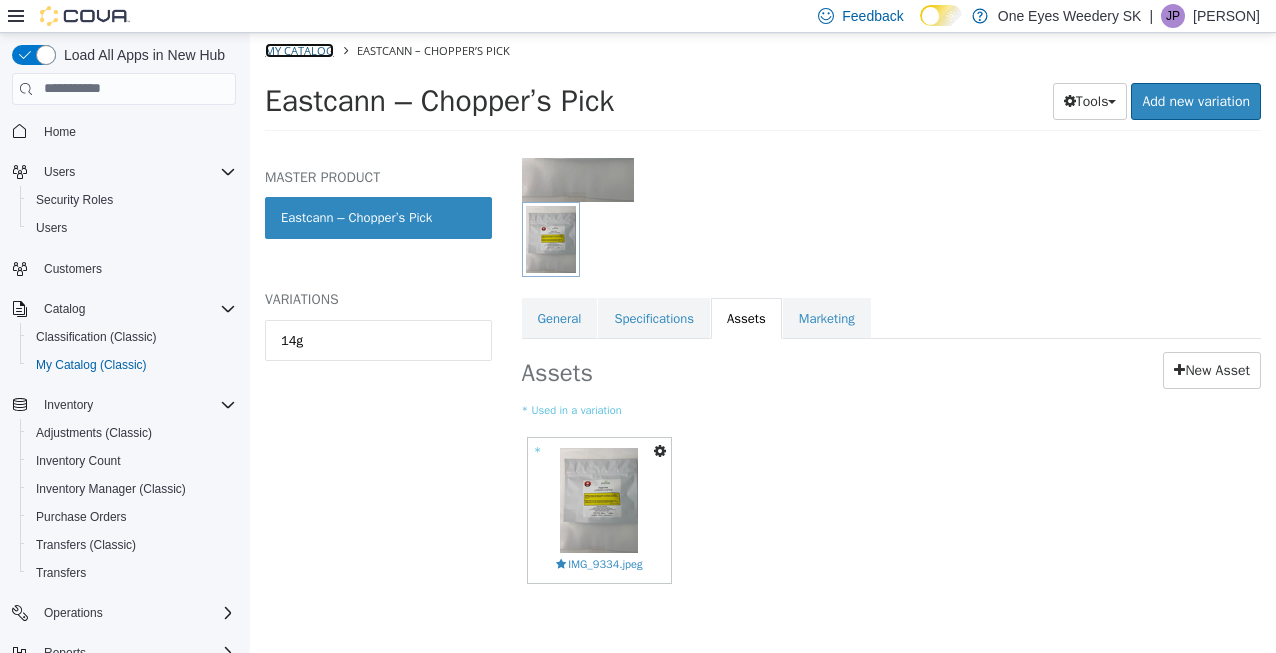 click on "My Catalog" at bounding box center [299, 49] 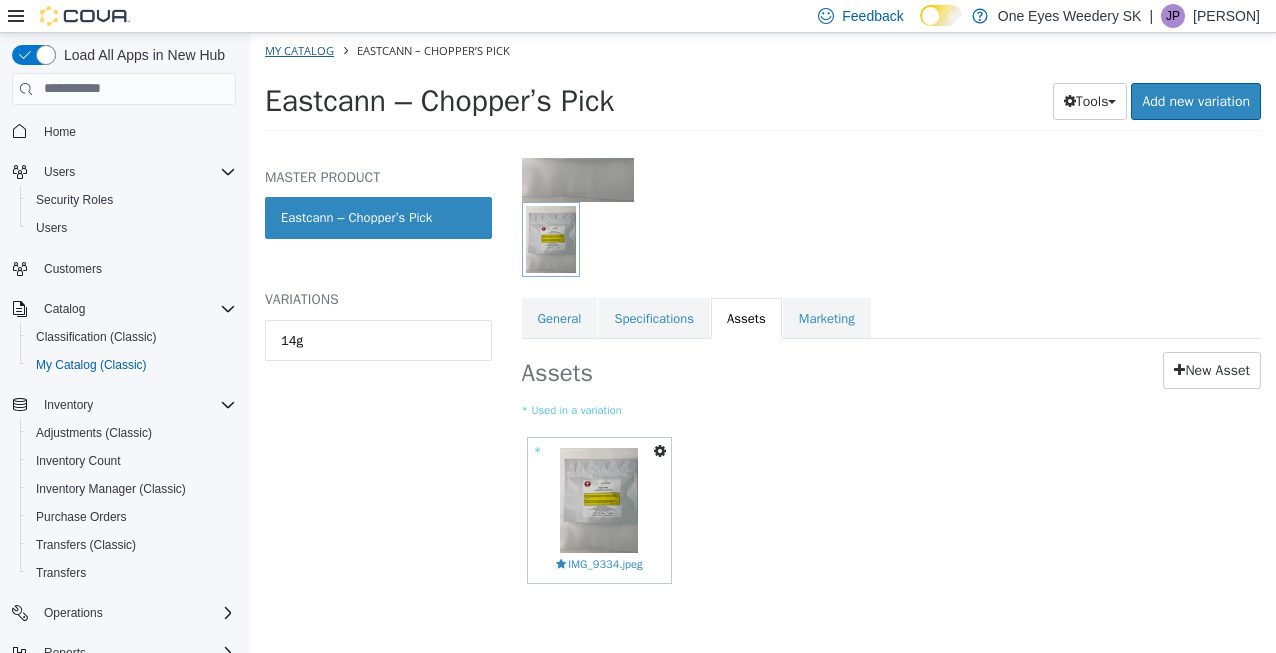 select on "**********" 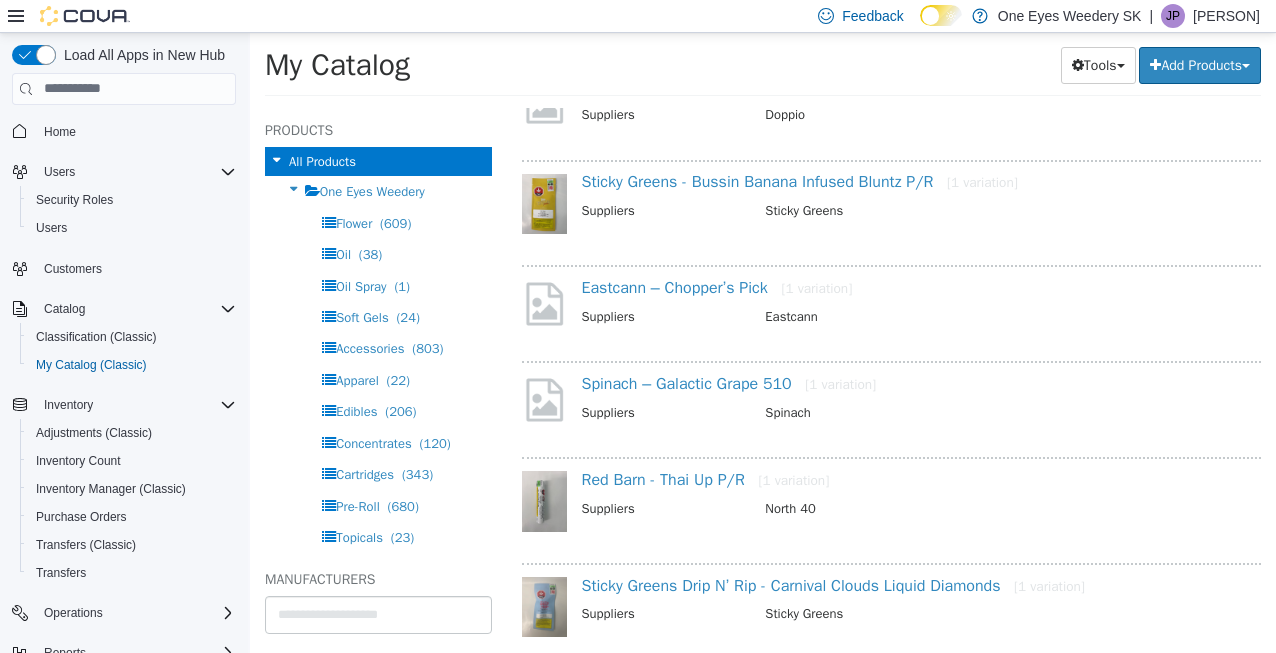 scroll, scrollTop: 39578, scrollLeft: 0, axis: vertical 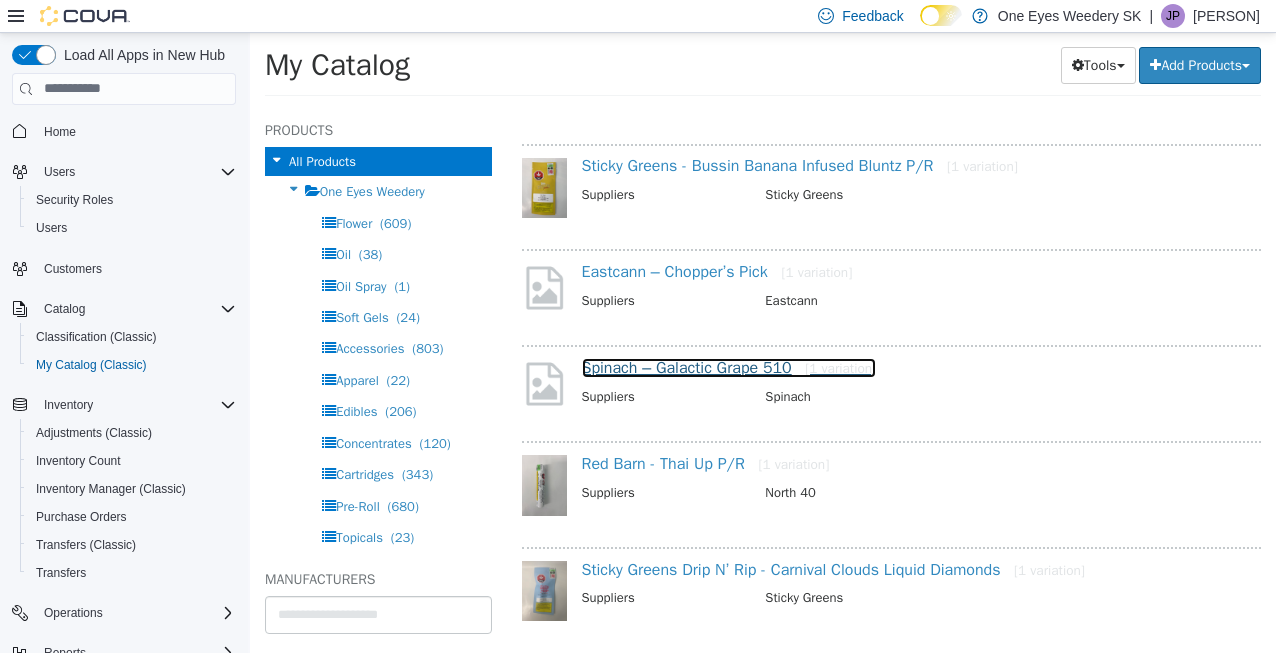 click on "Spinach – Galactic Grape 510
[1 variation]" at bounding box center [729, 367] 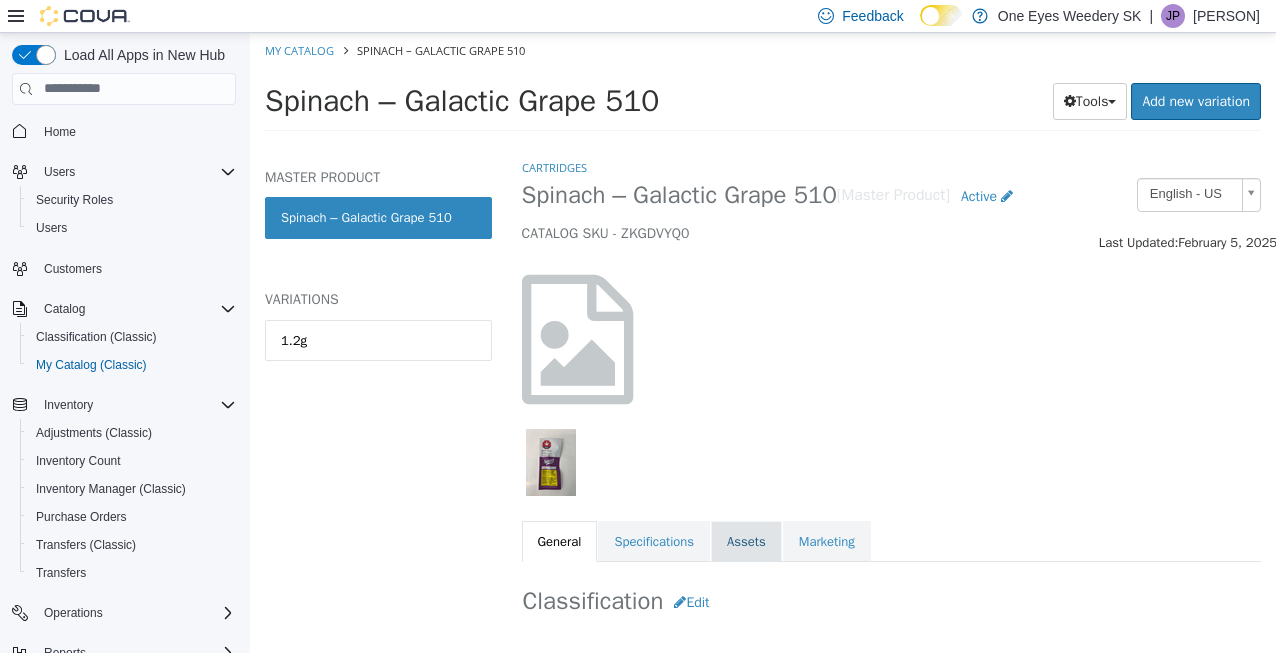 click on "Assets" at bounding box center [746, 541] 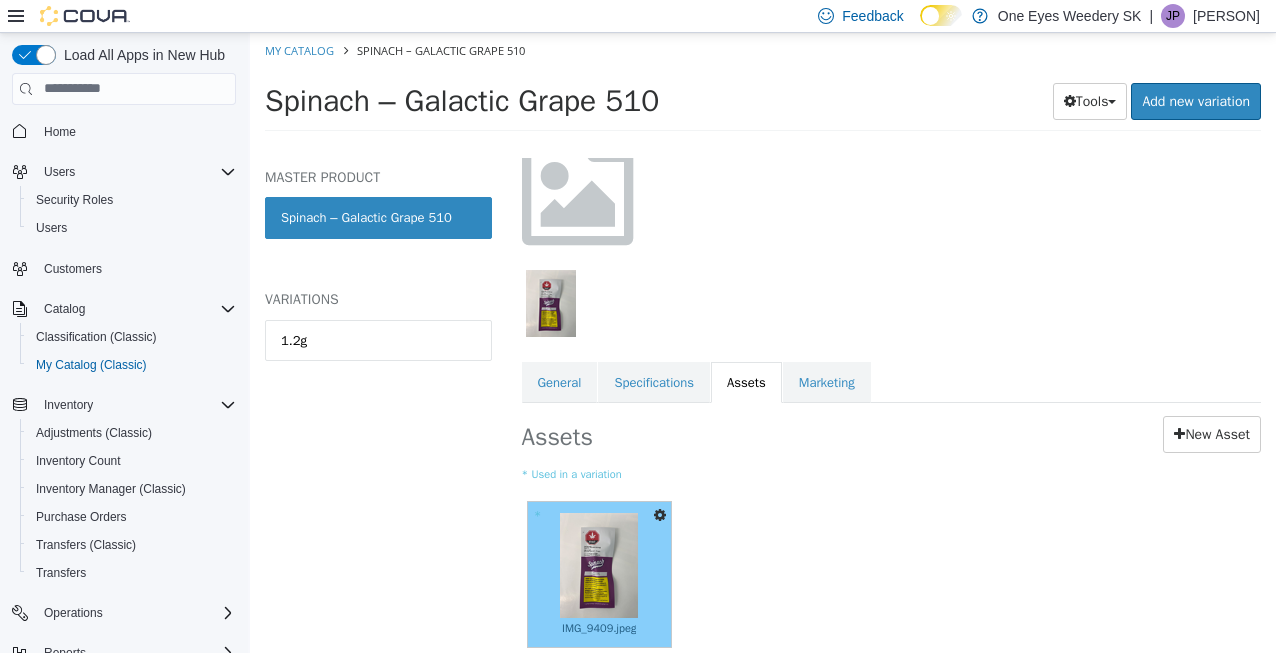 scroll, scrollTop: 160, scrollLeft: 0, axis: vertical 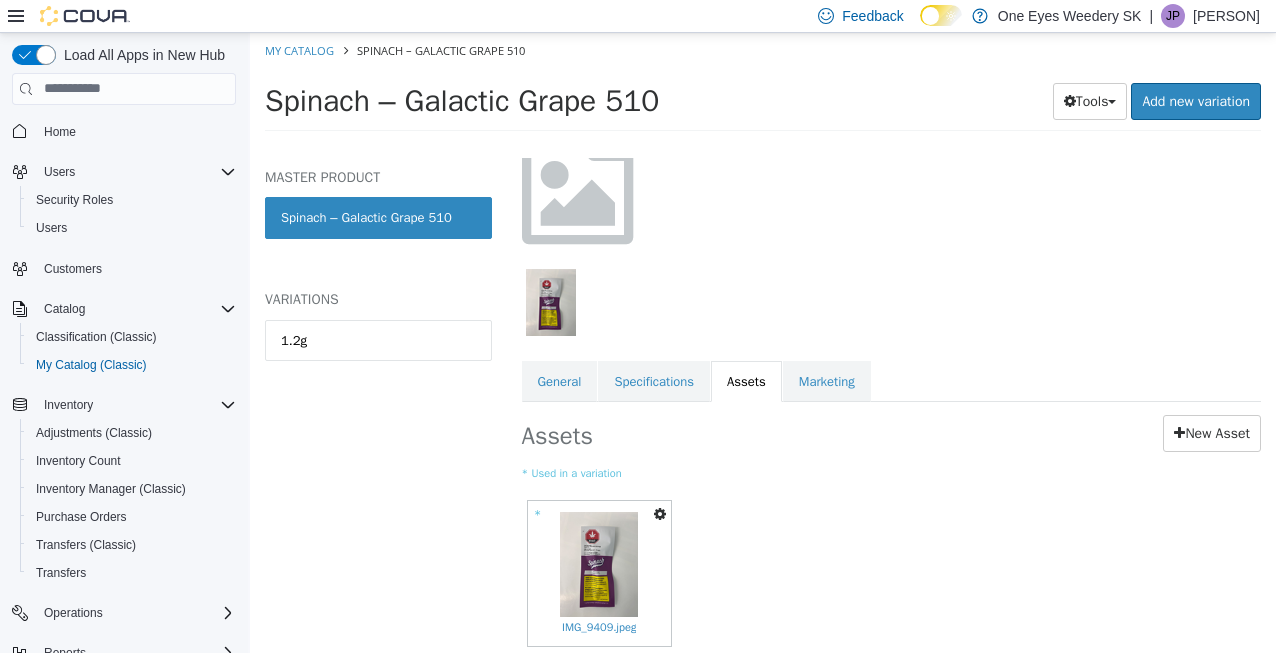 click at bounding box center [660, 513] 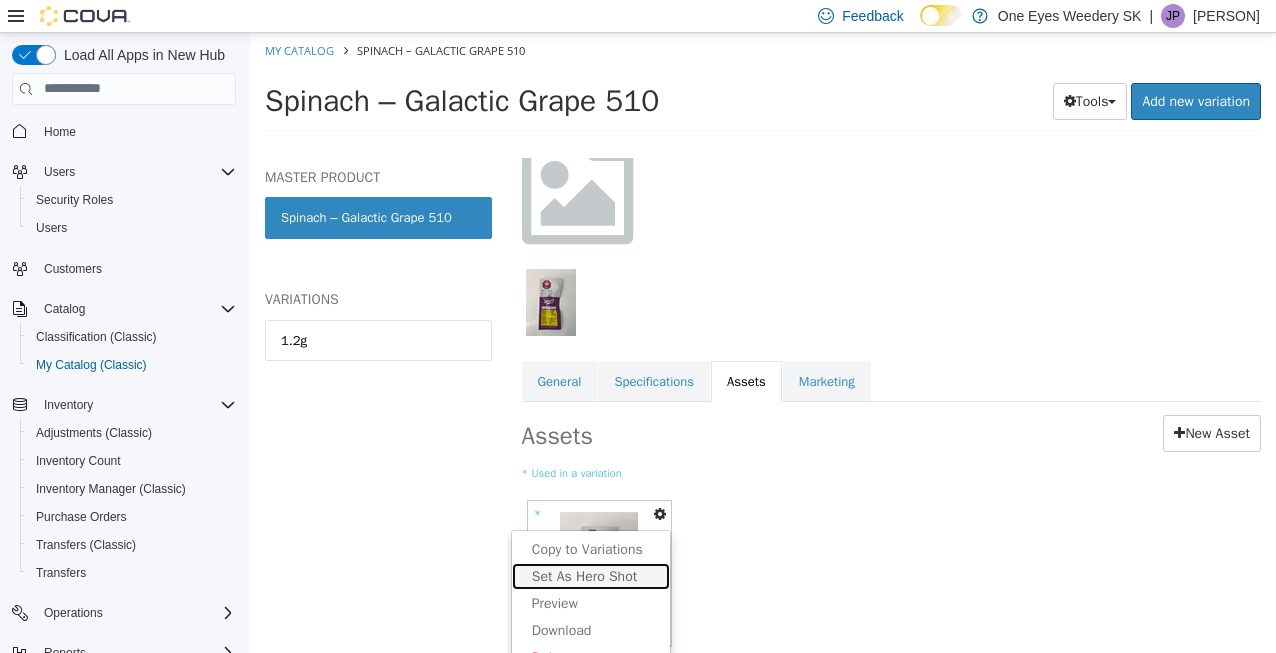 click on "Set As Hero Shot" at bounding box center (591, 575) 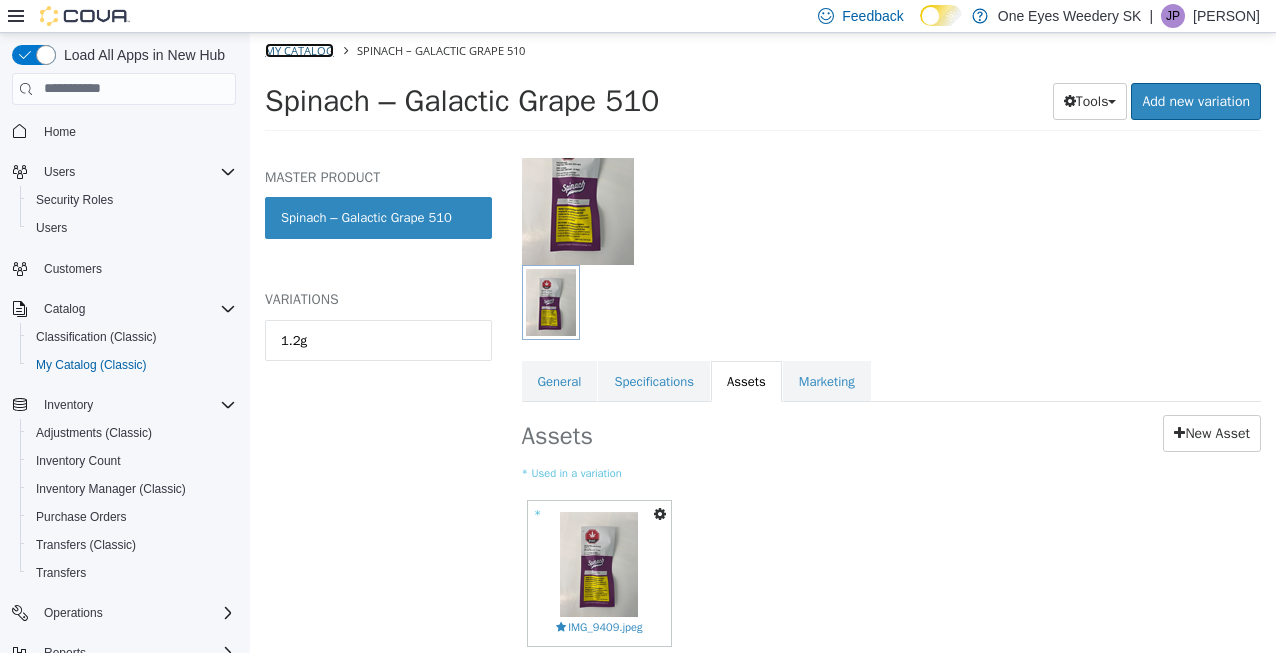 click on "My Catalog" at bounding box center [299, 49] 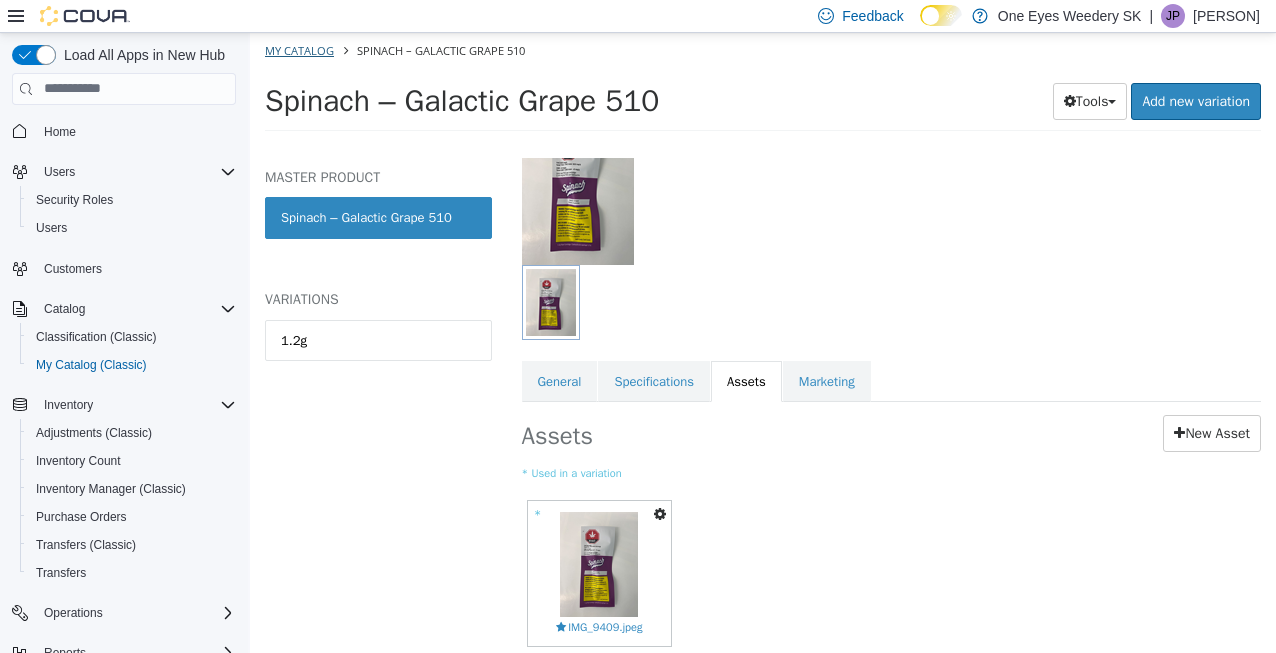 select on "**********" 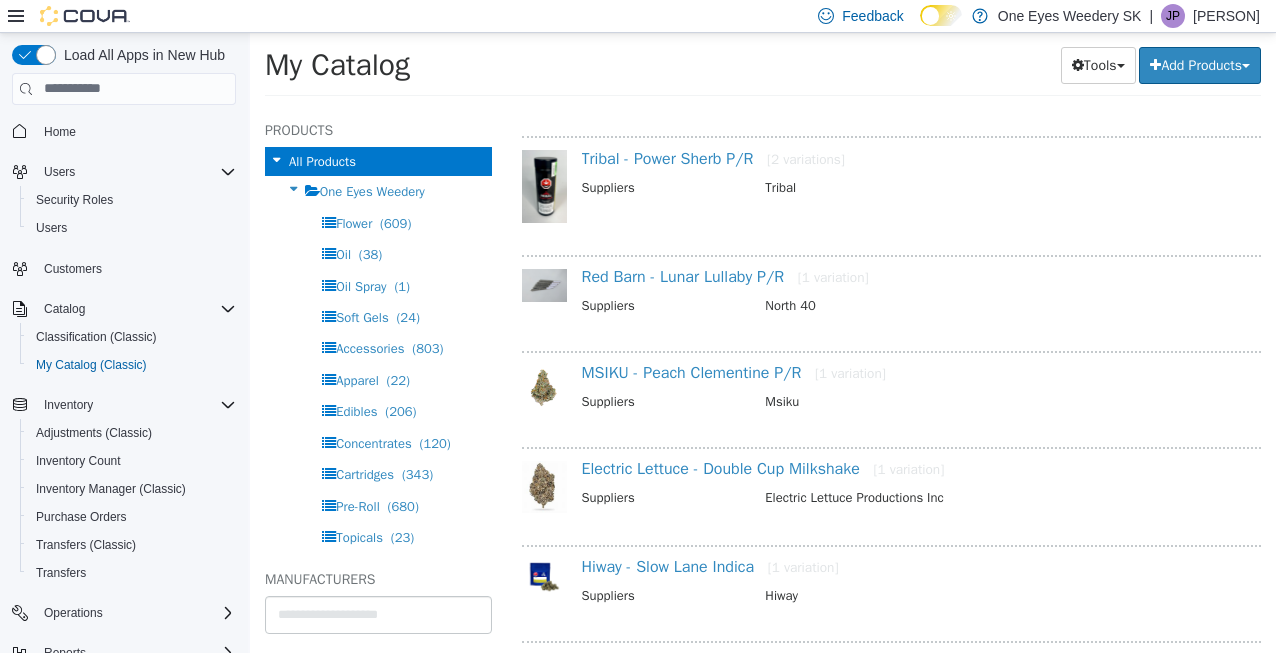 scroll, scrollTop: 39578, scrollLeft: 0, axis: vertical 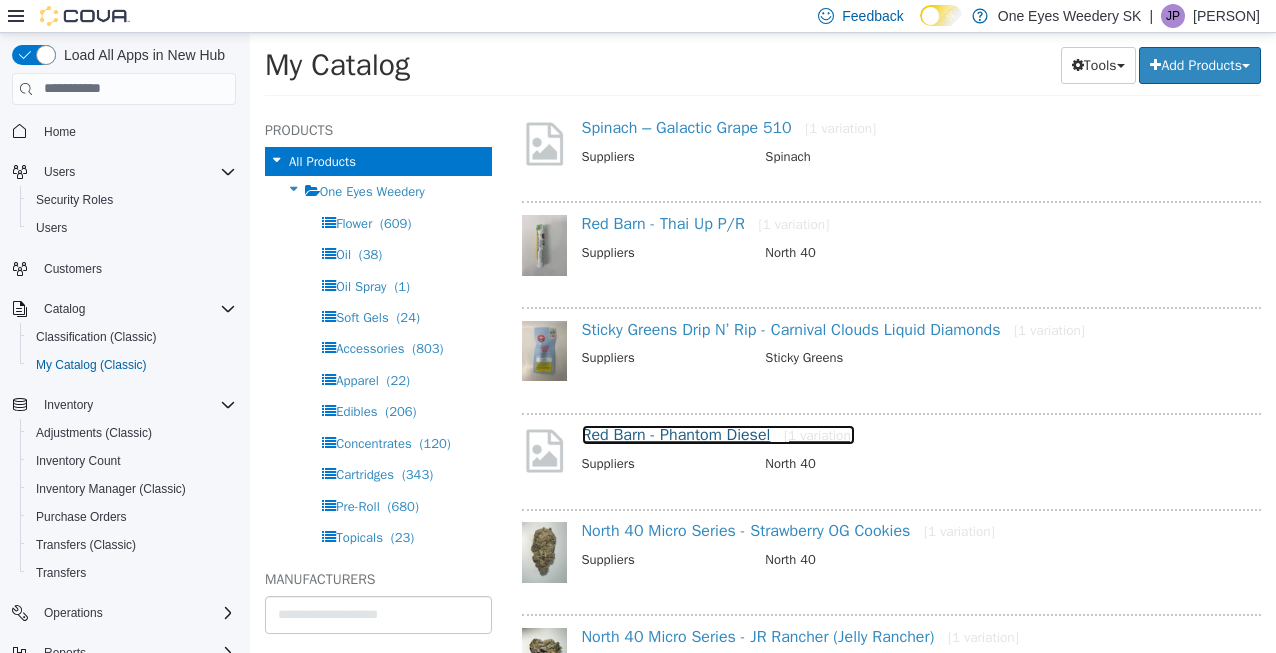 click on "Red Barn - Phantom Diesel
[1 variation]" at bounding box center [718, 434] 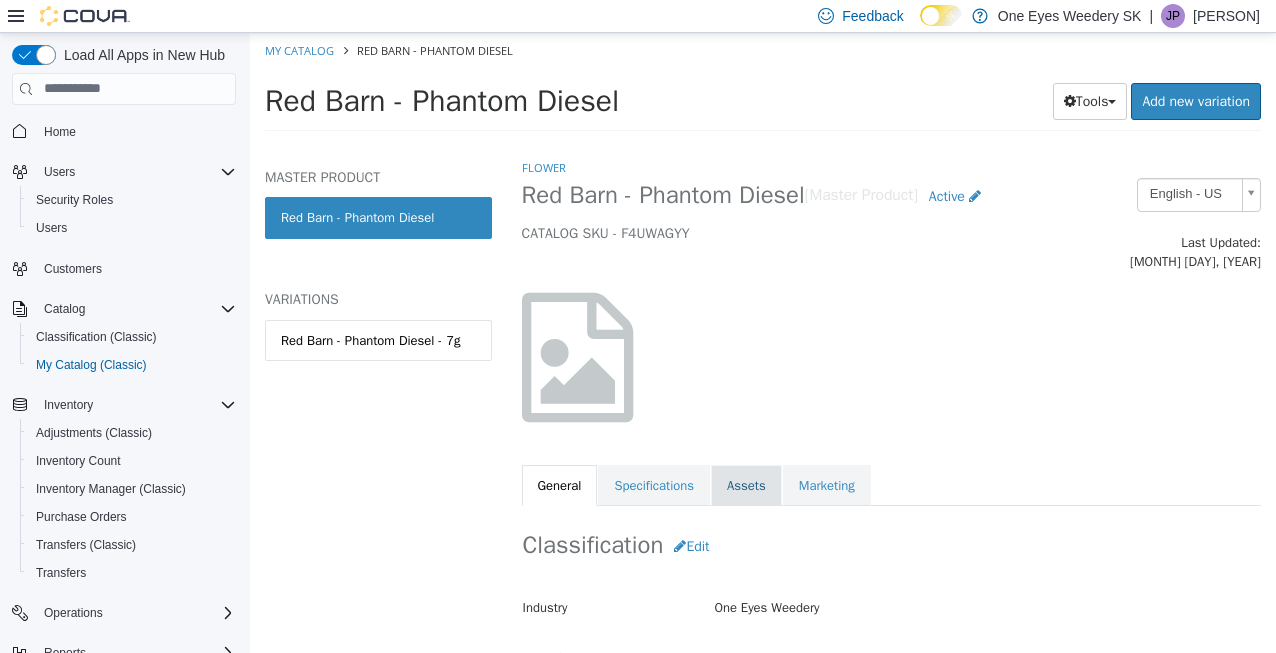 click on "Assets" at bounding box center (746, 485) 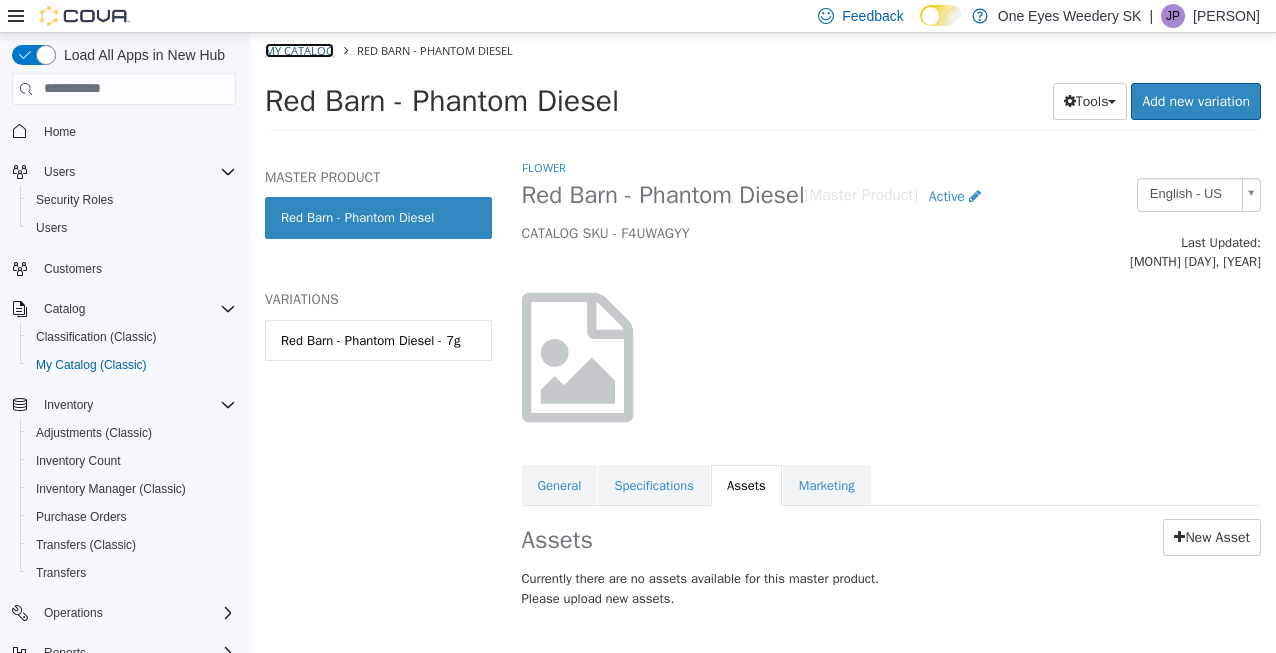 click on "My Catalog" at bounding box center [299, 49] 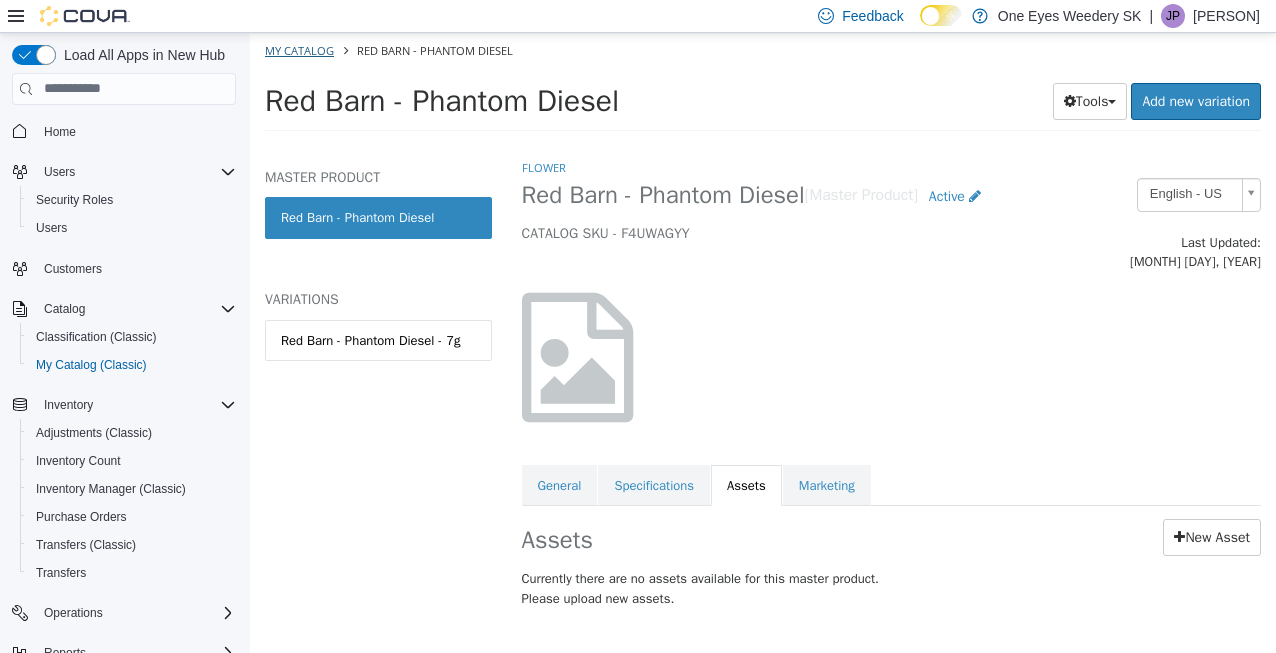 select on "**********" 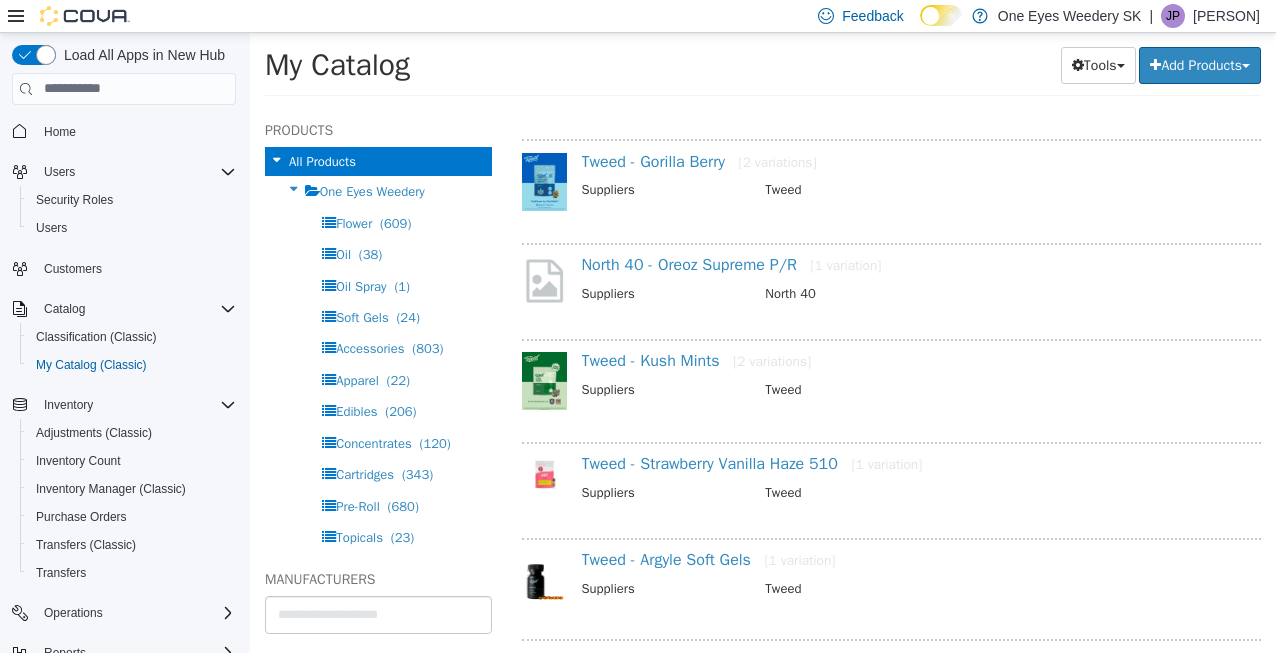 scroll, scrollTop: 39578, scrollLeft: 0, axis: vertical 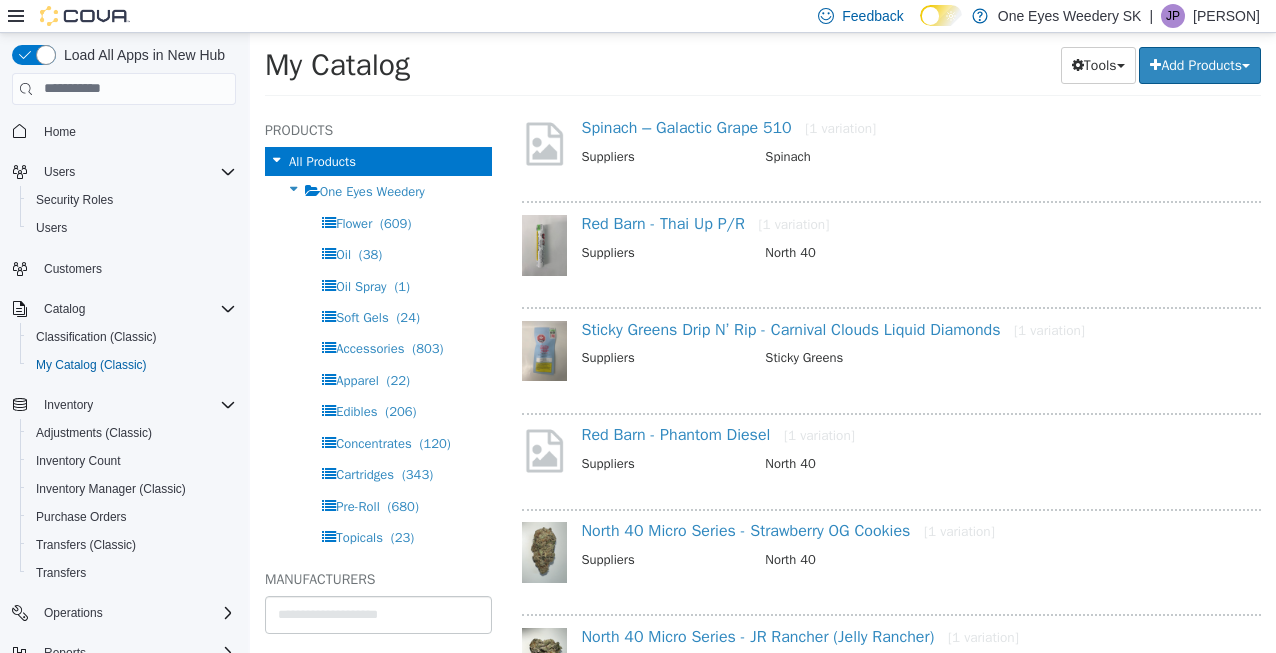 click on "View More Products" at bounding box center (891, 747) 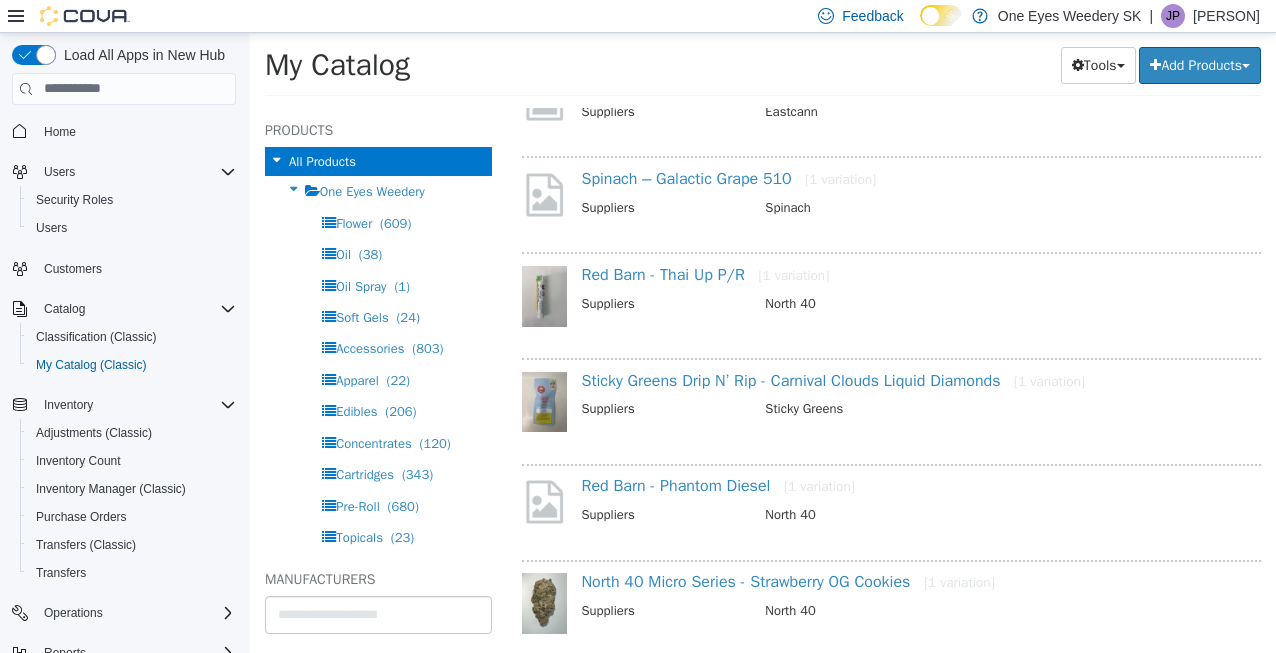 select on "**********" 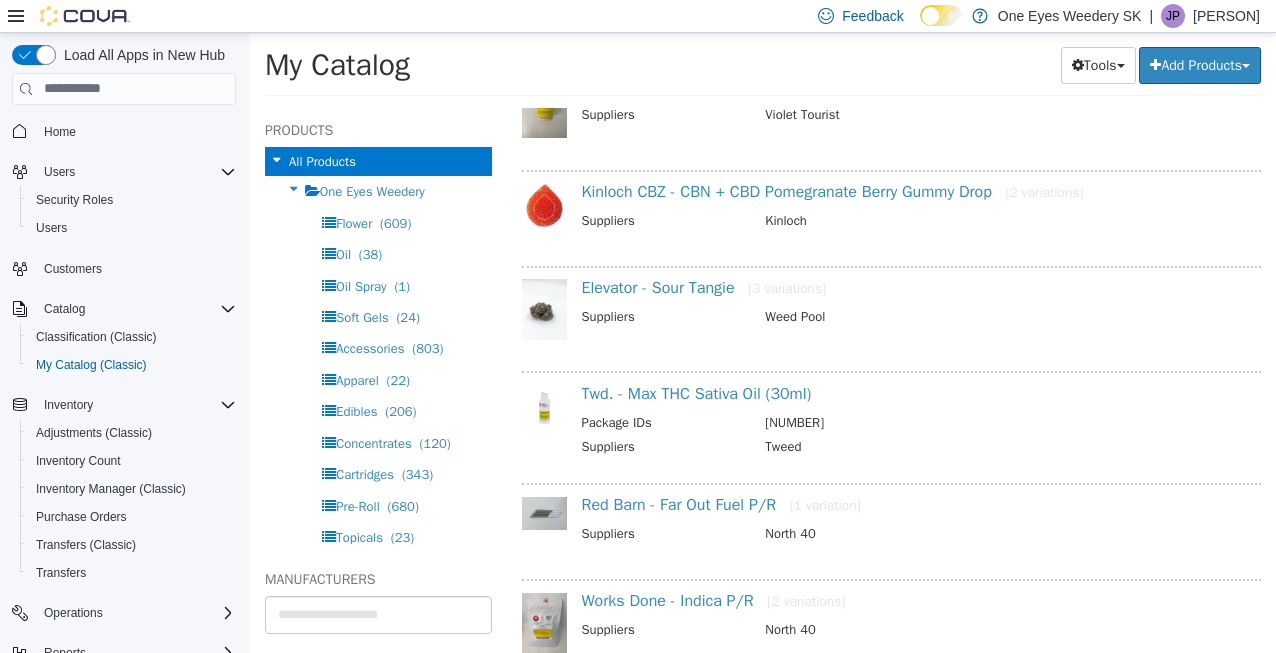 scroll, scrollTop: 41547, scrollLeft: 0, axis: vertical 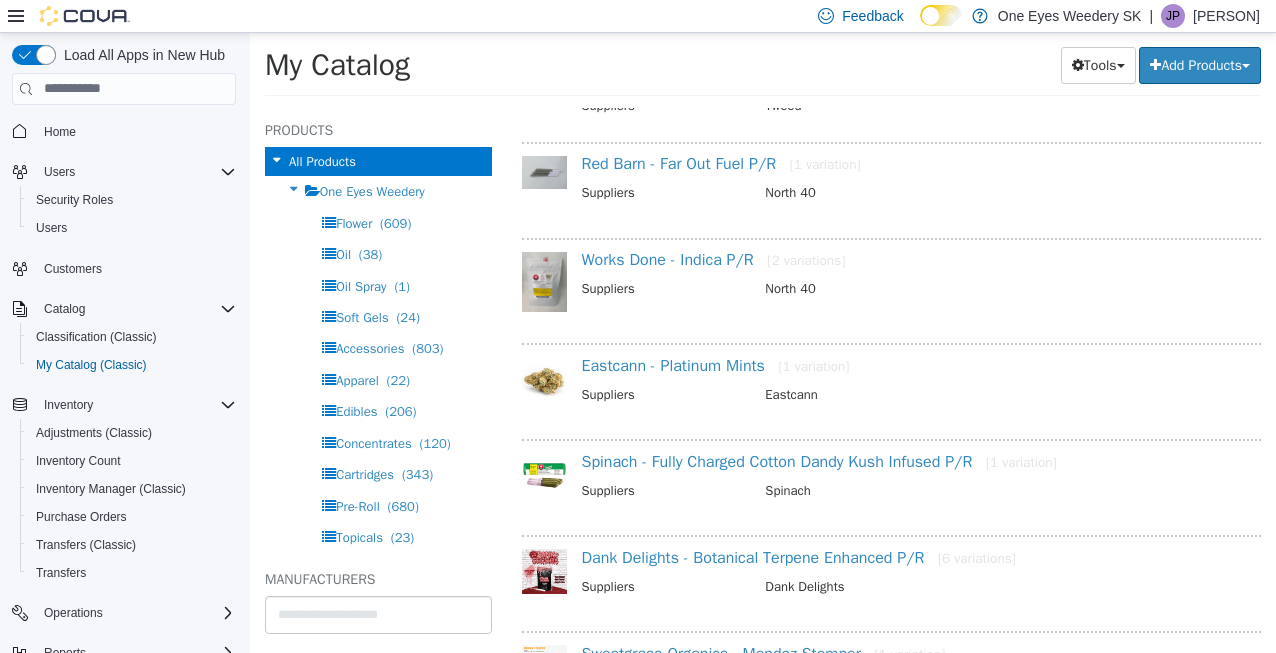 click on "View More Products" at bounding box center [891, 755] 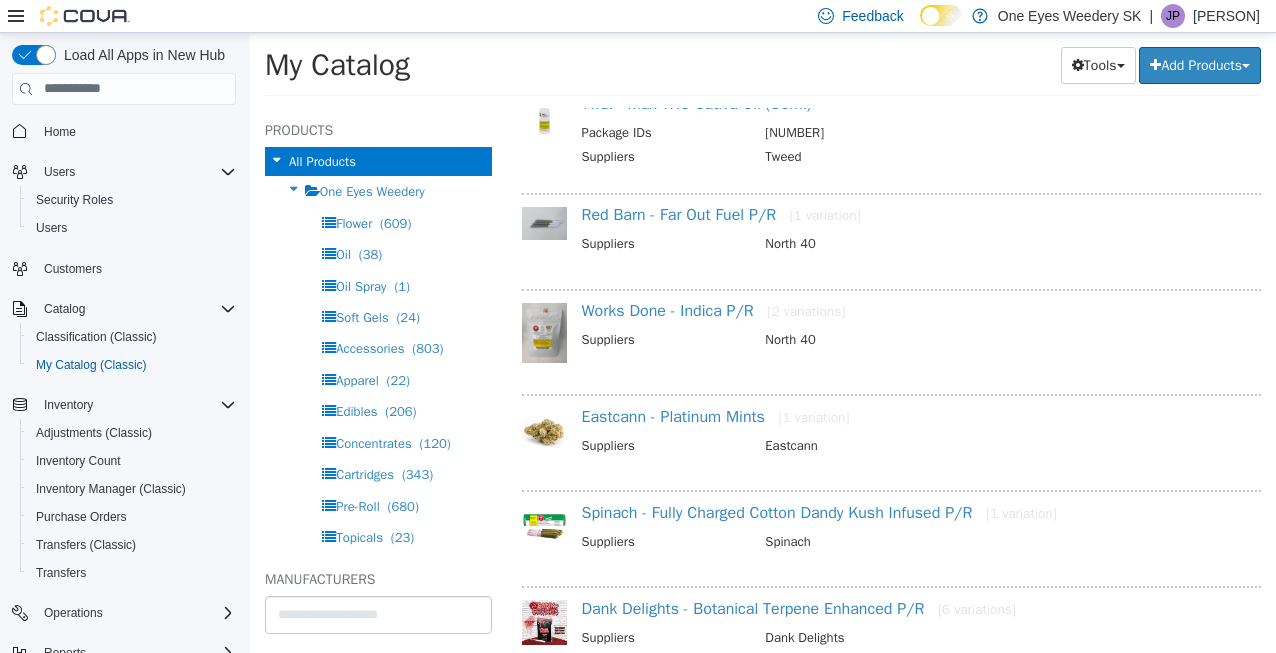 select on "**********" 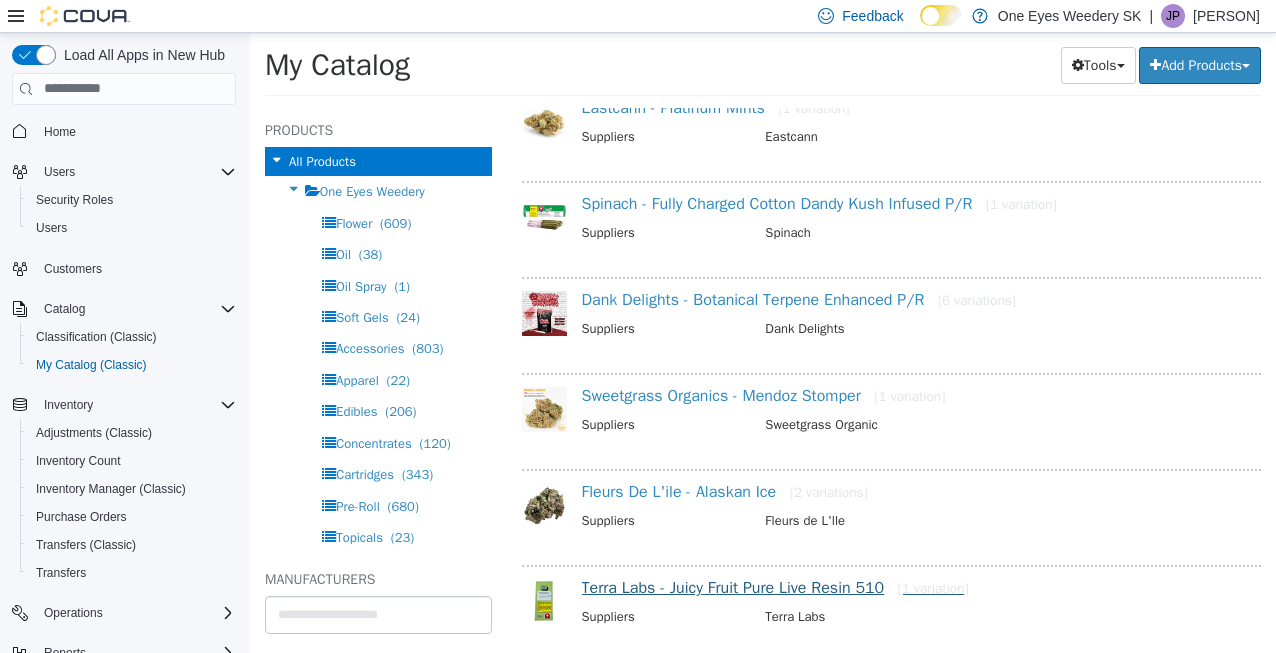 scroll, scrollTop: 41816, scrollLeft: 0, axis: vertical 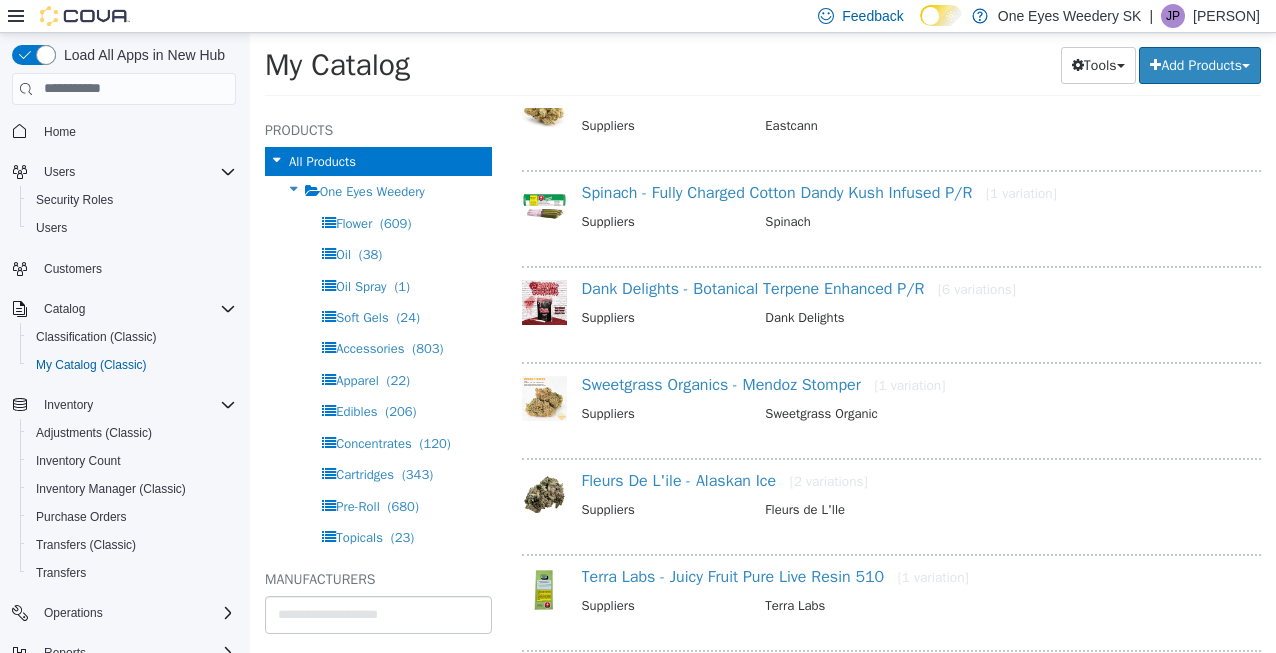click on "Sticky Greens - Carnival Clouds Liquid Diamond 510
[1 variation]" at bounding box center (807, 672) 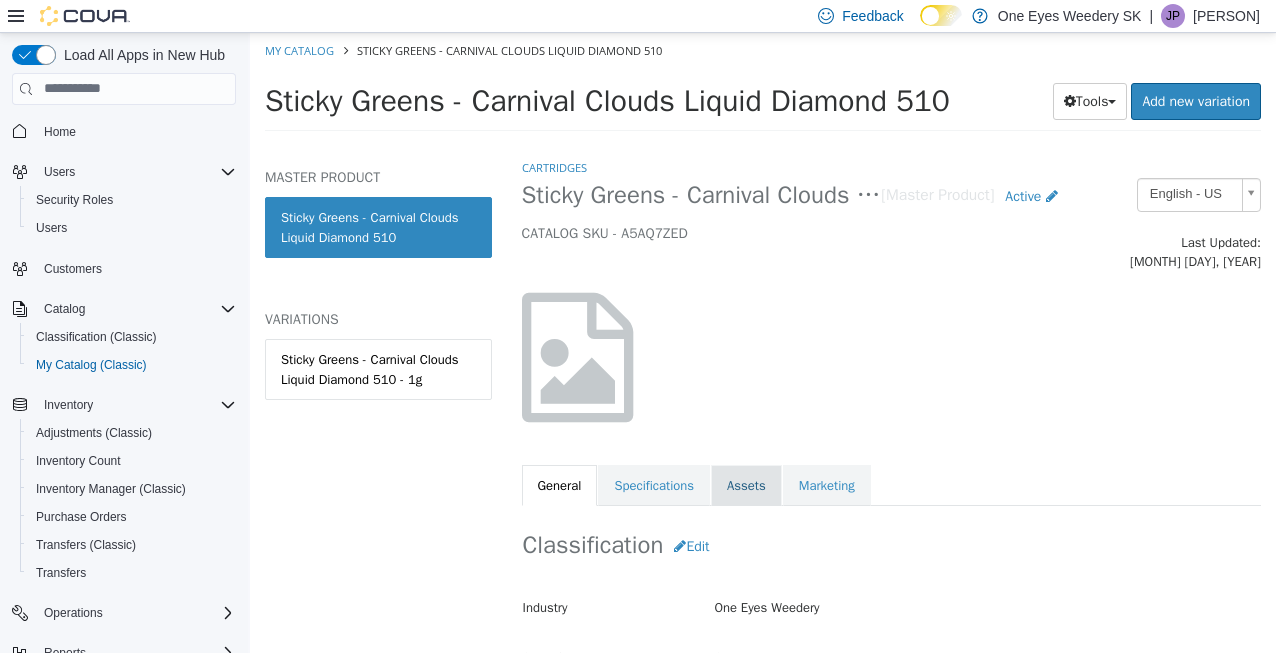click on "Assets" at bounding box center [746, 485] 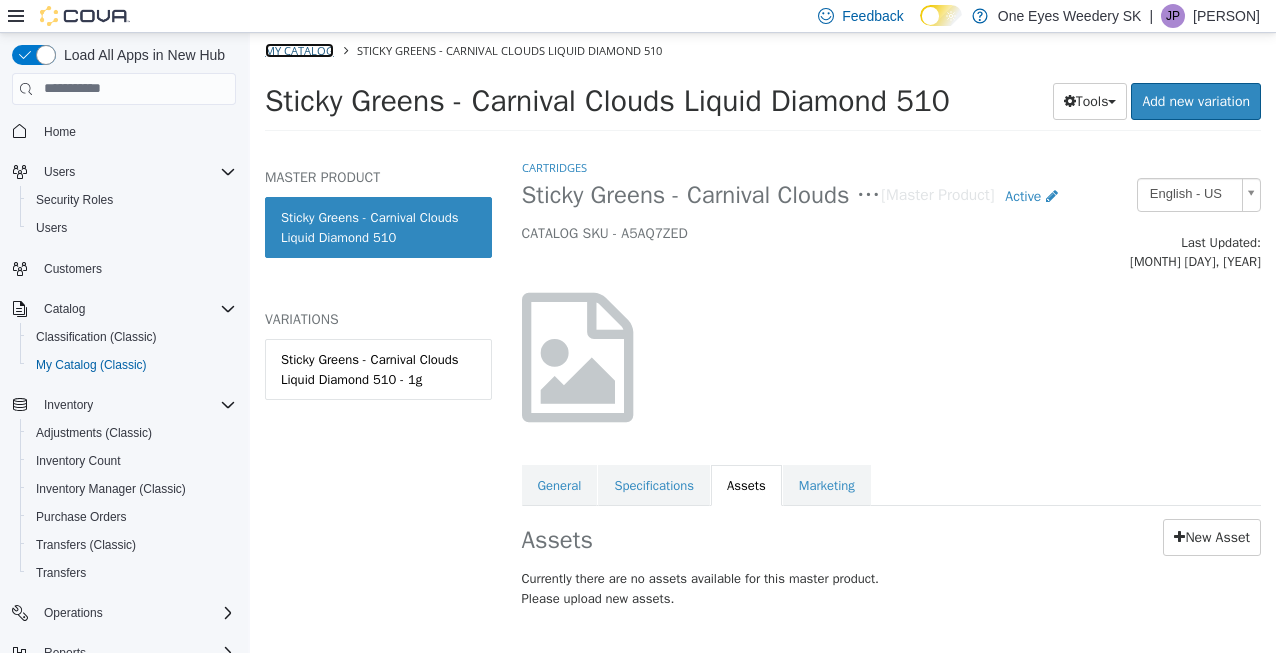 click on "My Catalog" at bounding box center (299, 49) 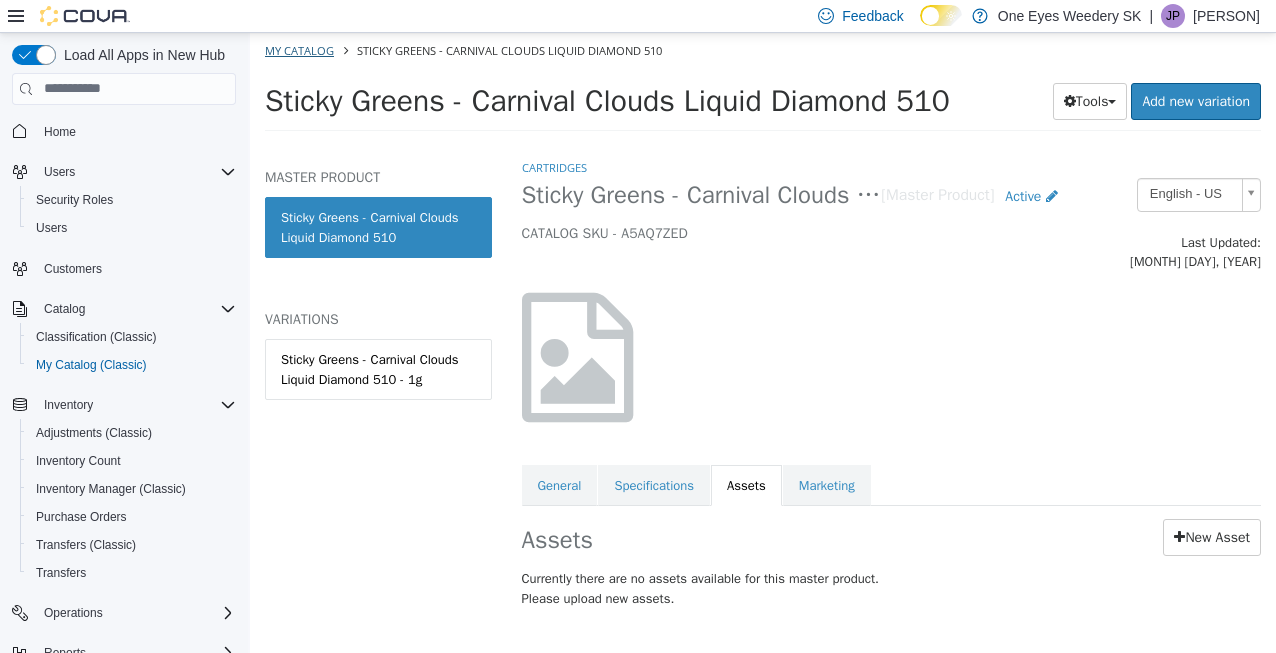 select on "**********" 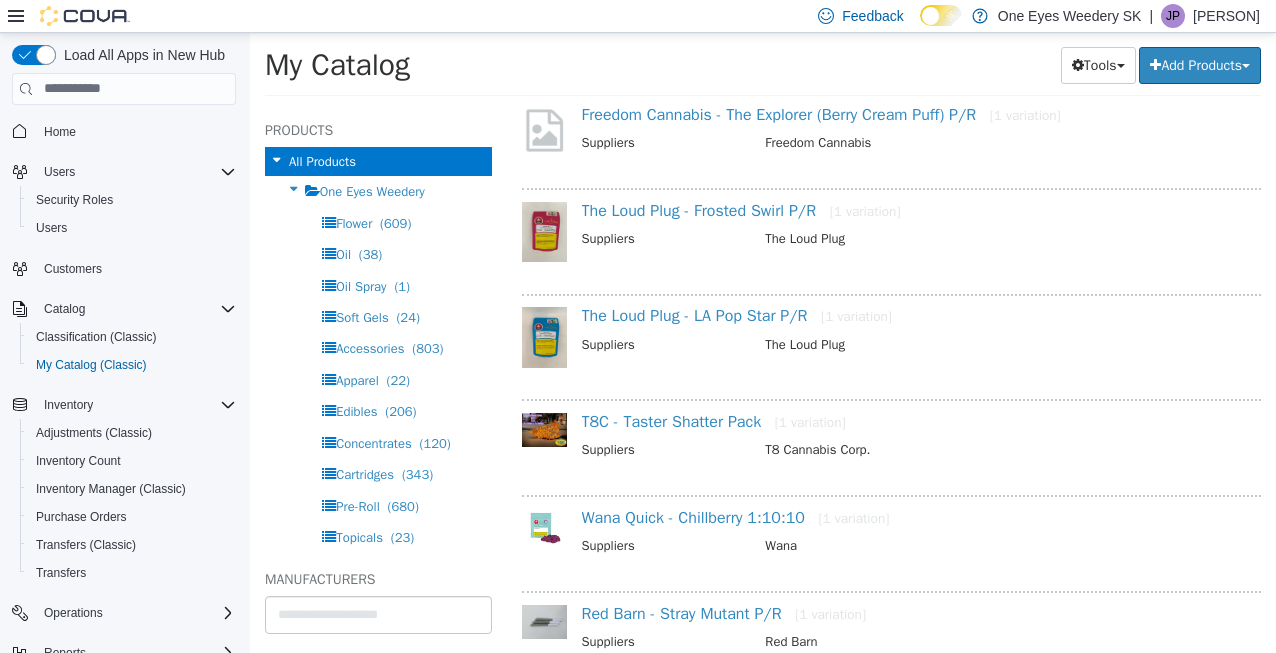 scroll, scrollTop: 43488, scrollLeft: 0, axis: vertical 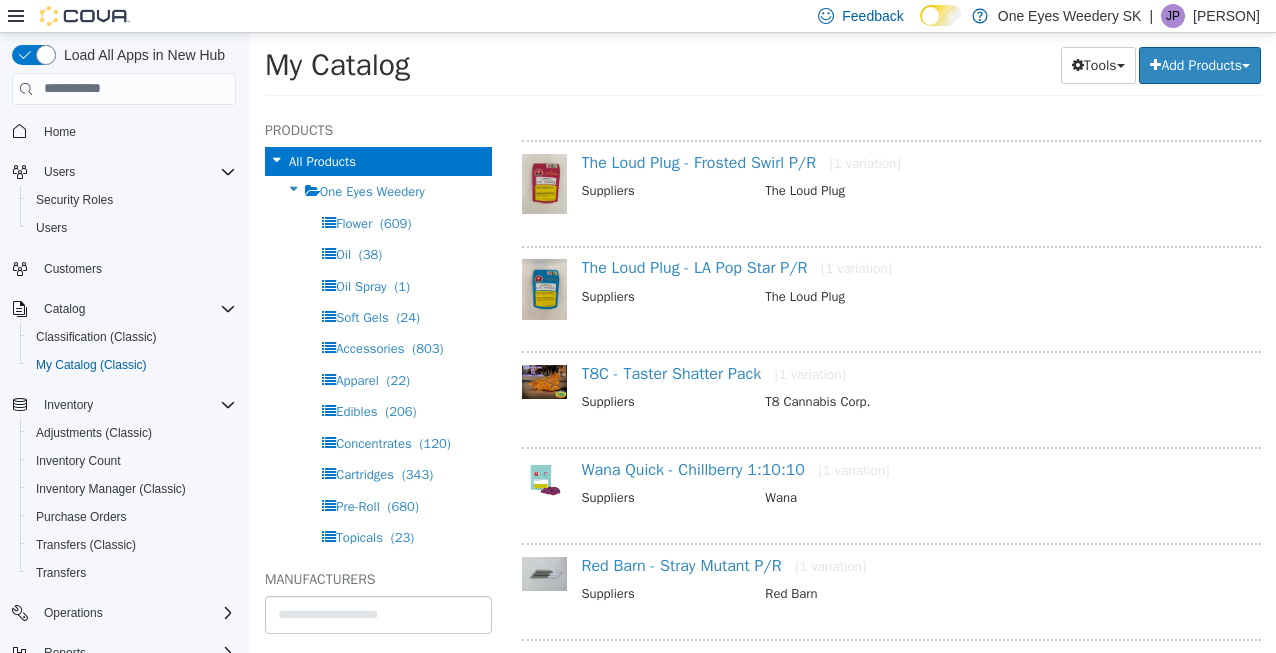 click on "View More Products" at bounding box center (891, 763) 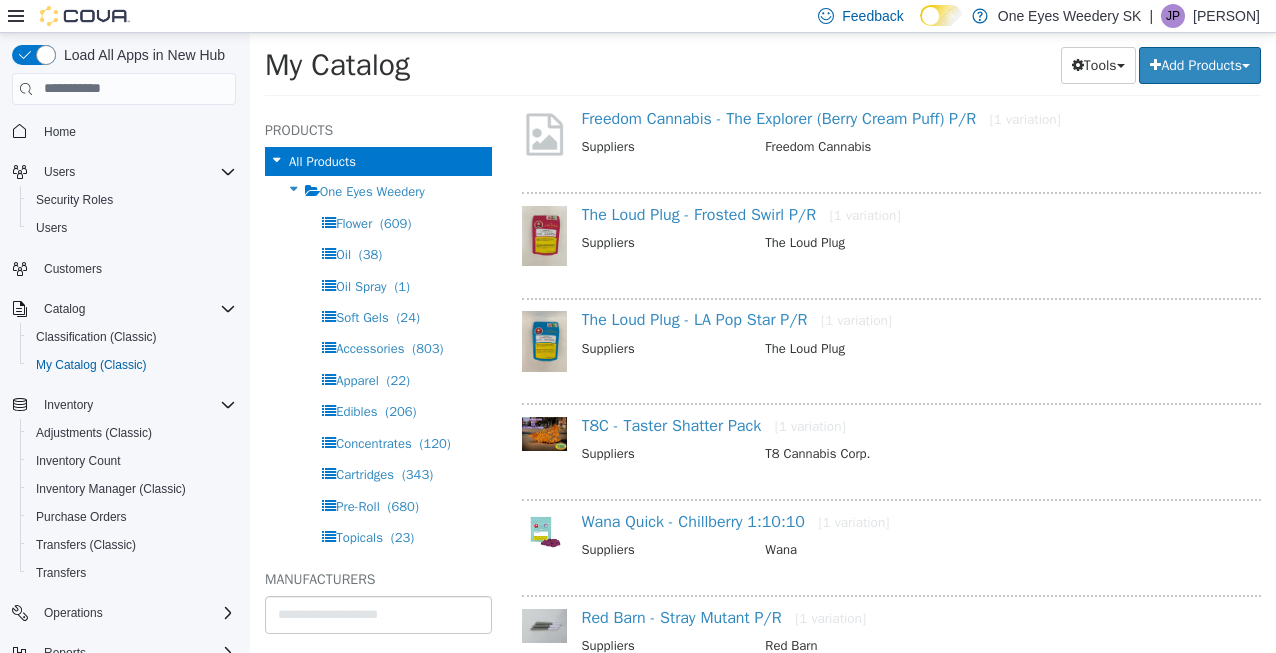 select on "**********" 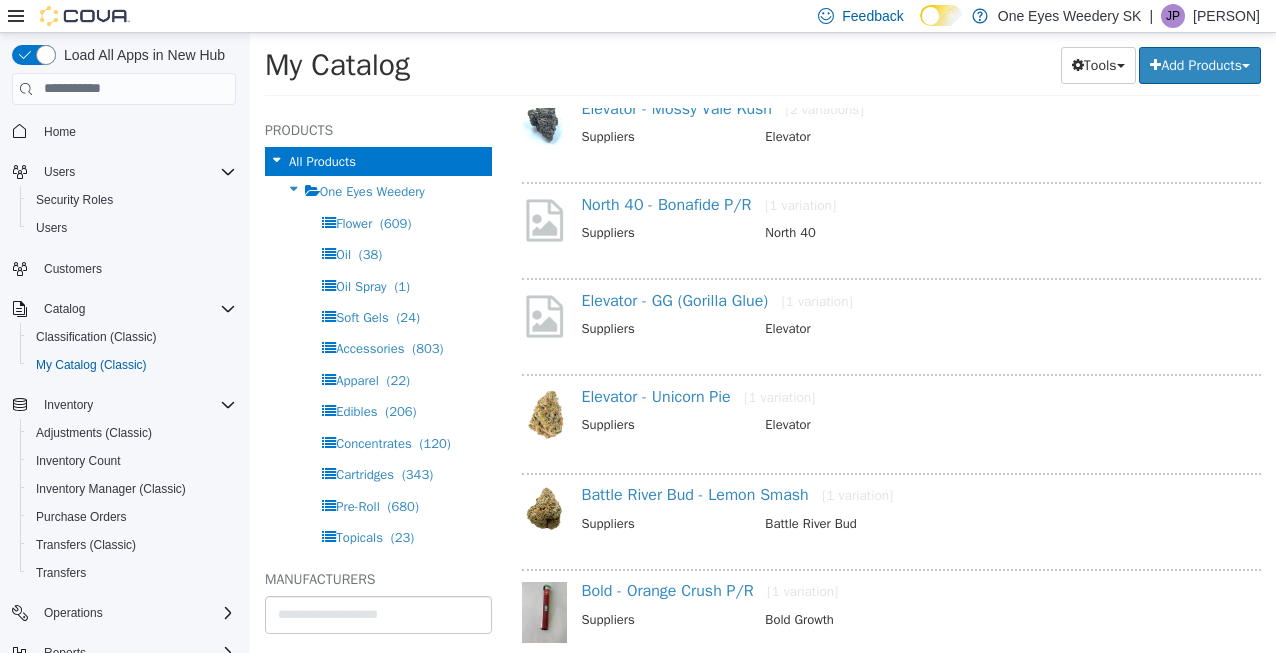 scroll, scrollTop: 44796, scrollLeft: 0, axis: vertical 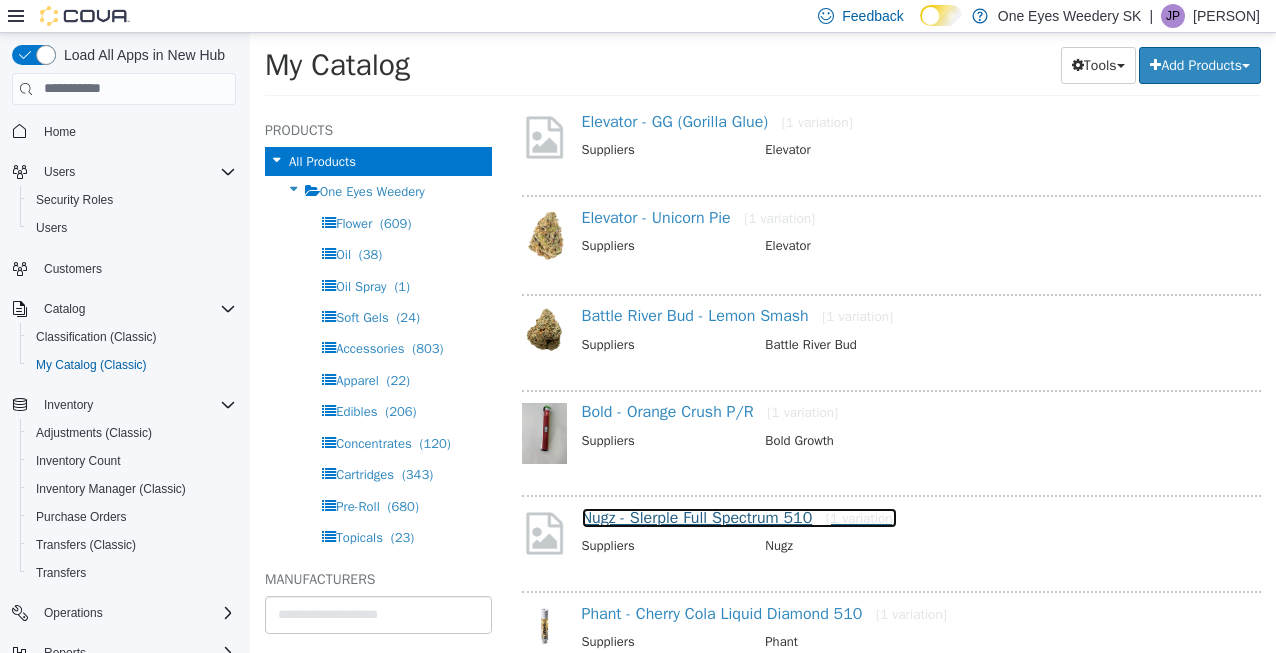 click on "Nugz - Slerple Full Spectrum 510
[1 variation]" at bounding box center (739, 517) 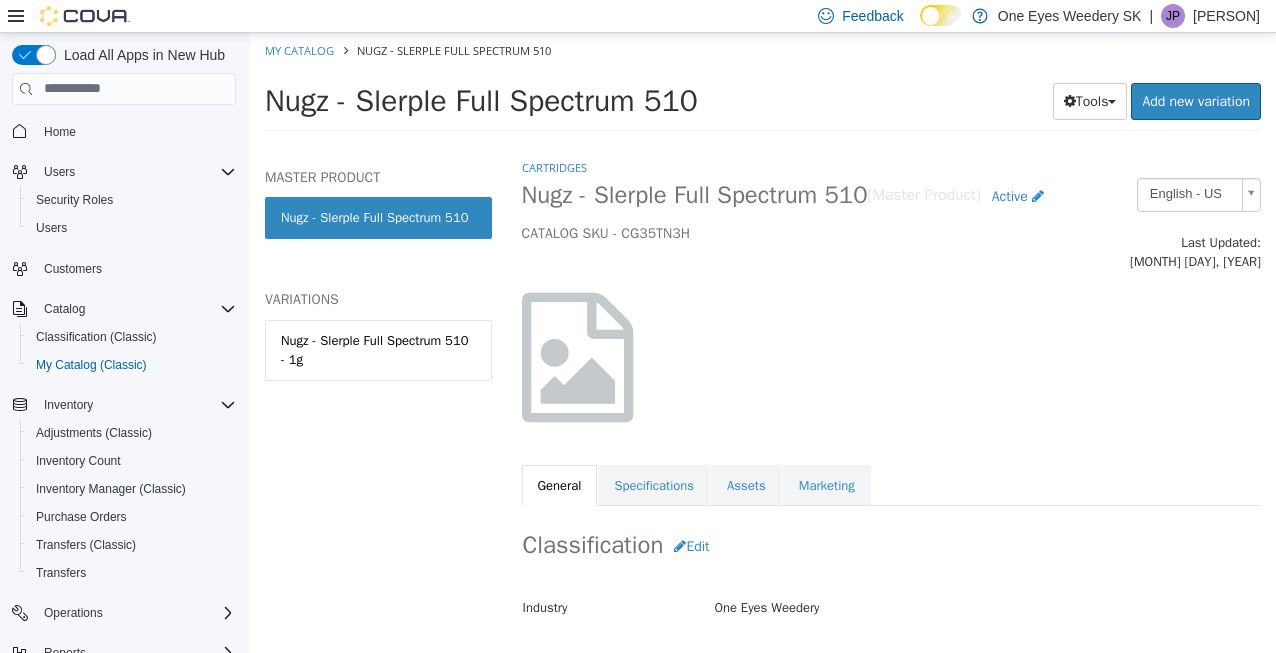 scroll, scrollTop: 320, scrollLeft: 0, axis: vertical 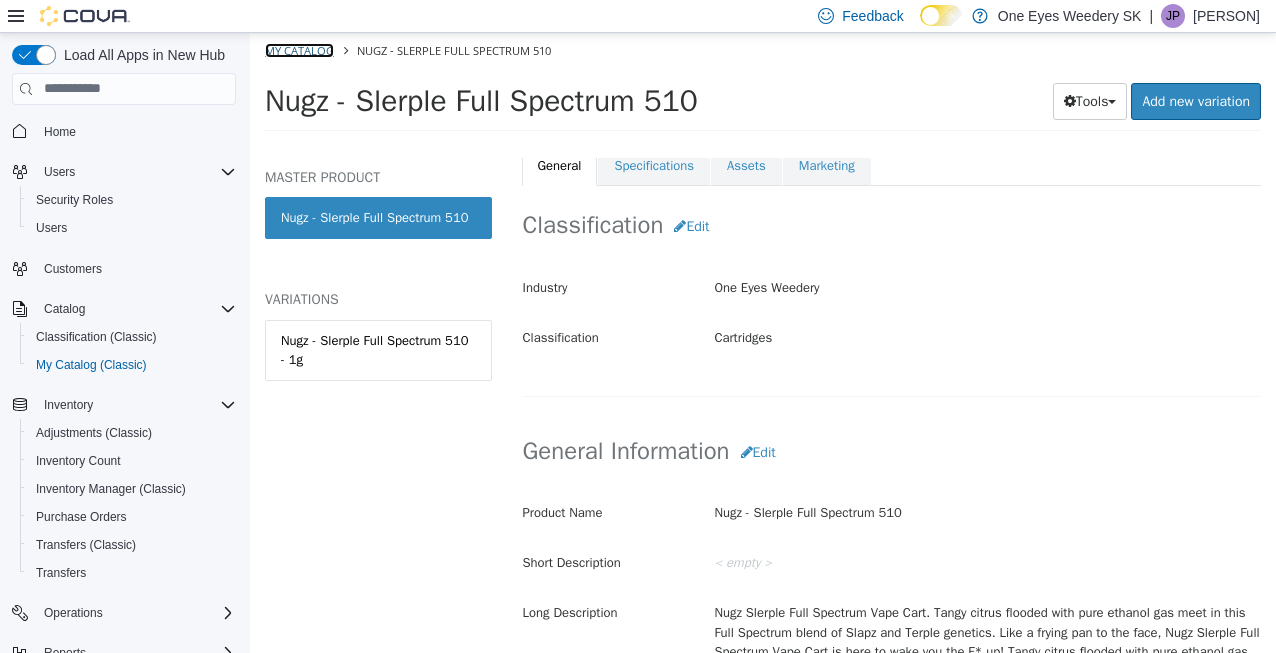 click on "My Catalog" at bounding box center (299, 49) 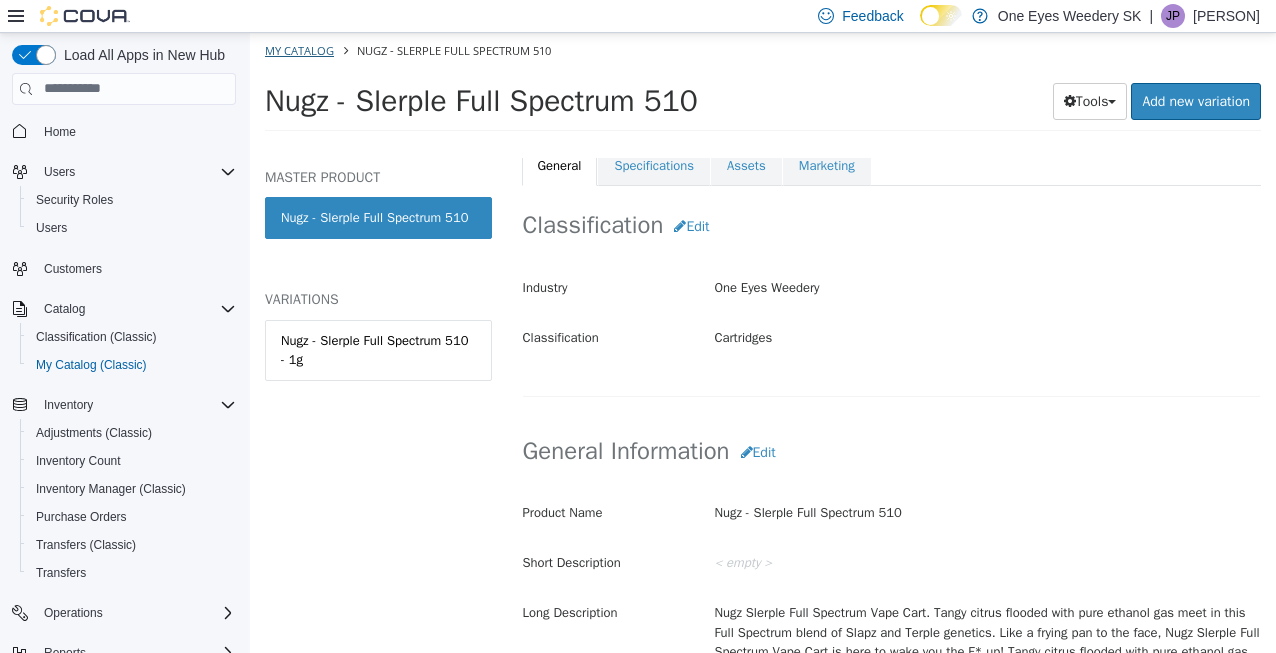 select on "**********" 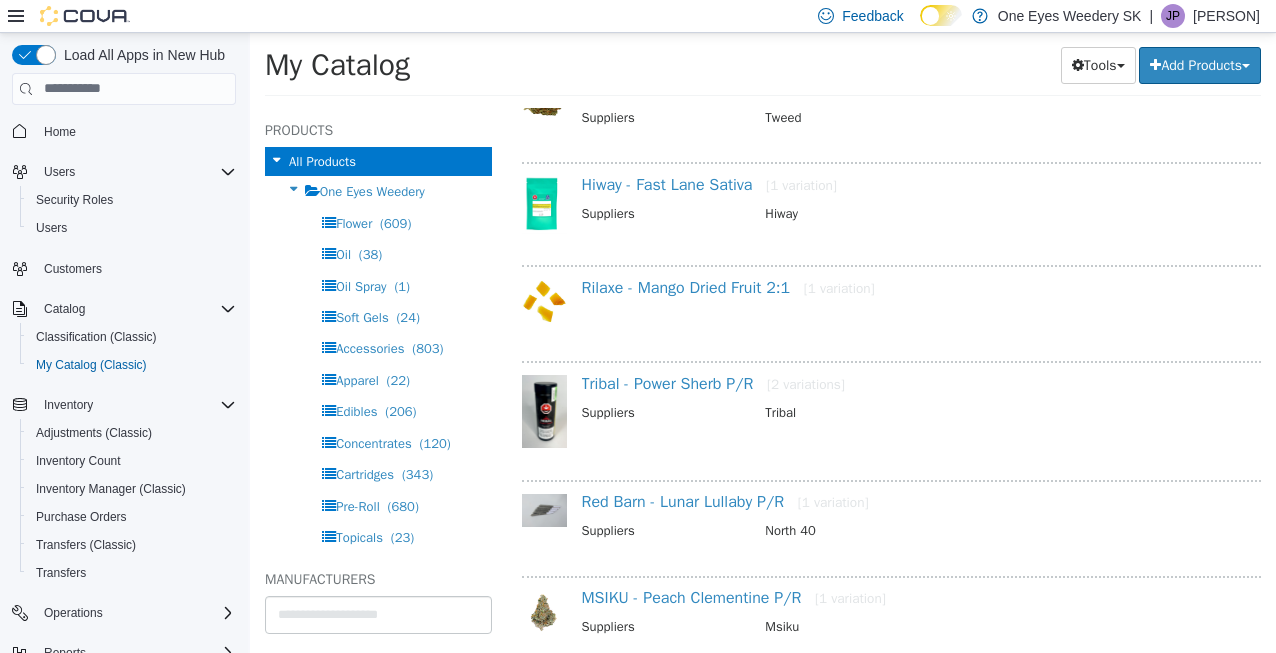 scroll, scrollTop: 45431, scrollLeft: 0, axis: vertical 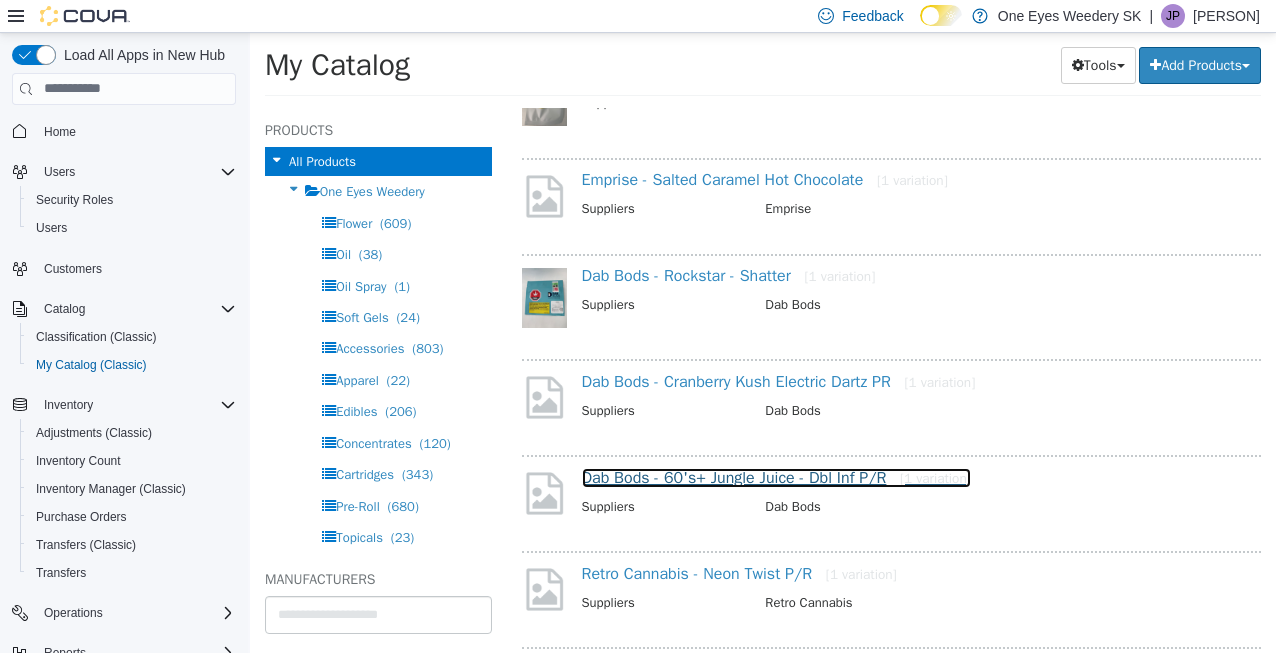 click on "Dab Bods - 60's+ Jungle Juice - Dbl Inf P/R
[1 variation]" at bounding box center (776, 477) 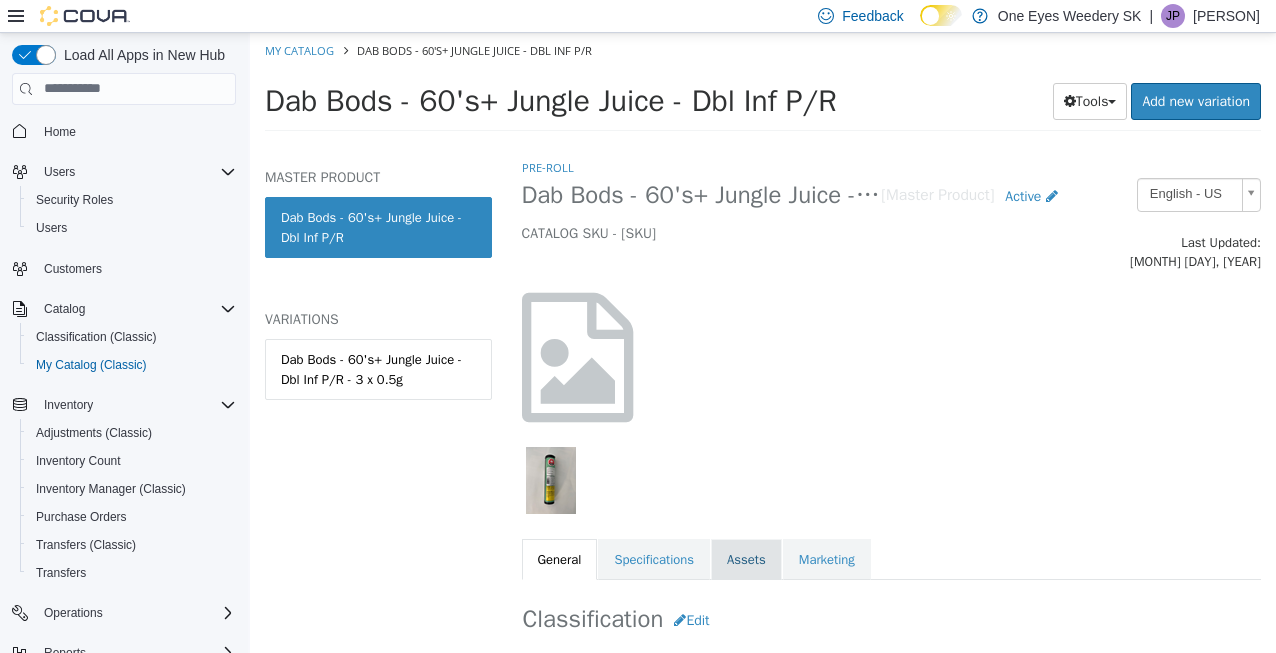click on "Assets" at bounding box center [746, 559] 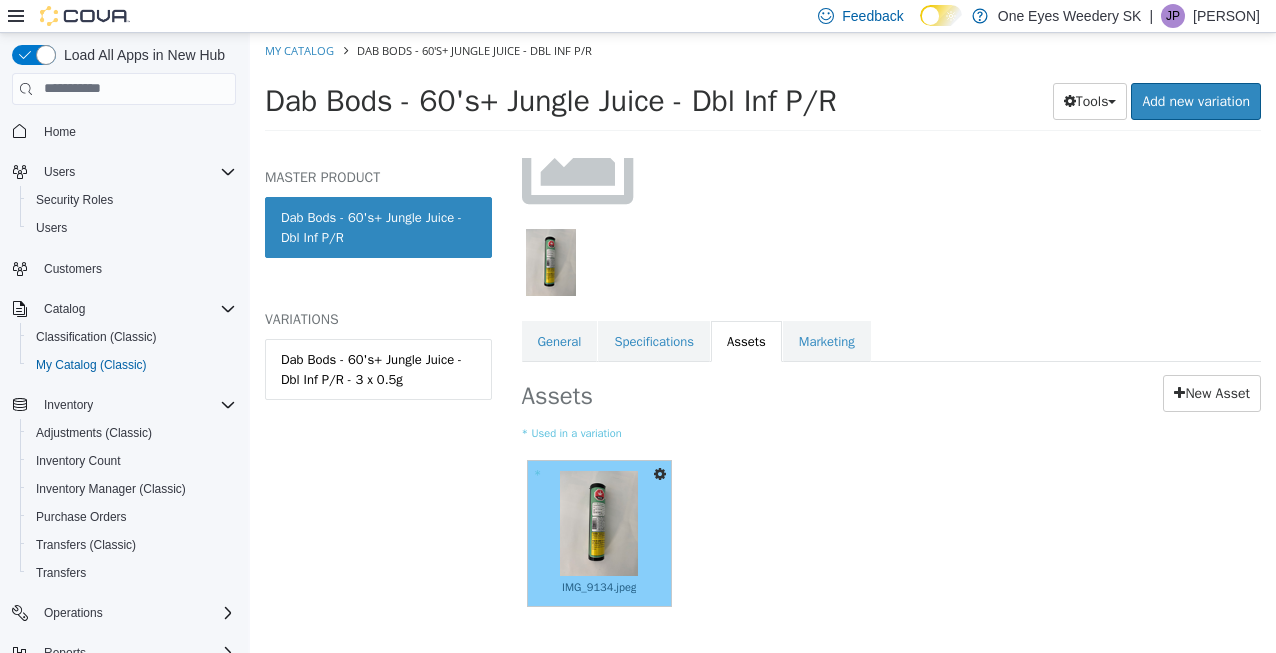 scroll, scrollTop: 240, scrollLeft: 0, axis: vertical 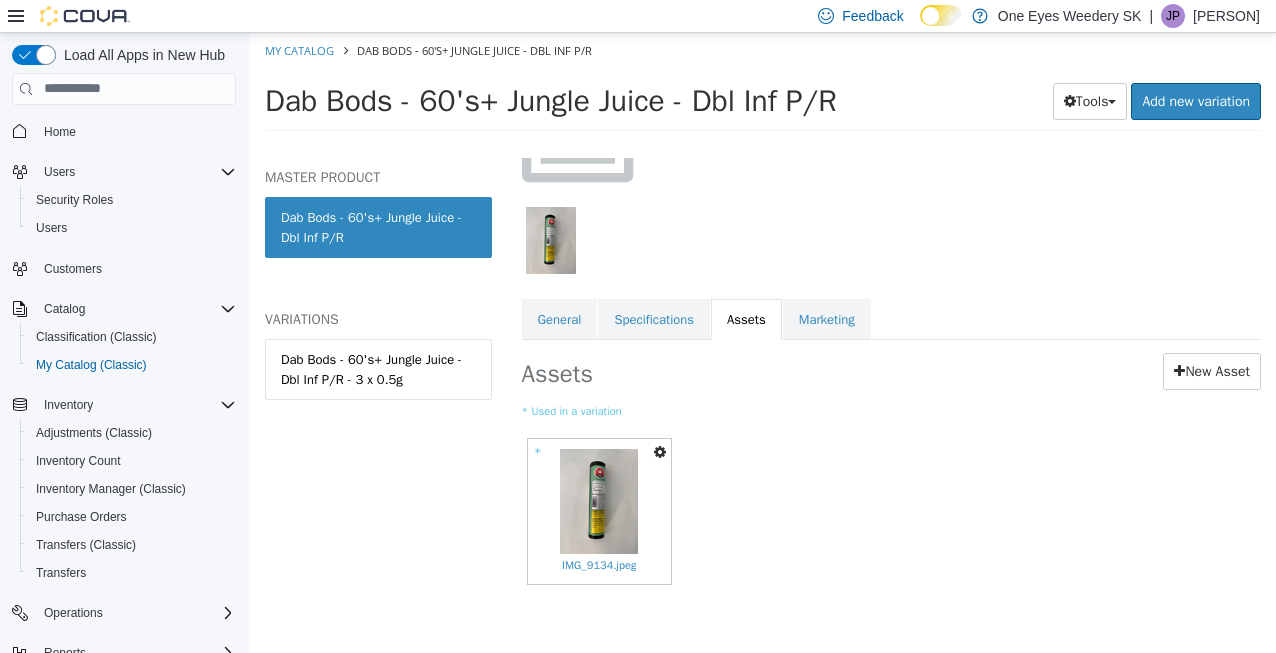 click at bounding box center (660, 451) 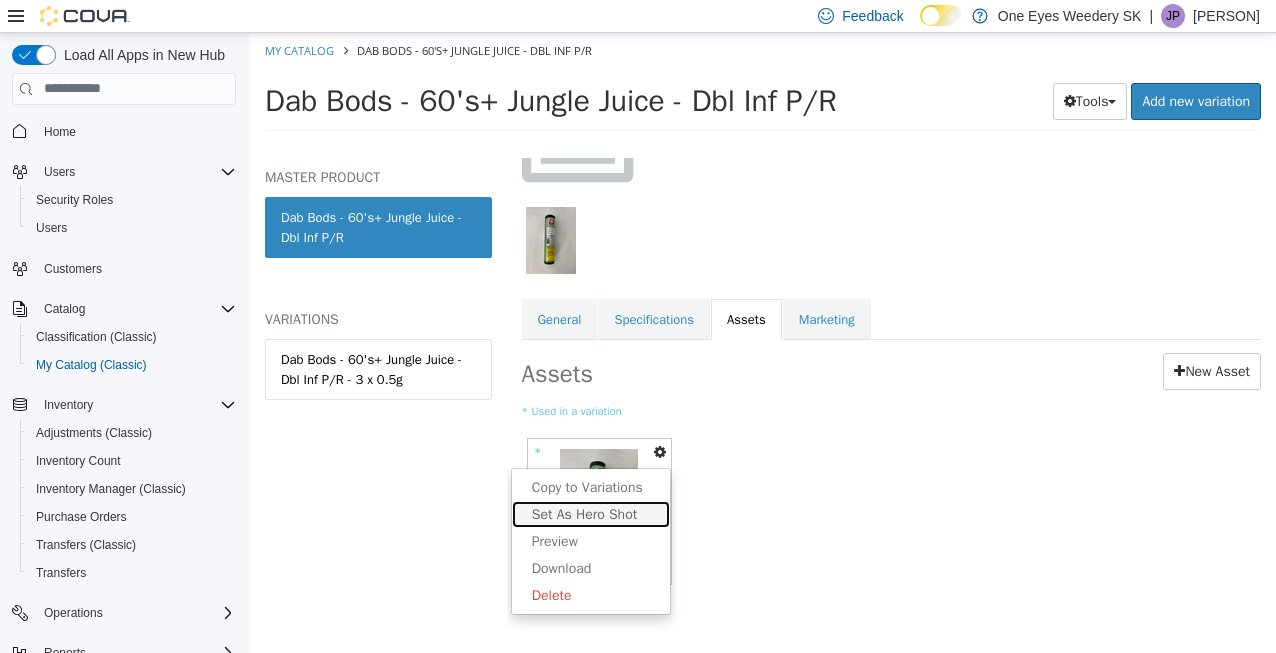 click on "Set As Hero Shot" at bounding box center [591, 513] 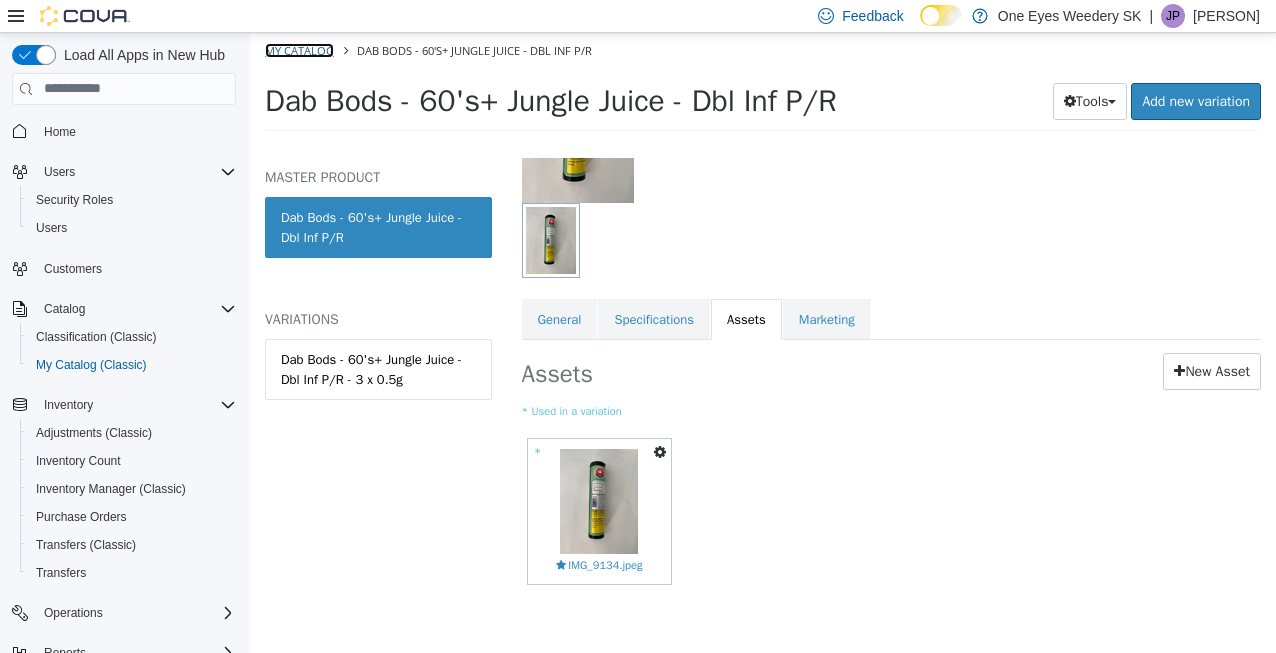 click on "My Catalog" at bounding box center (299, 49) 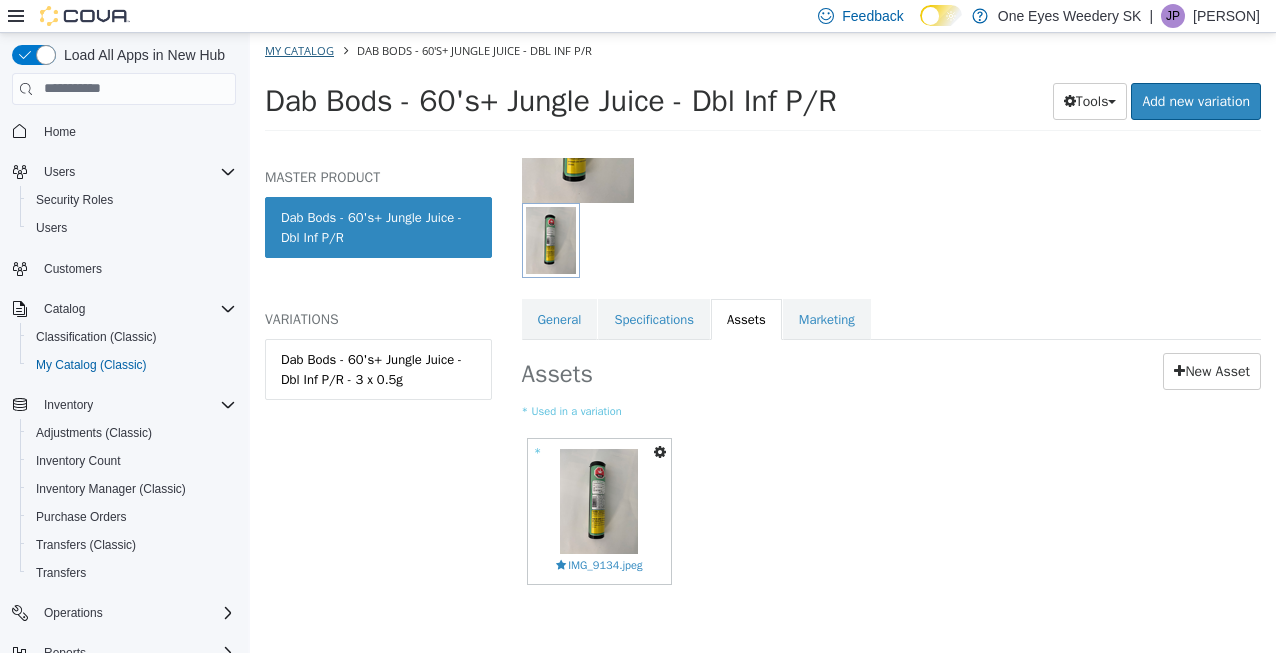 select on "**********" 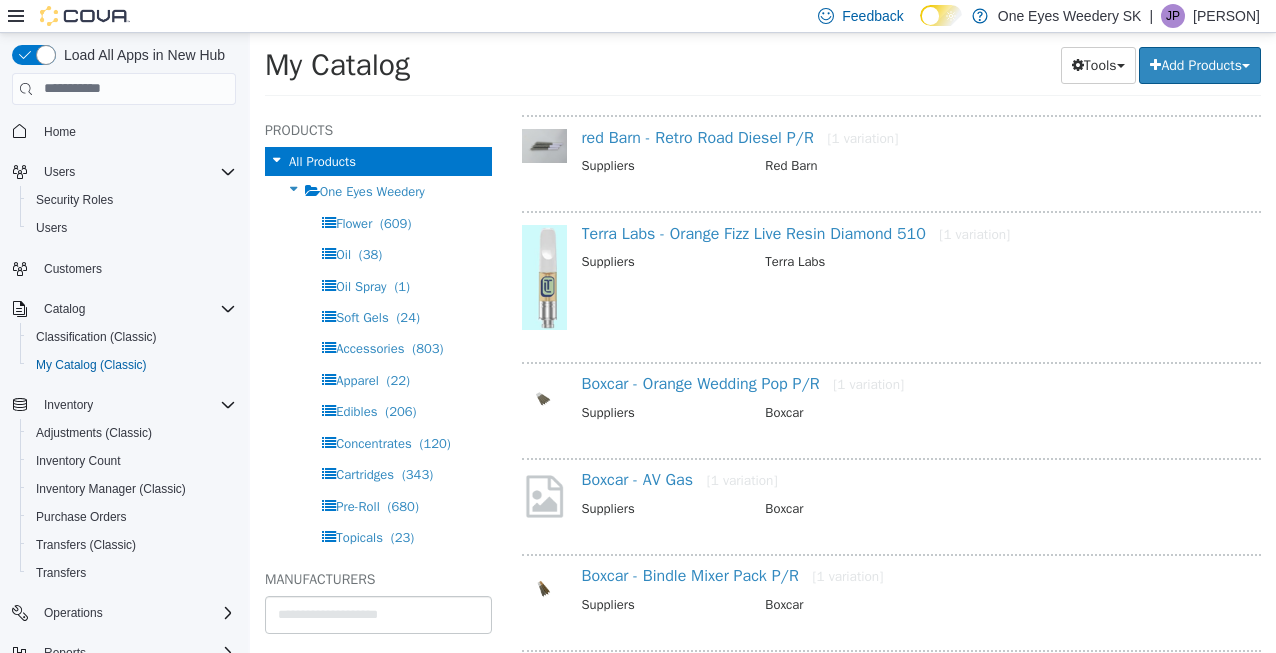 scroll, scrollTop: 45431, scrollLeft: 0, axis: vertical 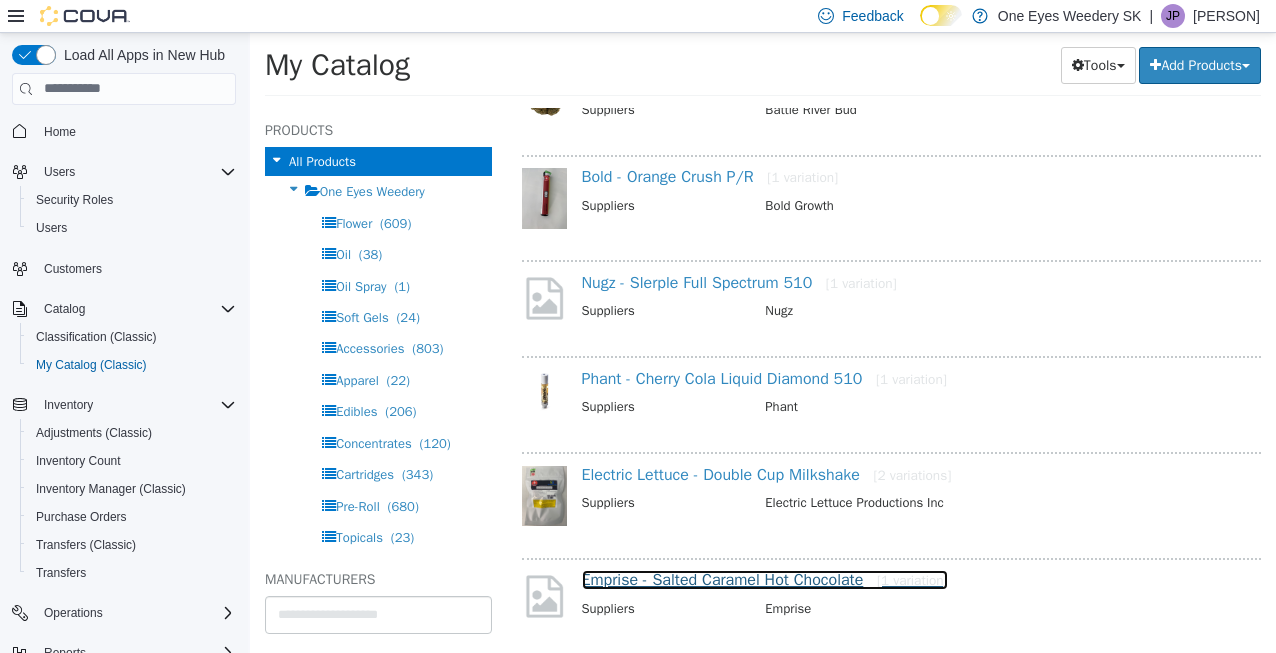 click on "Emprise - Salted Caramel Hot Chocolate
[1 variation]" at bounding box center (765, 579) 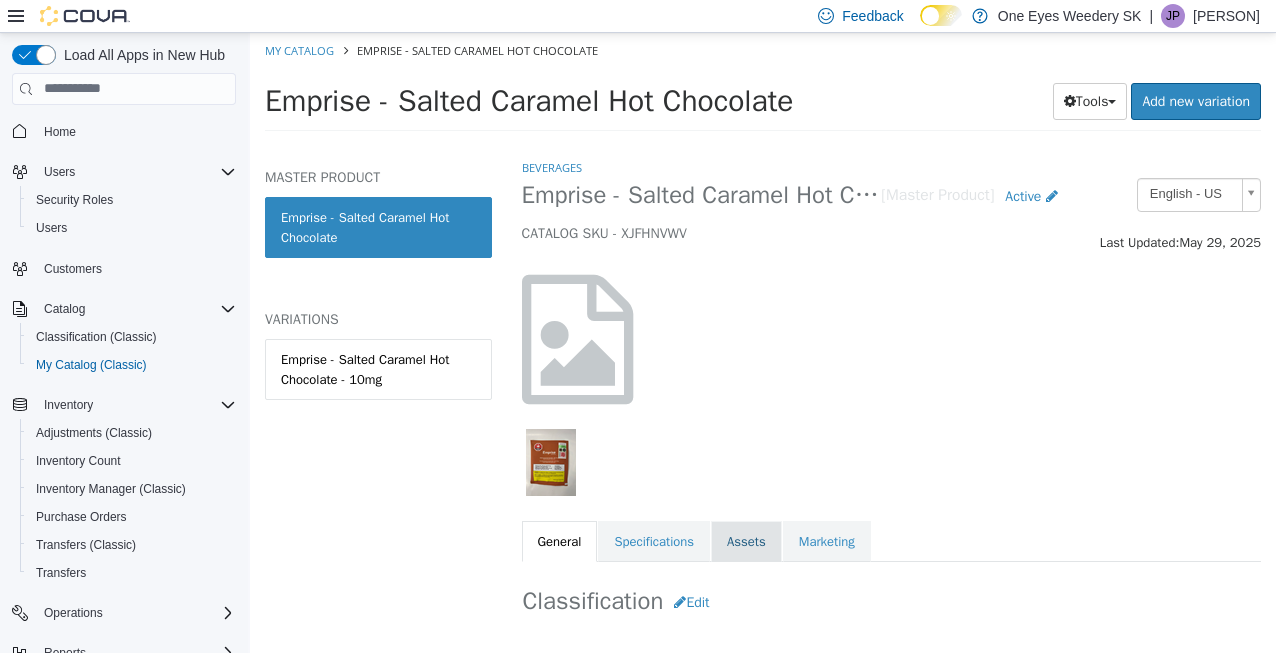 click on "Assets" at bounding box center [746, 541] 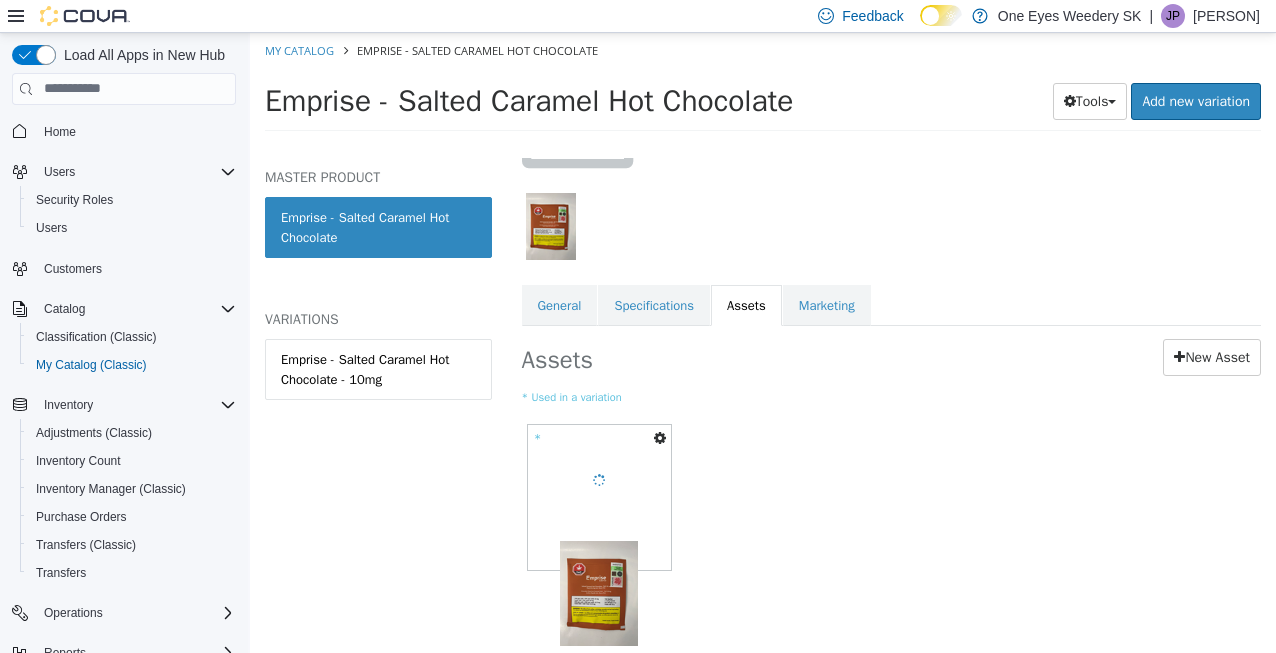 scroll, scrollTop: 241, scrollLeft: 0, axis: vertical 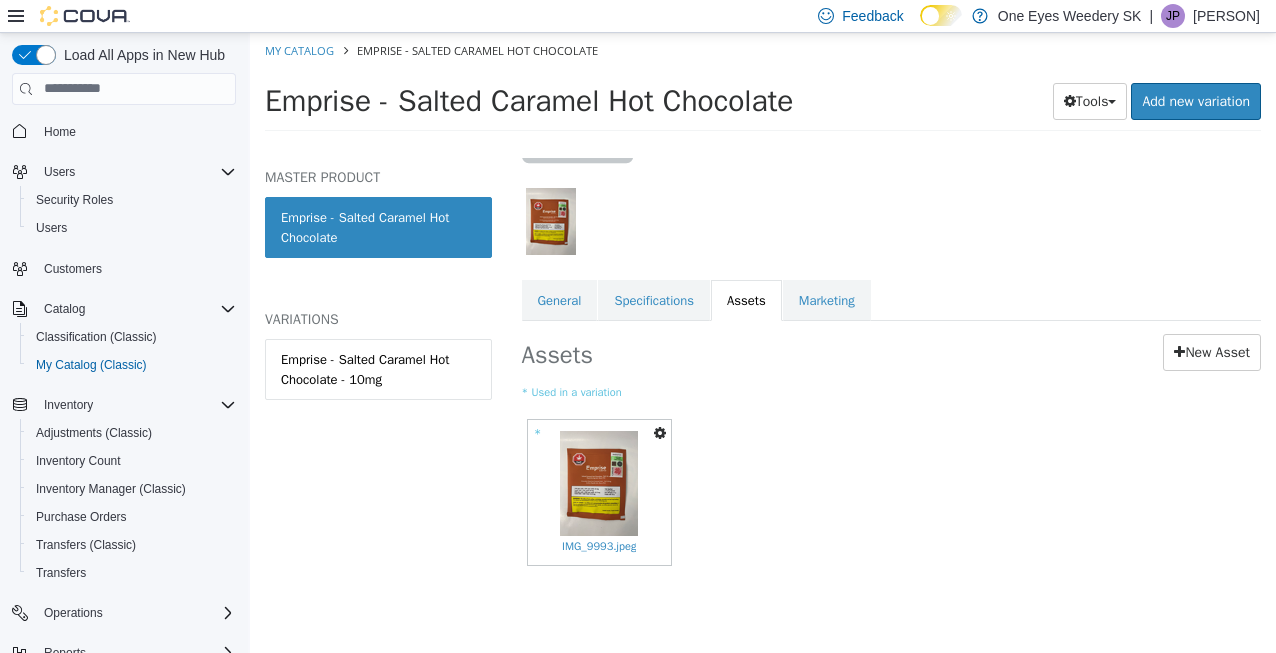 click at bounding box center (660, 432) 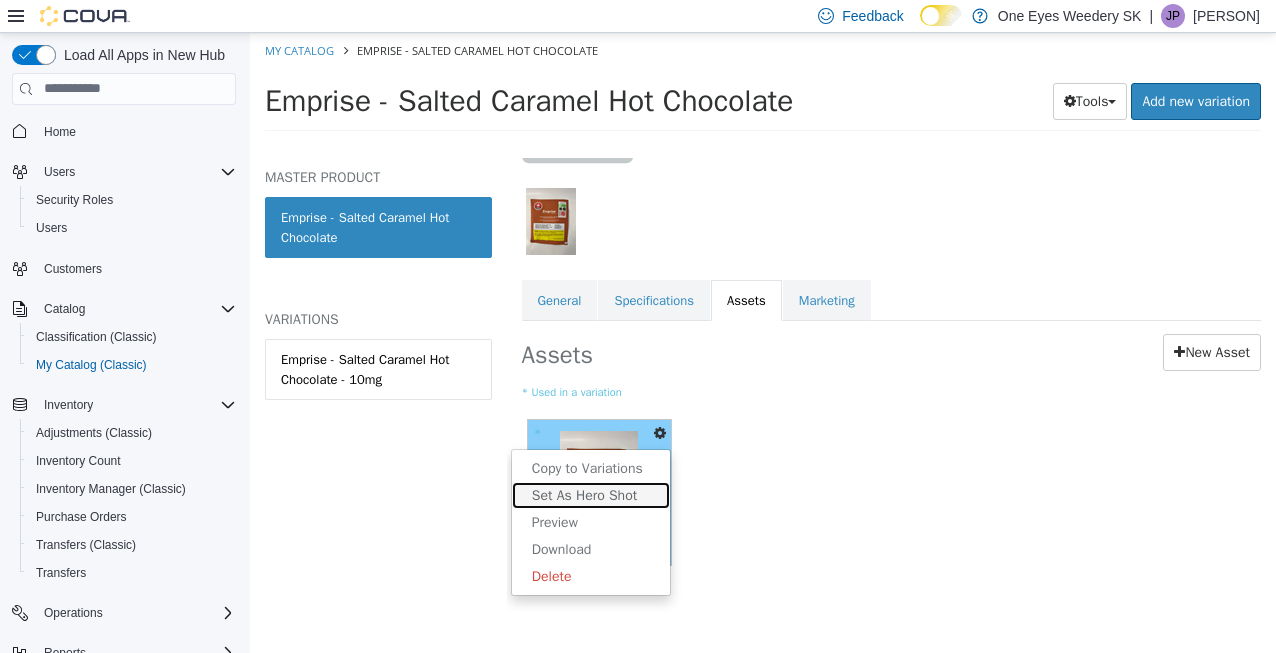 click on "Set As Hero Shot" at bounding box center (591, 494) 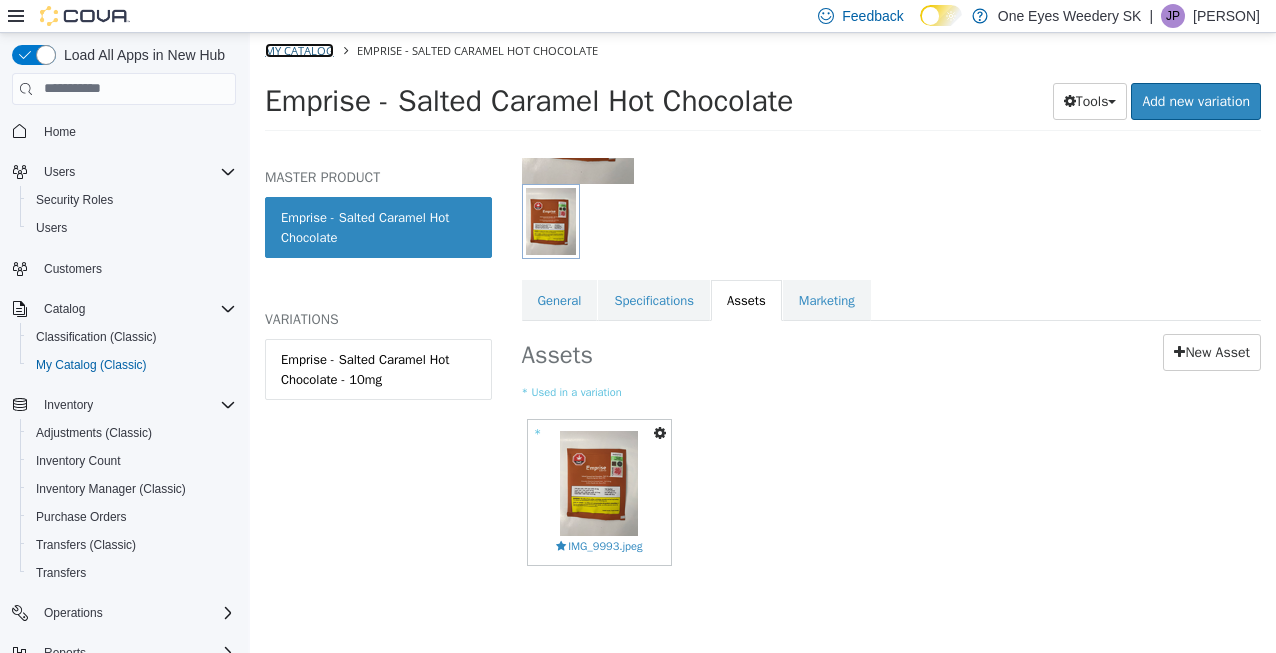 click on "My Catalog" at bounding box center [299, 49] 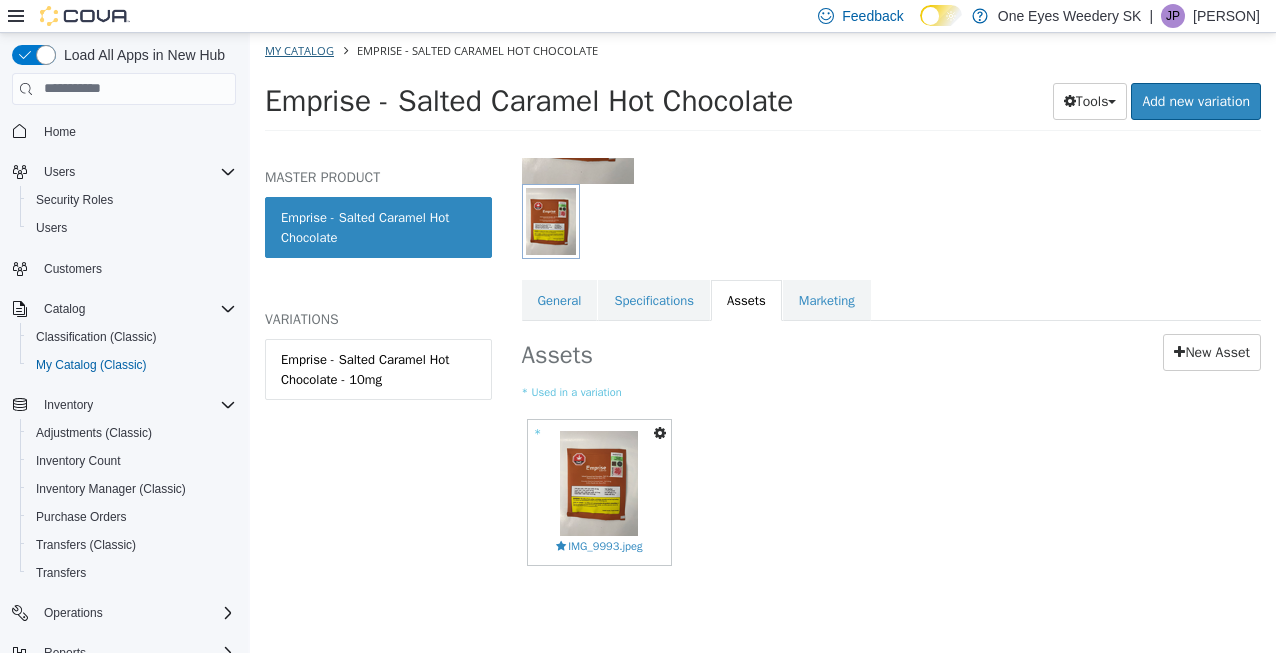 select on "**********" 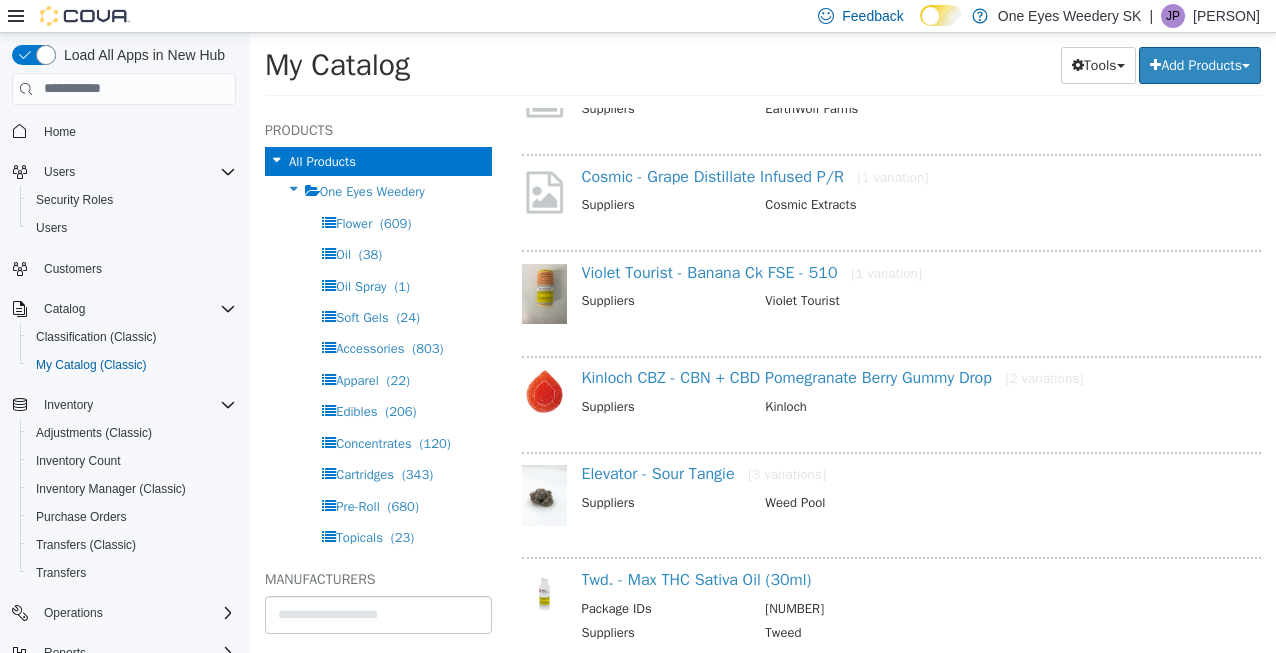 scroll, scrollTop: 44402, scrollLeft: 0, axis: vertical 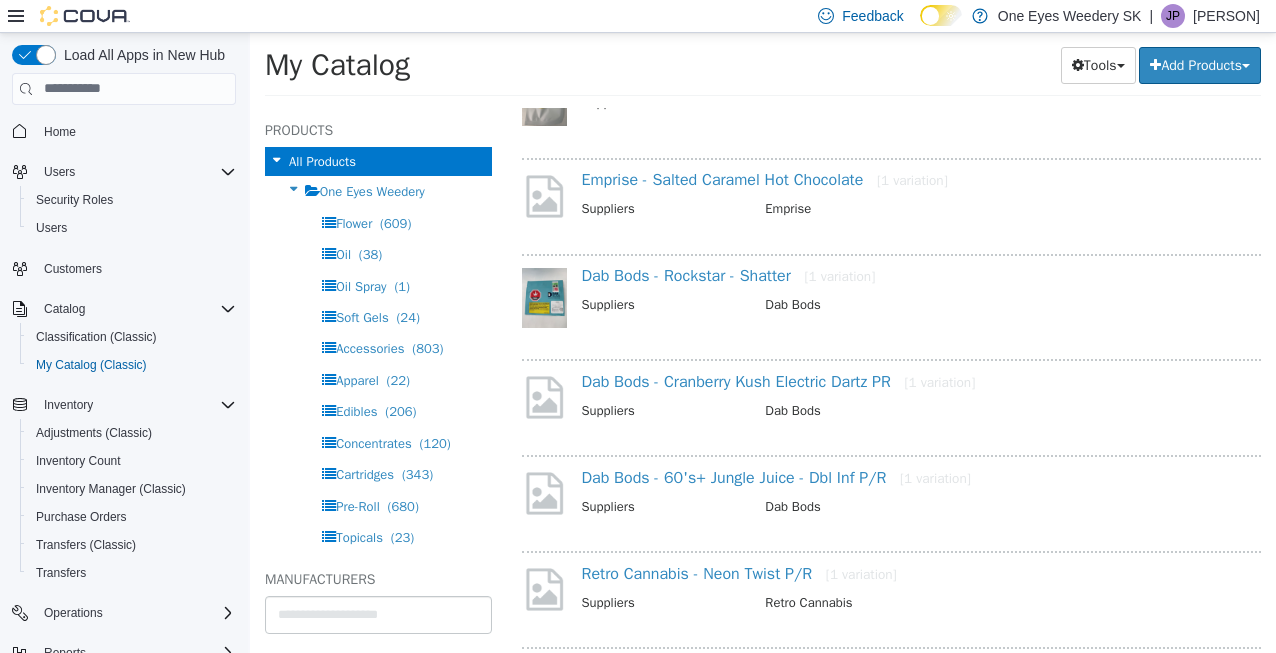 click on "View More Products" at bounding box center [891, 771] 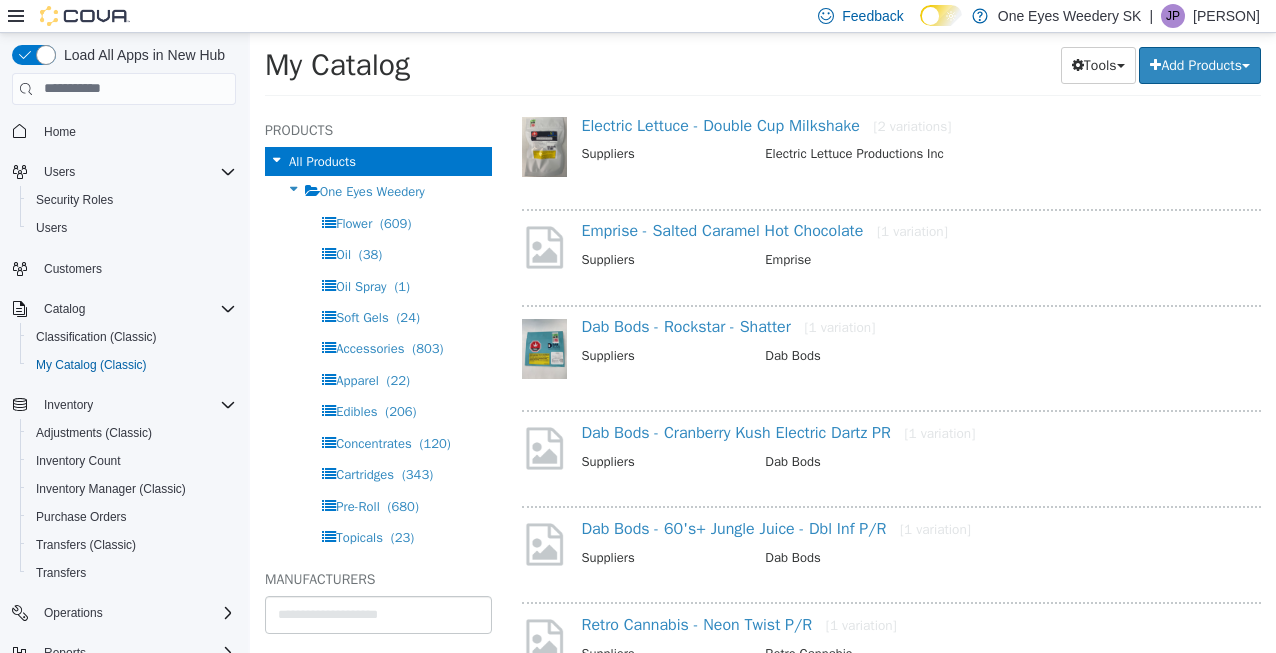 select on "**********" 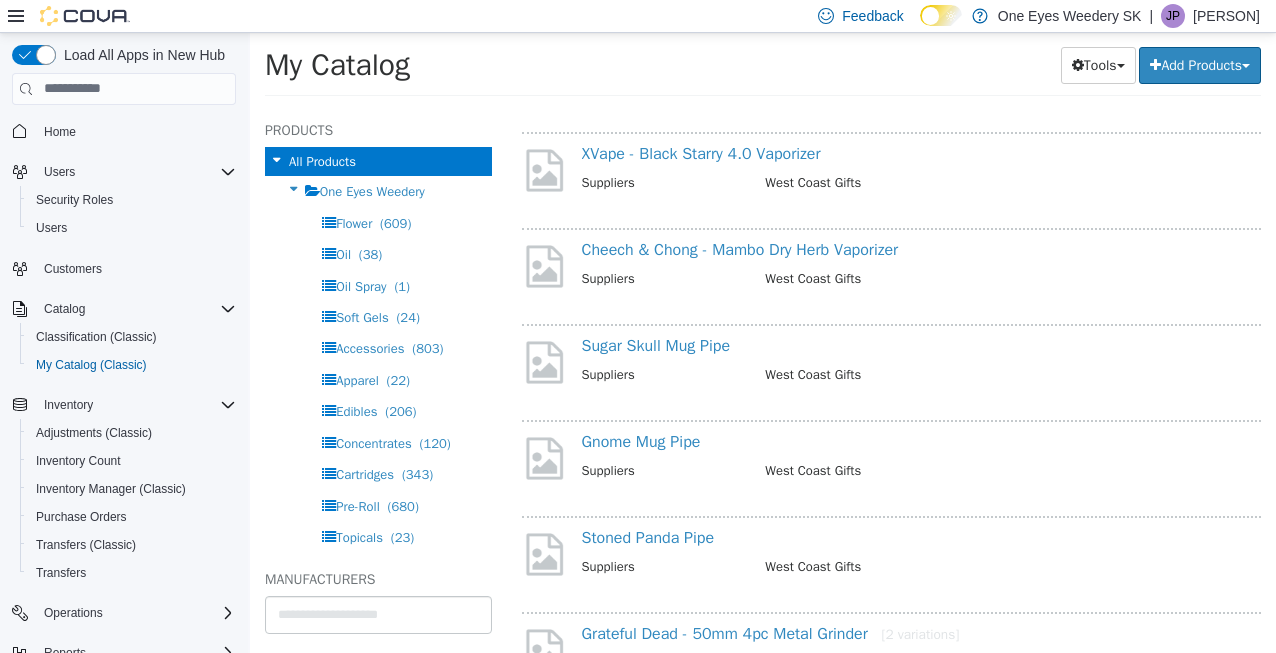 scroll, scrollTop: 47352, scrollLeft: 0, axis: vertical 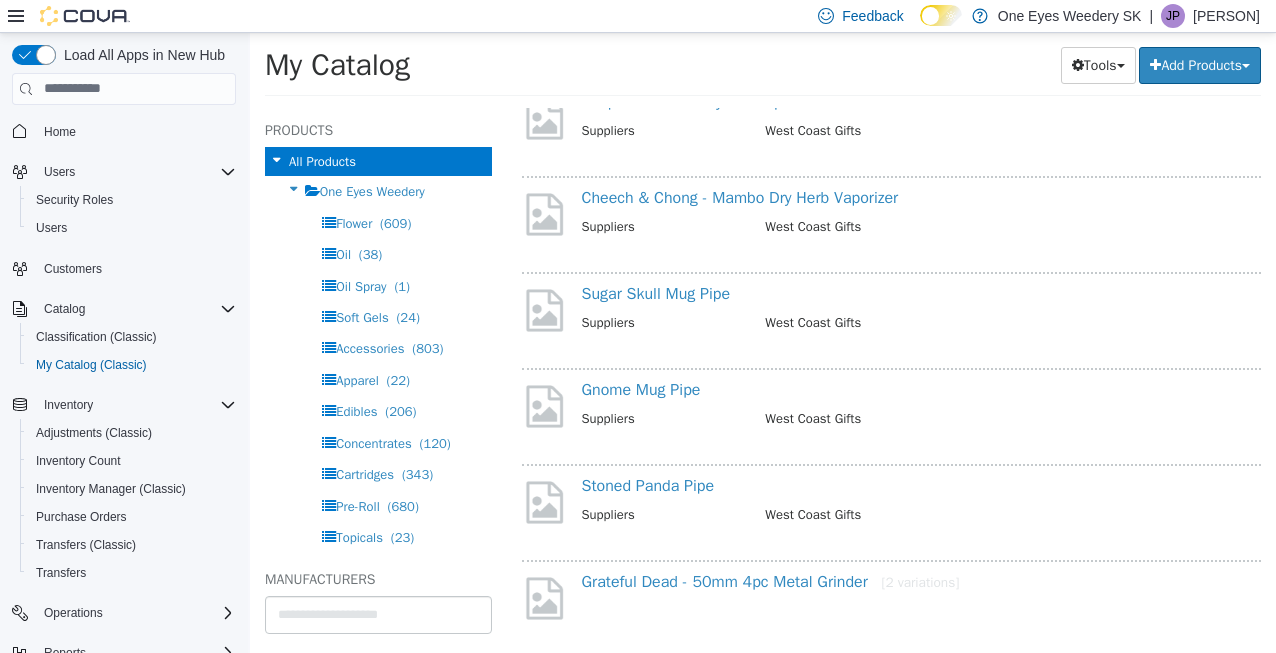 click on "View More Products" at bounding box center [891, 779] 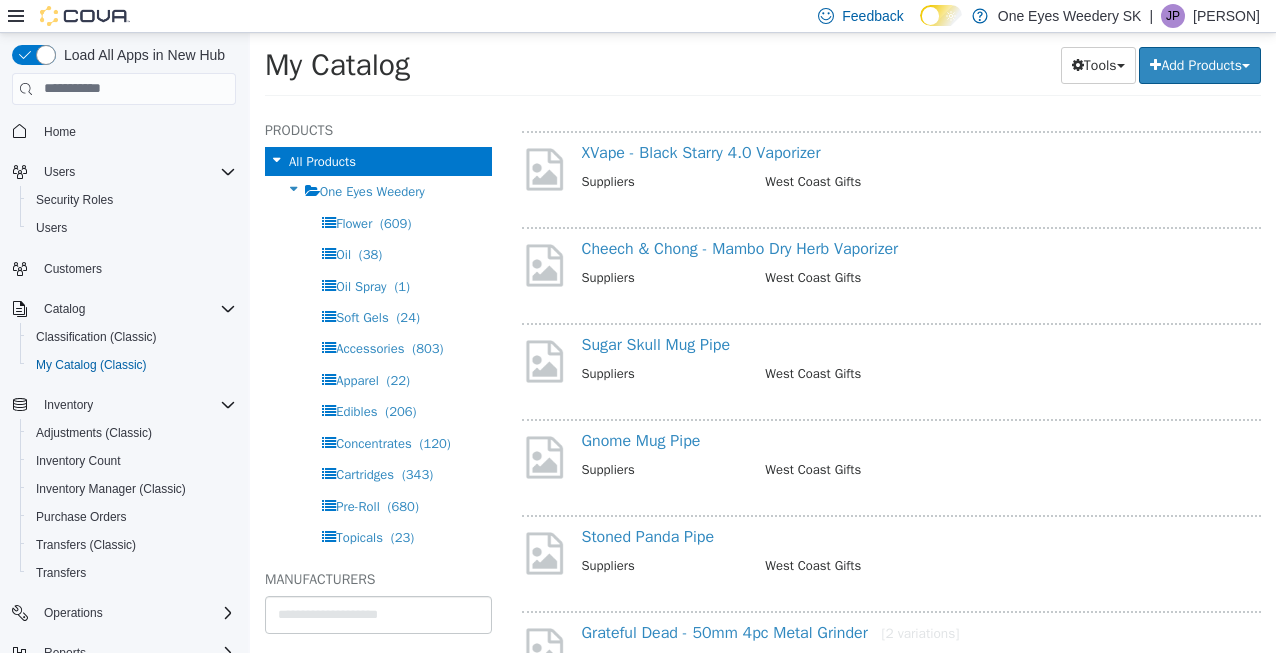 select on "**********" 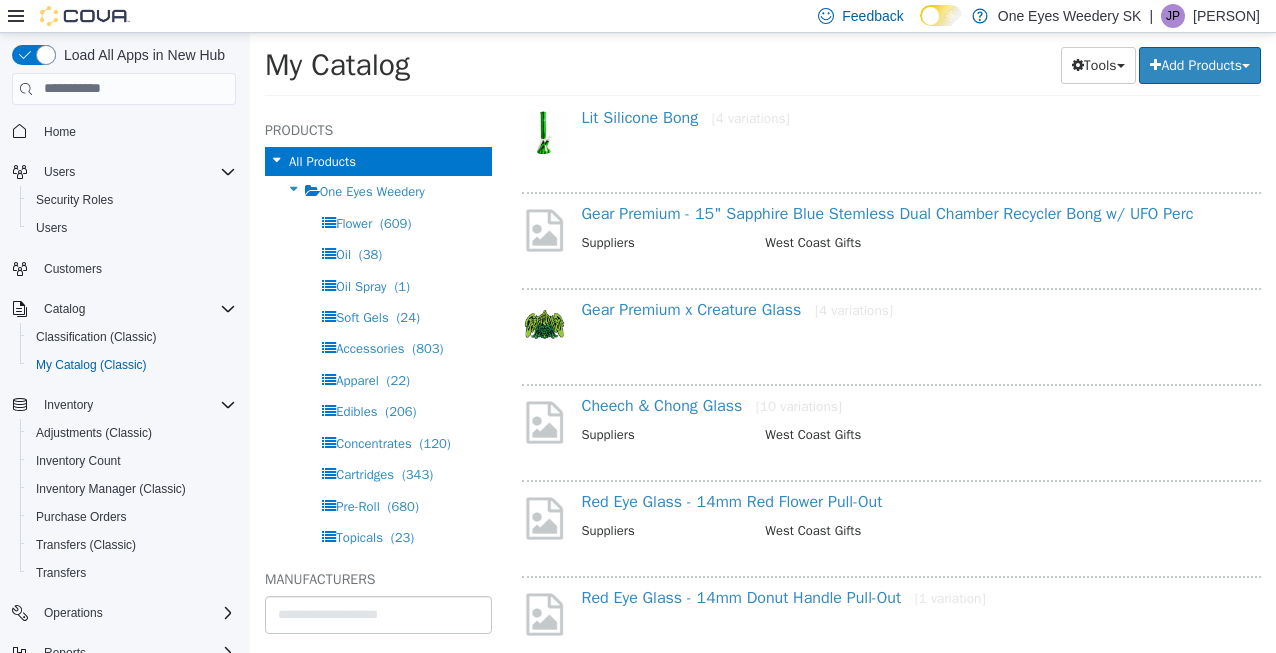 scroll, scrollTop: 49264, scrollLeft: 0, axis: vertical 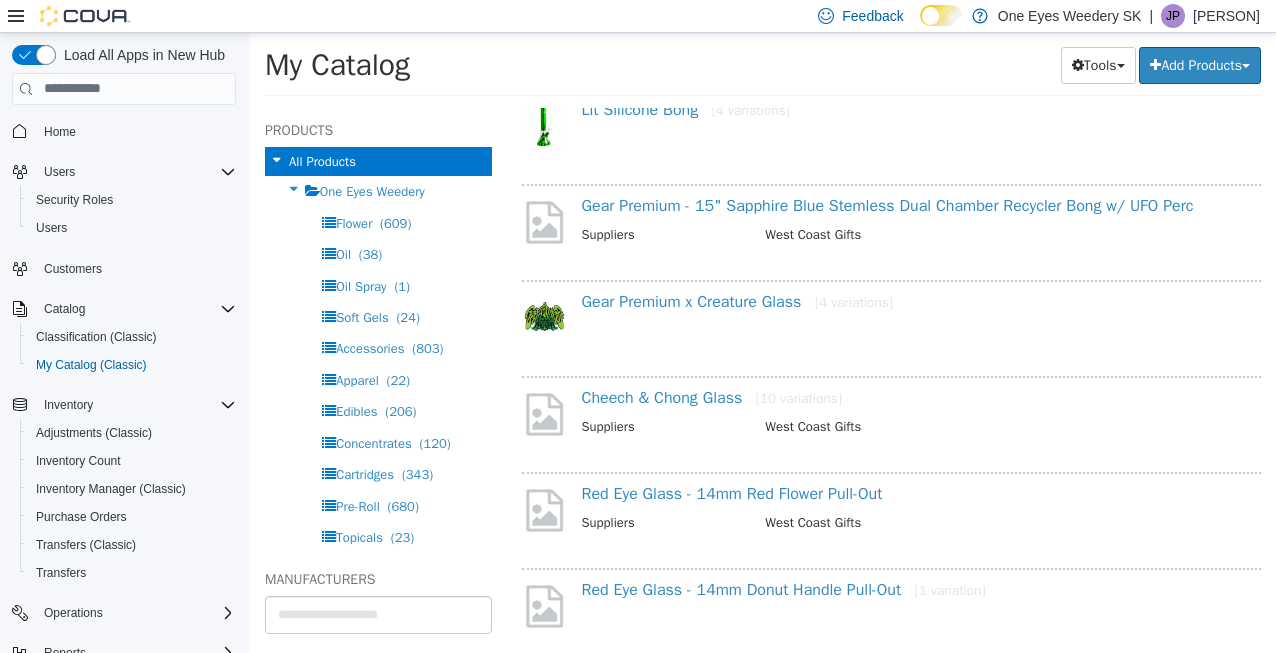 click on "Satya Incense - Nag Champa Group
[2 variations]" at bounding box center [752, 685] 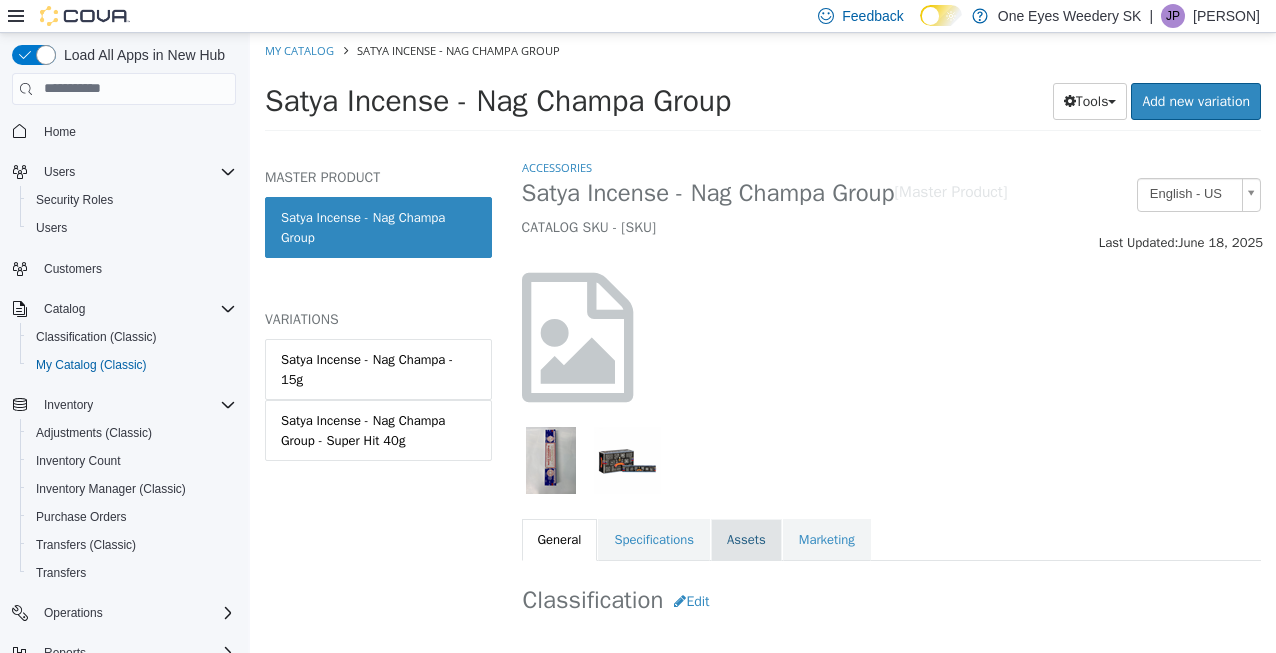 click on "Assets" at bounding box center (746, 539) 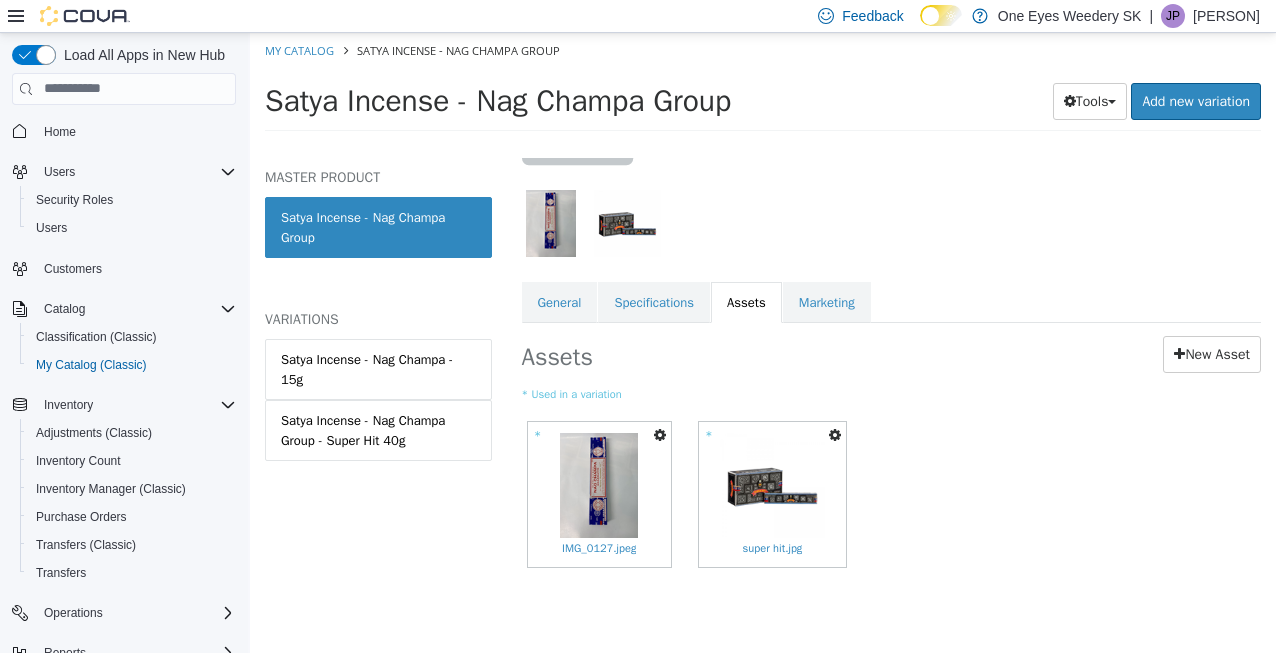 scroll, scrollTop: 240, scrollLeft: 0, axis: vertical 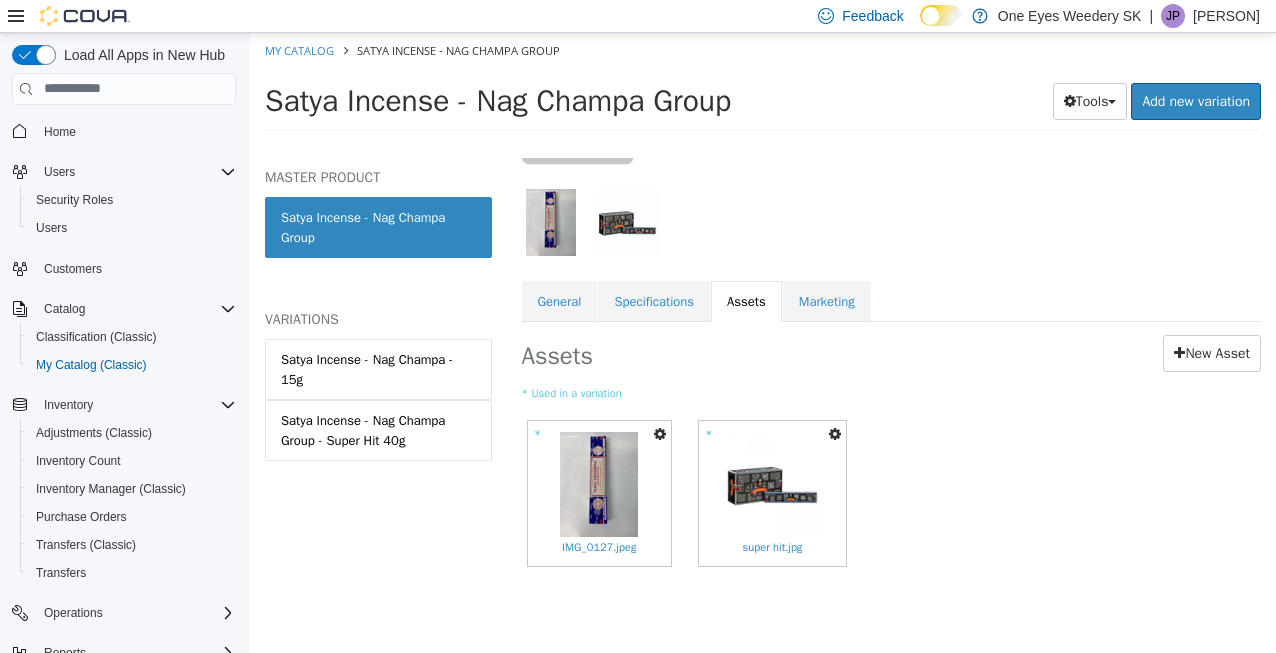 click at bounding box center (660, 433) 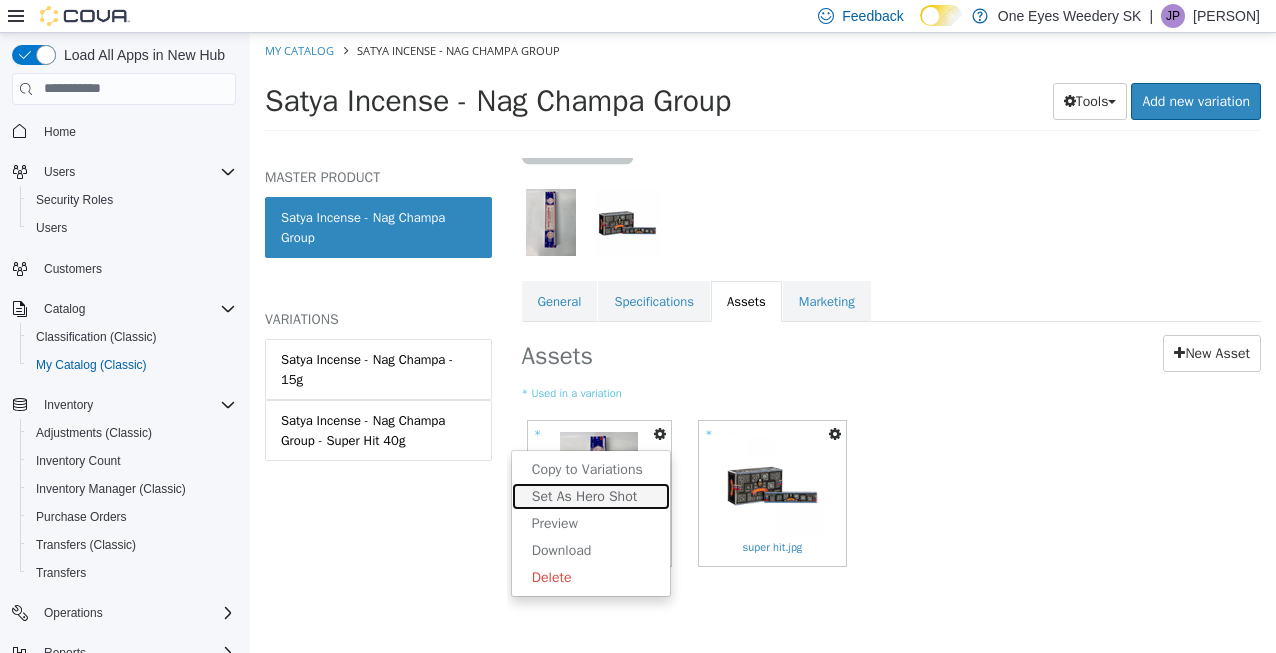click on "Set As Hero Shot" at bounding box center [591, 495] 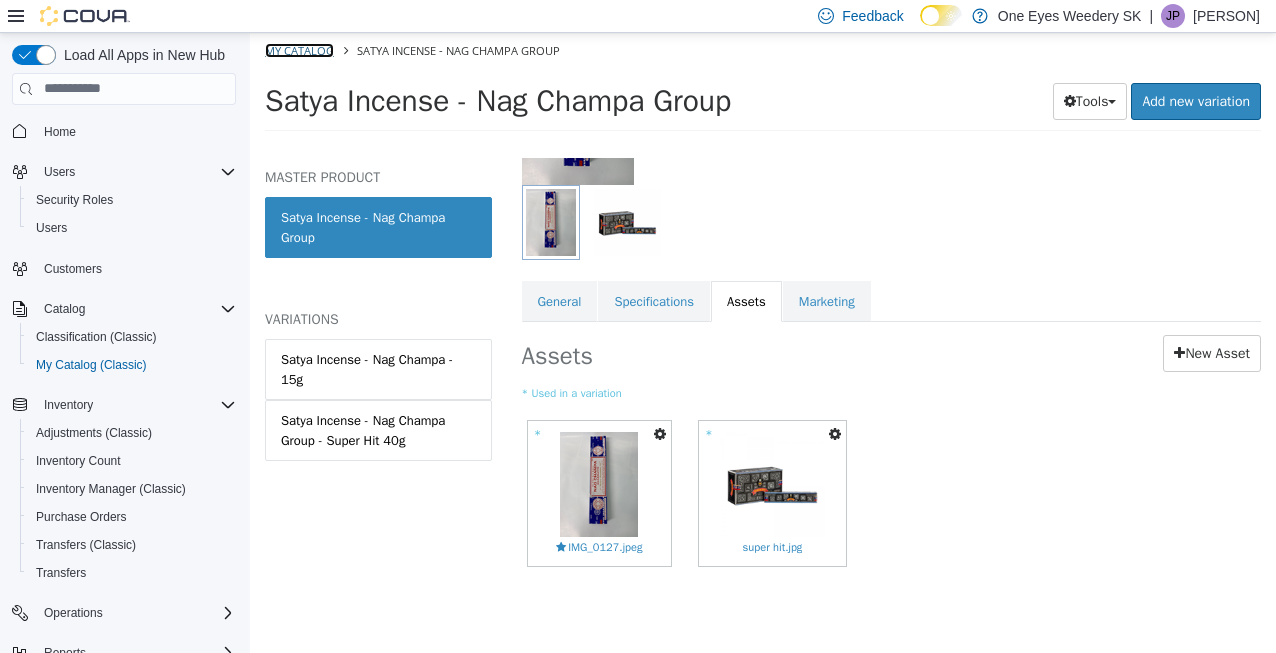 click on "My Catalog" at bounding box center (299, 49) 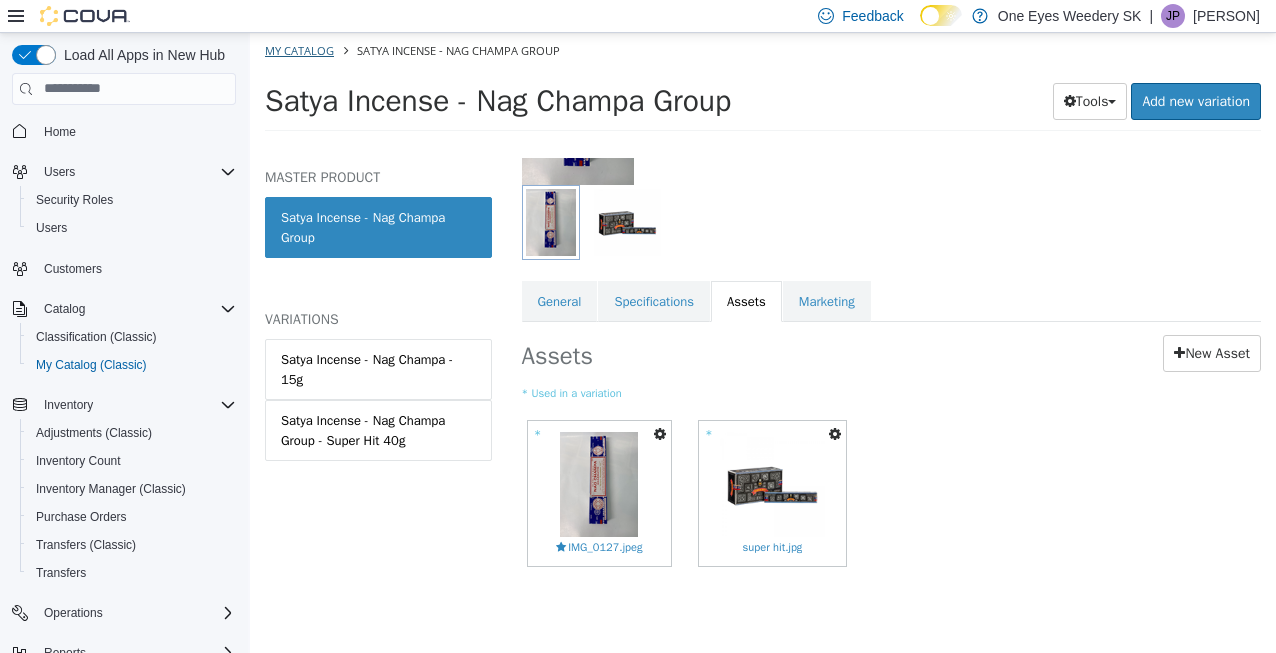 select on "**********" 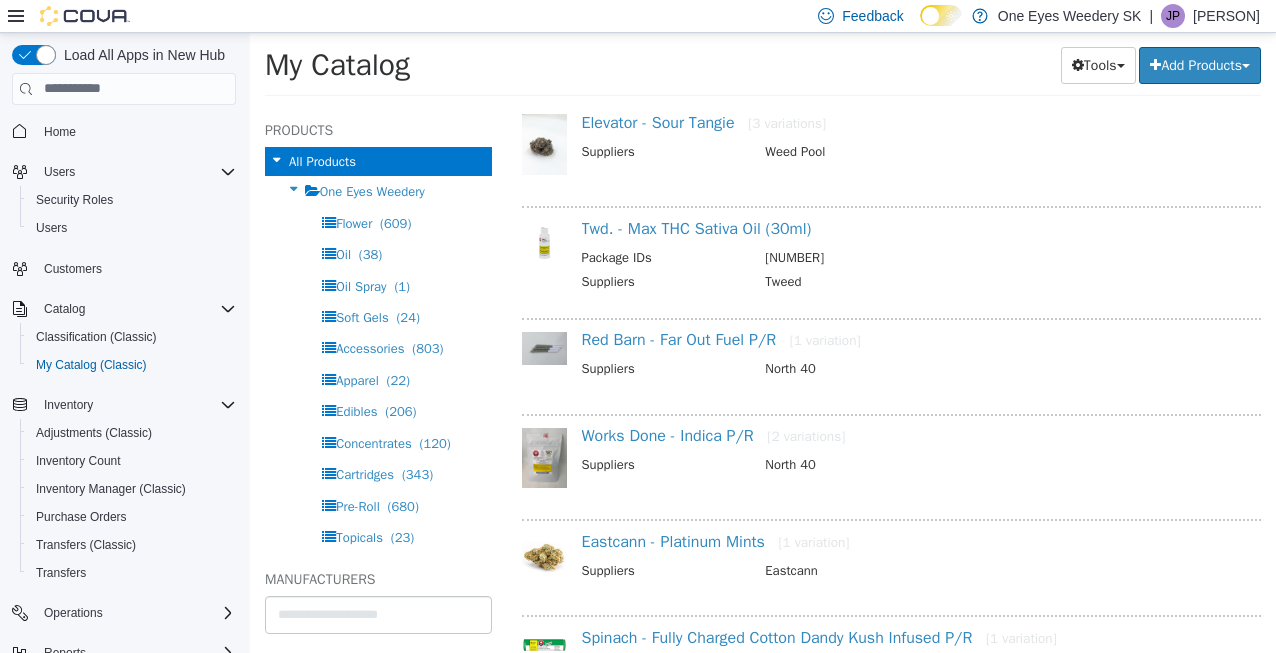 scroll, scrollTop: 49264, scrollLeft: 0, axis: vertical 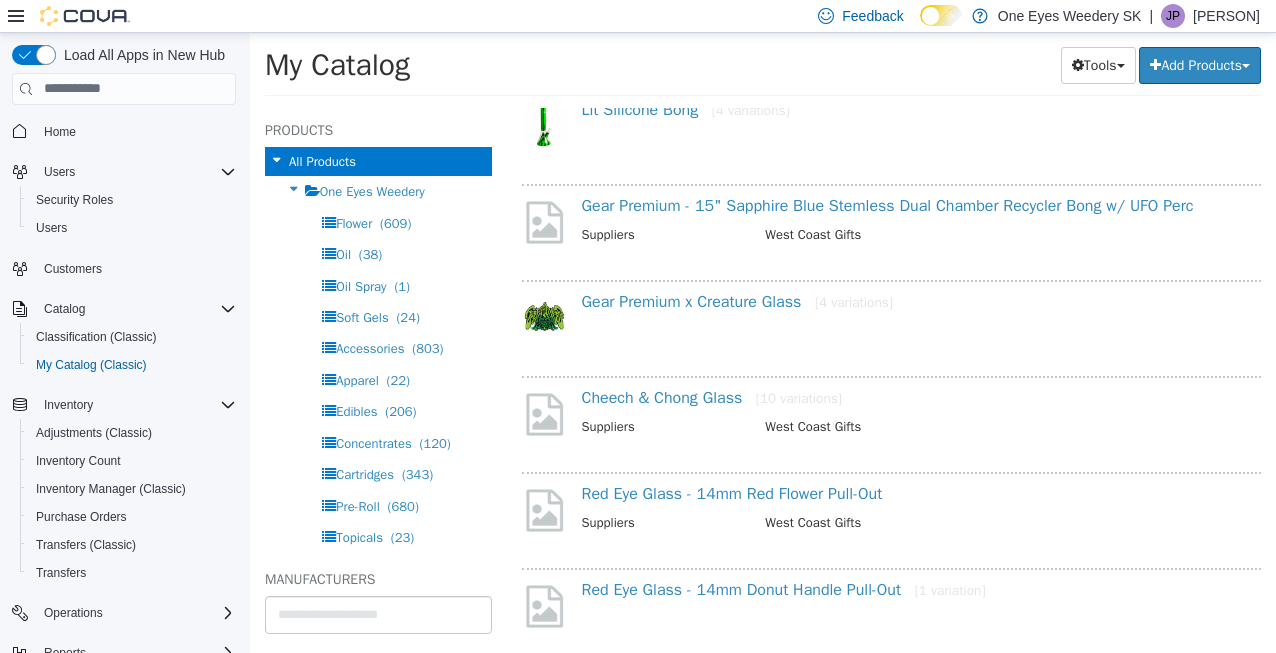 click on "View More Products" at bounding box center [891, 787] 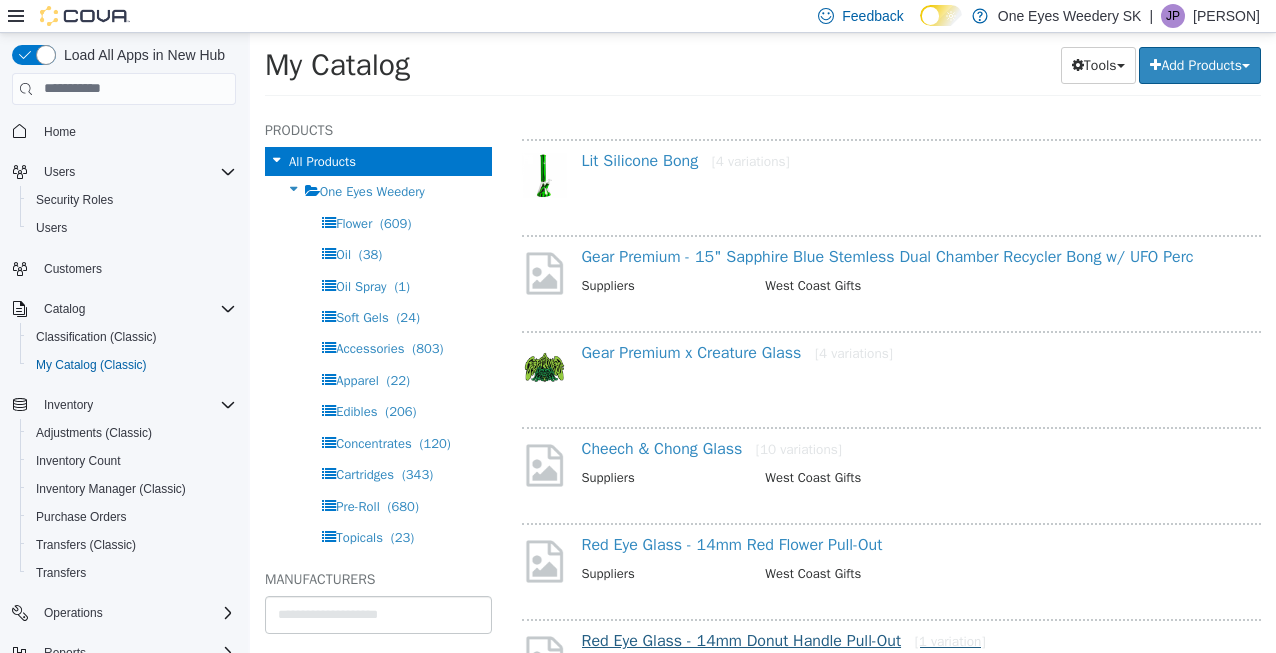 select on "**********" 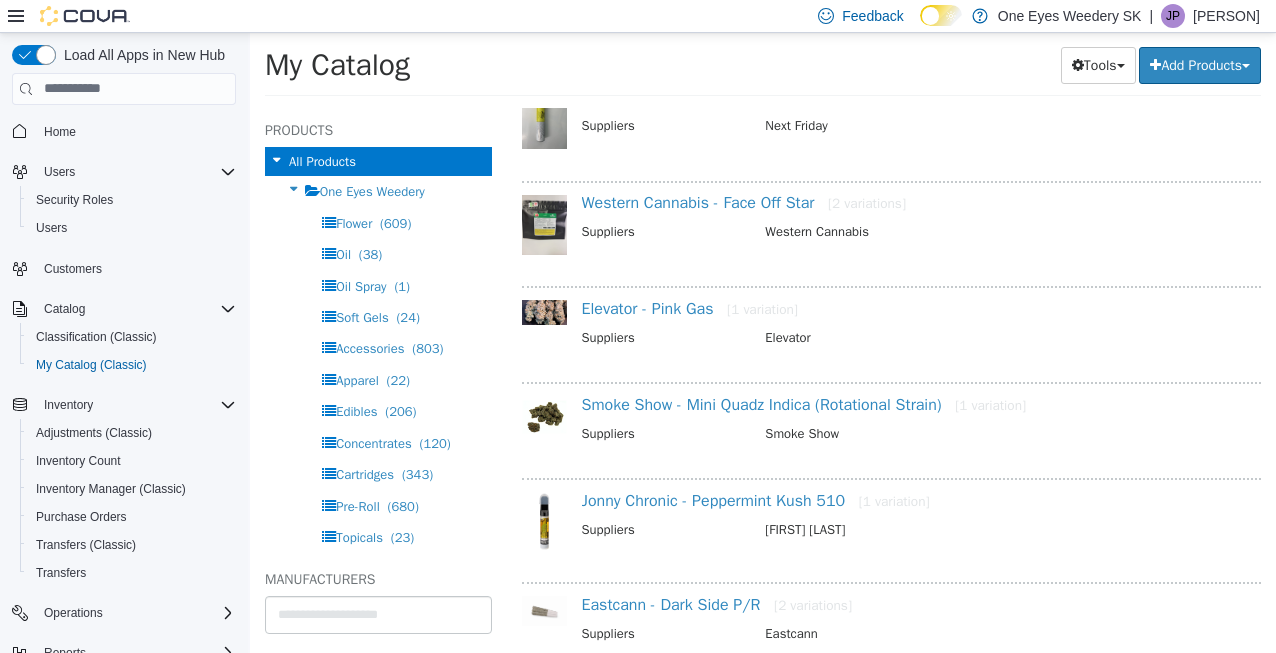 scroll, scrollTop: 51263, scrollLeft: 0, axis: vertical 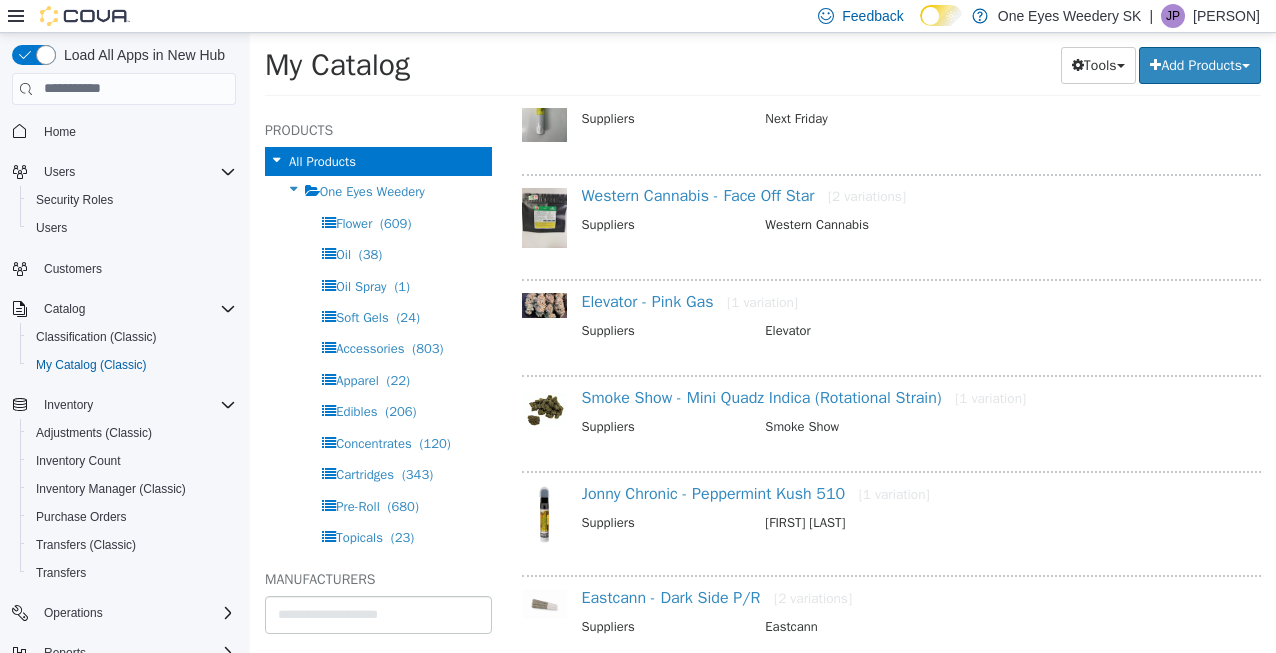 click on "View More Products" at bounding box center [891, 795] 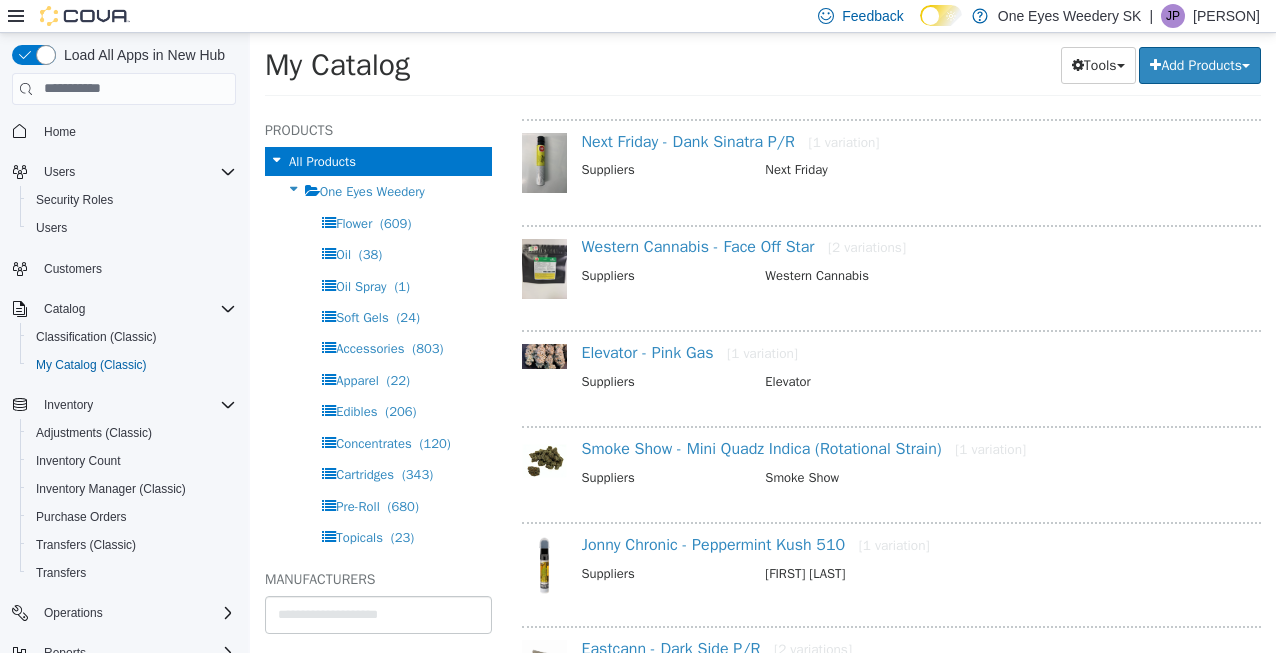 select on "**********" 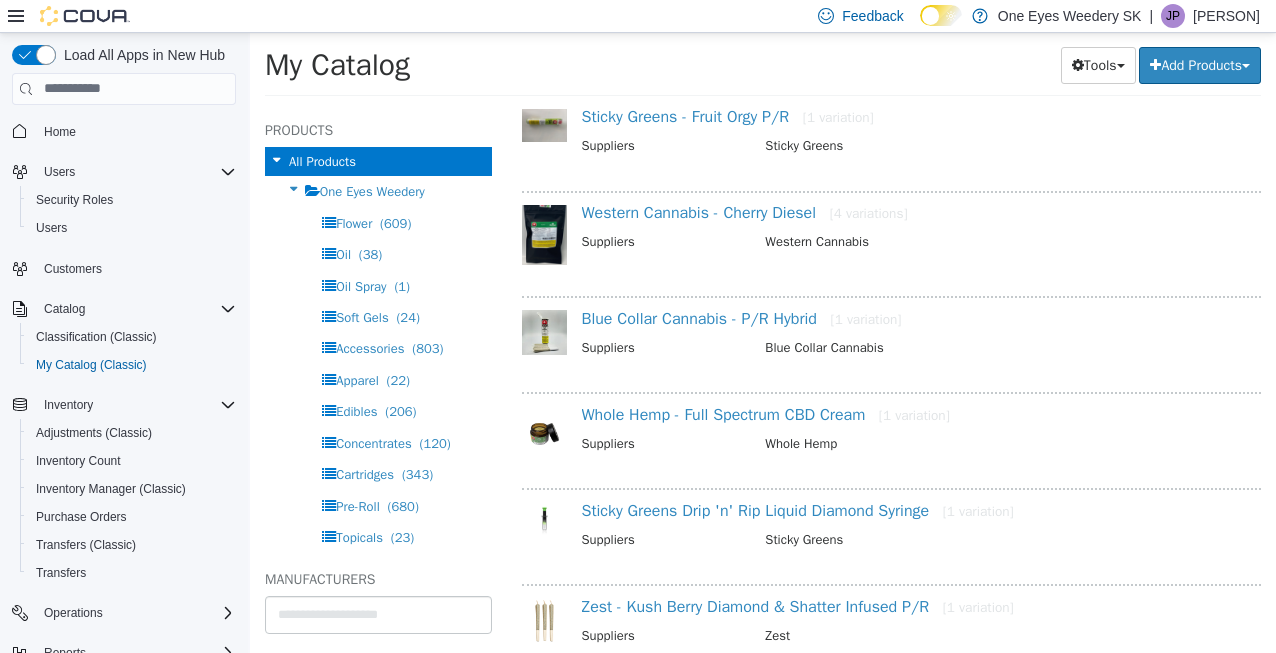 scroll, scrollTop: 53194, scrollLeft: 0, axis: vertical 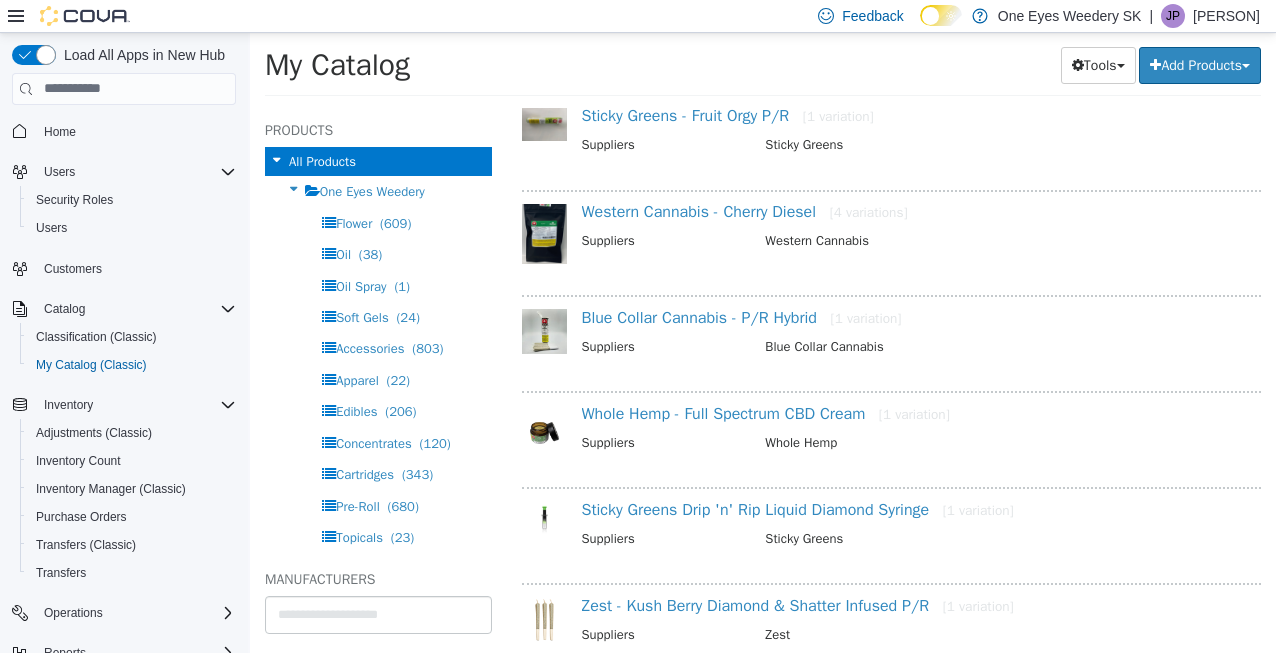 click on "View More Products" at bounding box center [891, 803] 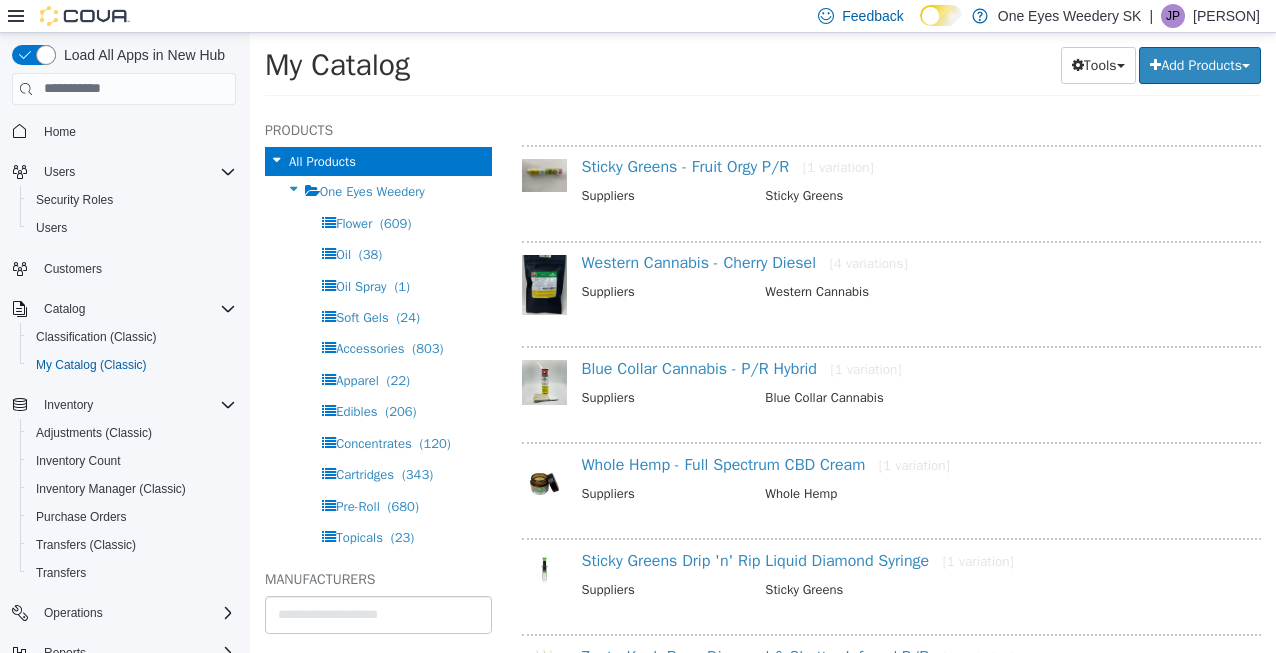 select on "**********" 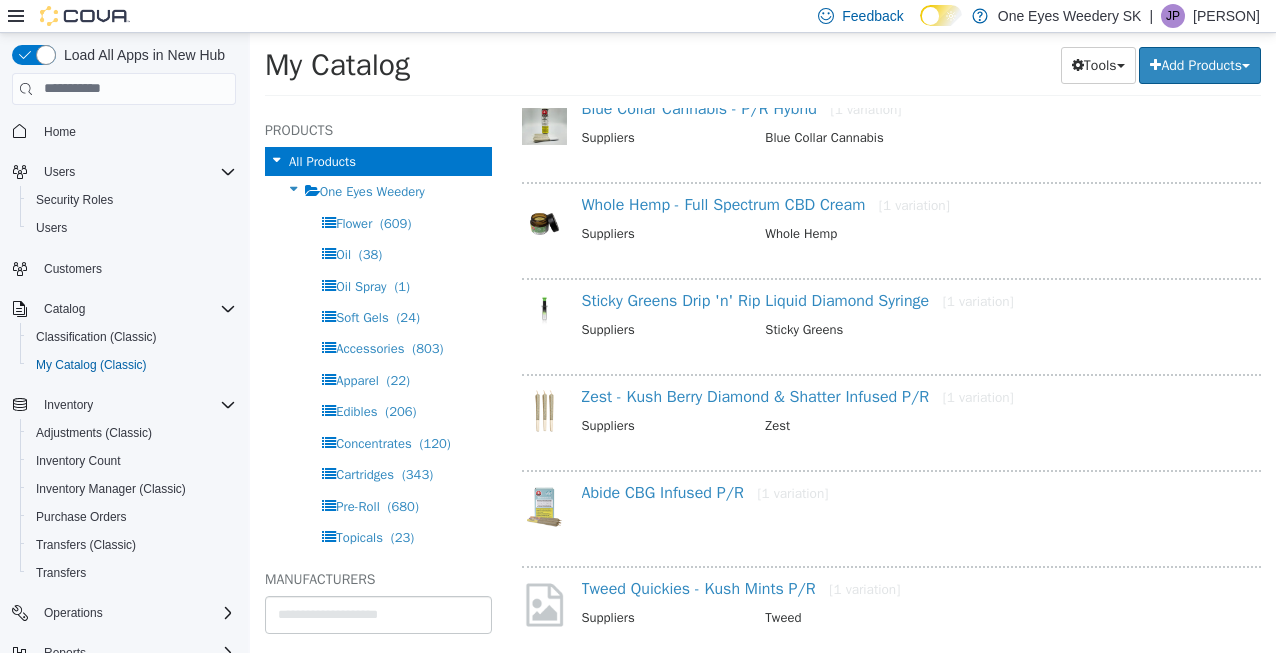 scroll, scrollTop: 53463, scrollLeft: 0, axis: vertical 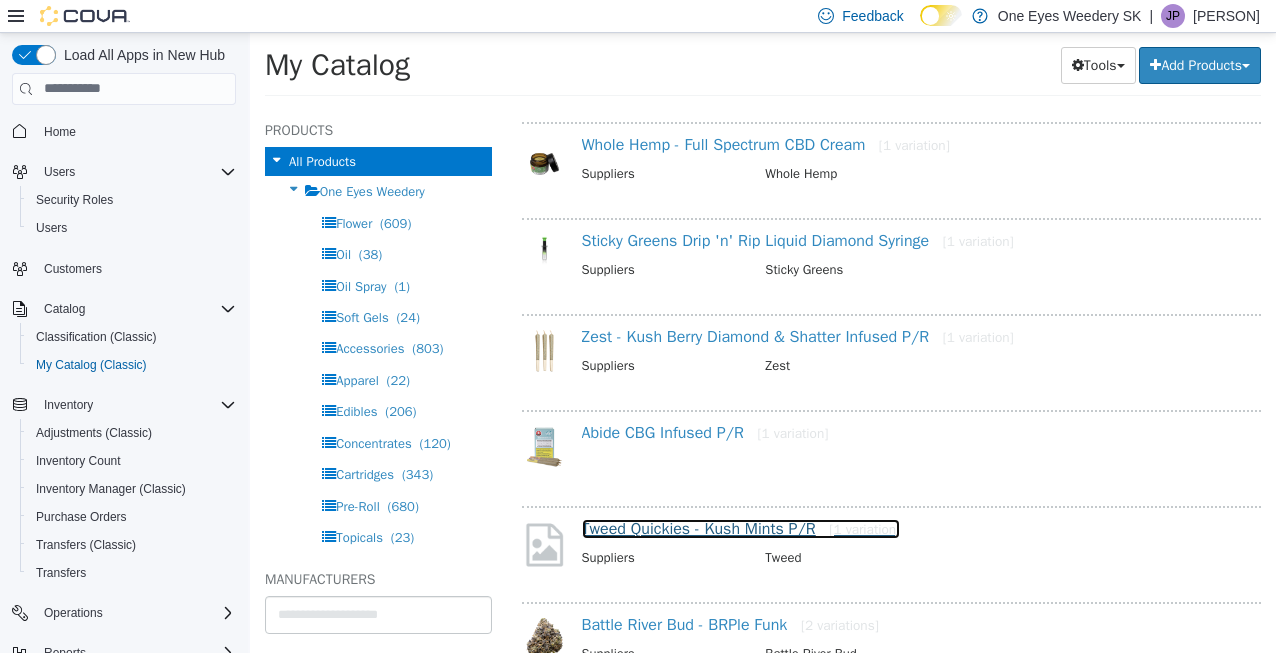click on "Tweed Quickies - Kush Mints P/R
[1 variation]" at bounding box center [741, 528] 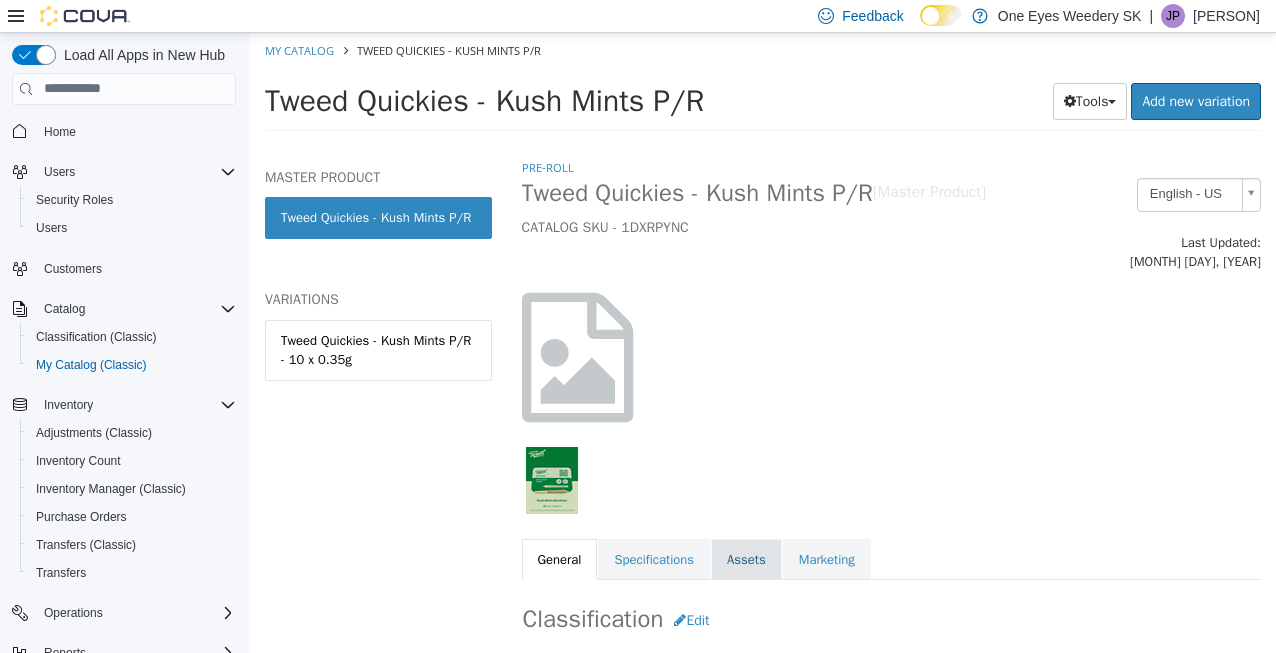 click on "Assets" at bounding box center [746, 559] 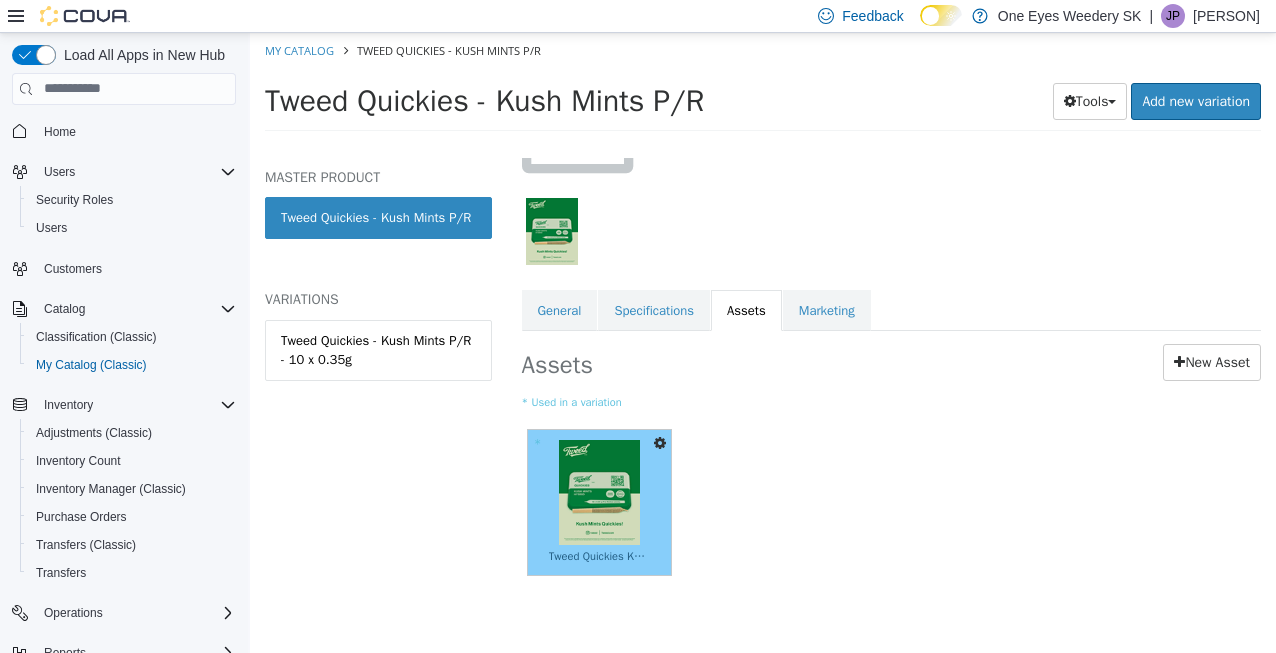 scroll, scrollTop: 253, scrollLeft: 0, axis: vertical 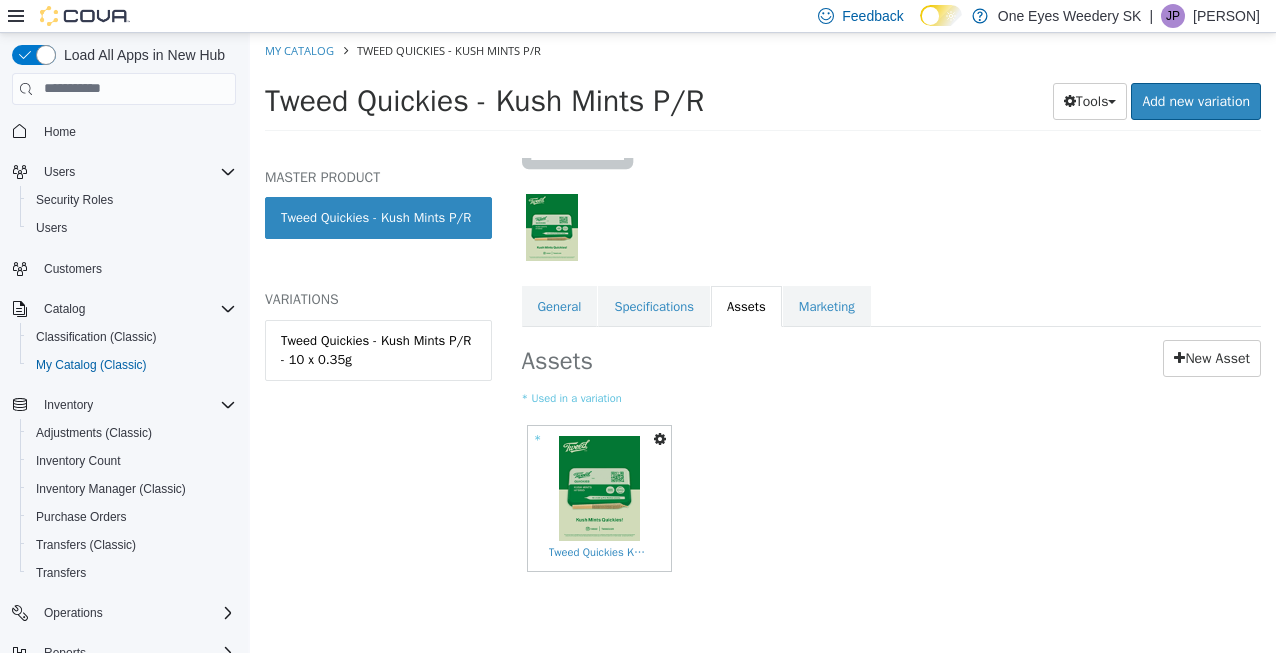 click at bounding box center [660, 438] 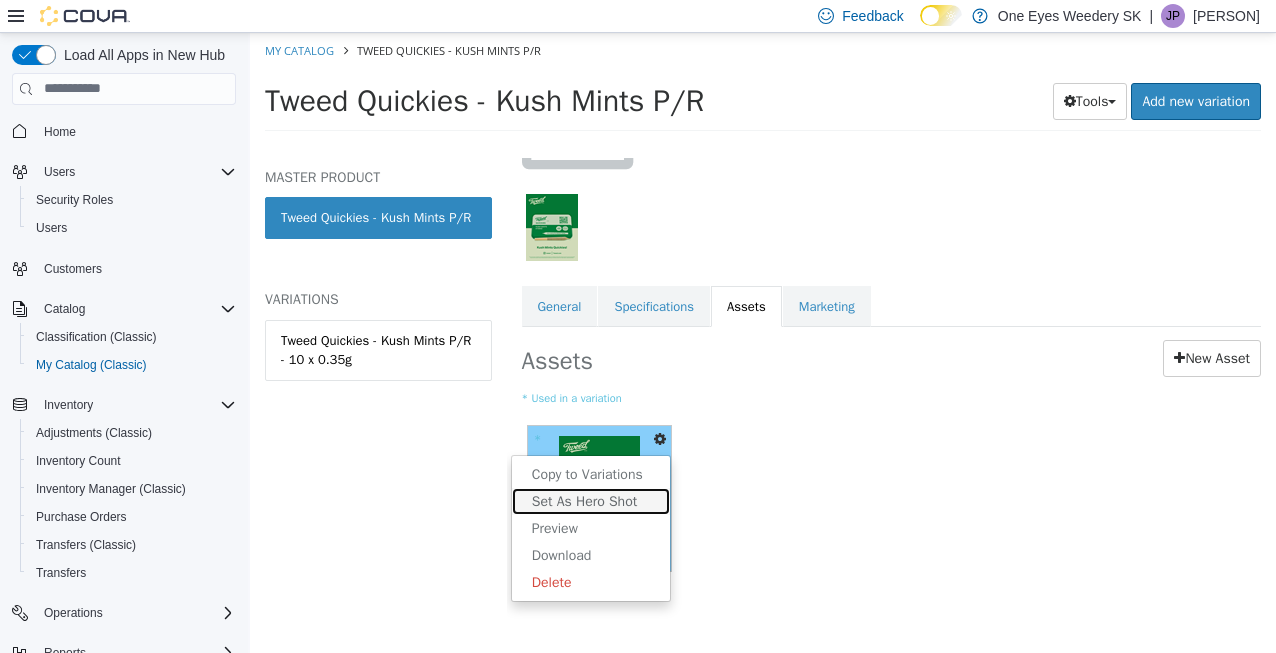 click on "Set As Hero Shot" at bounding box center [591, 500] 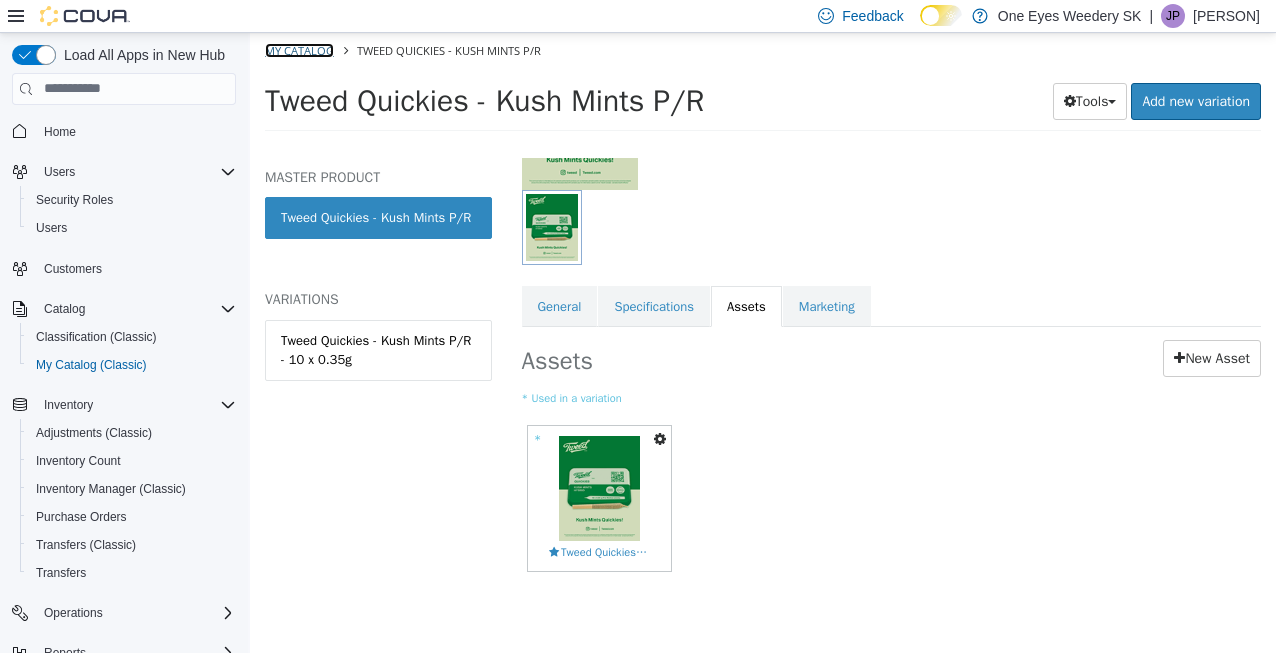 click on "My Catalog" at bounding box center (299, 49) 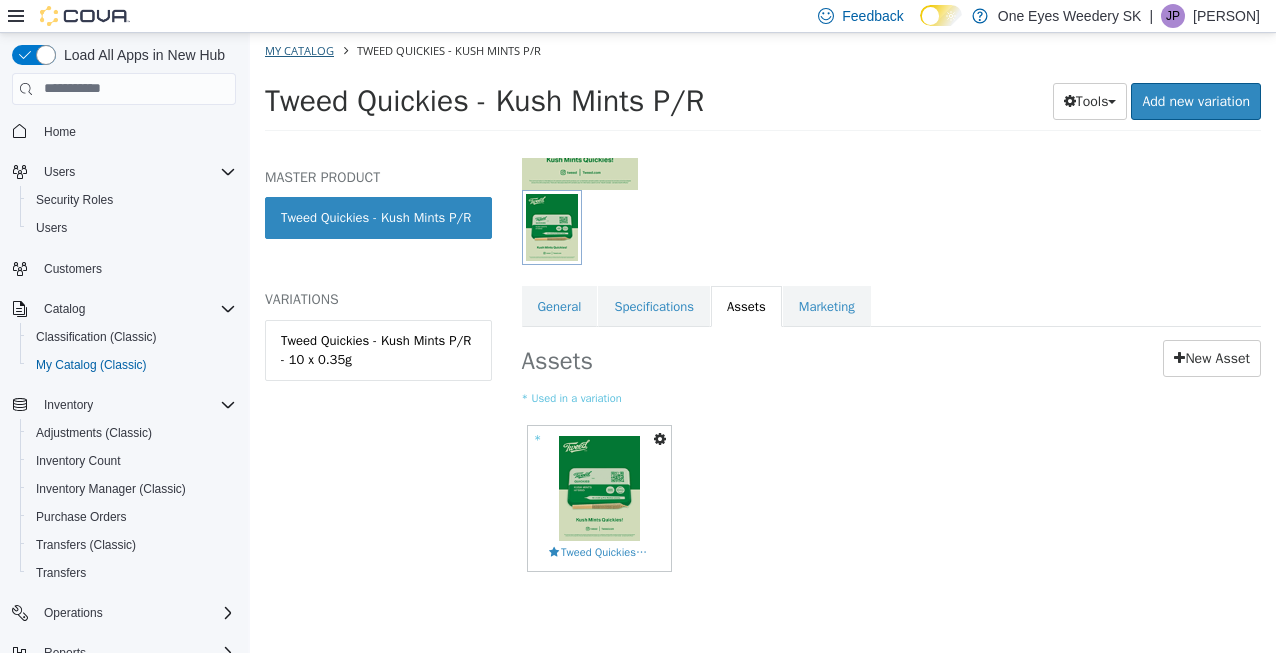select on "**********" 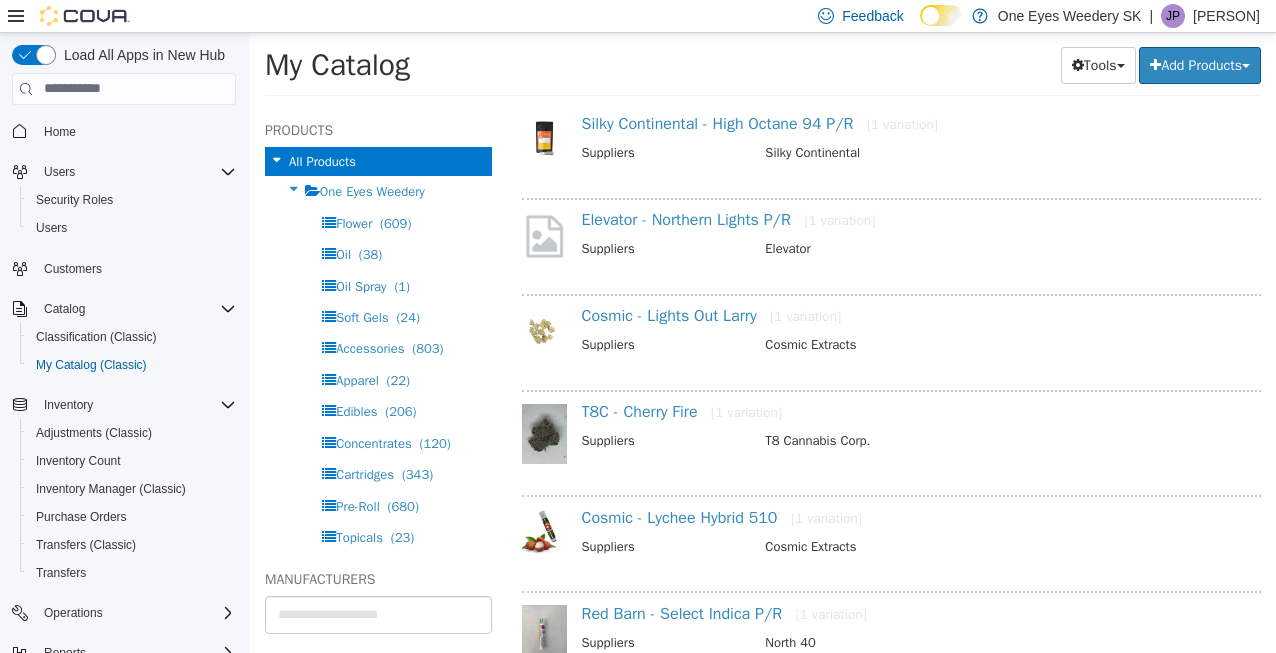 scroll, scrollTop: 55144, scrollLeft: 0, axis: vertical 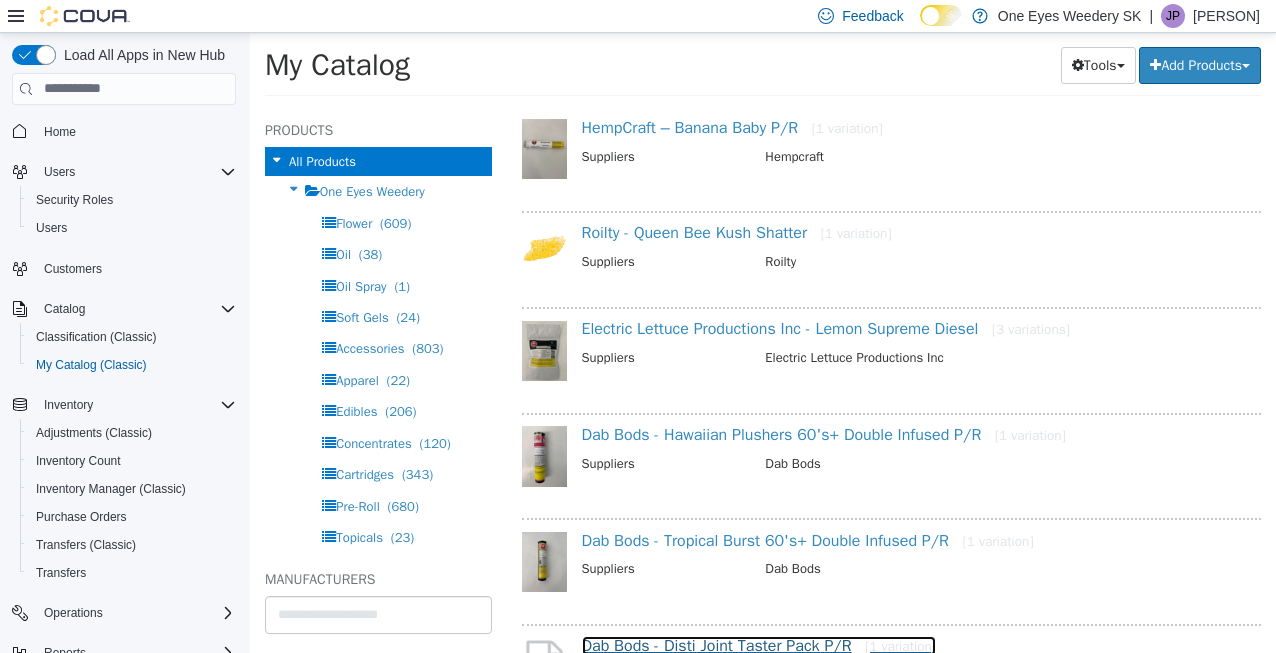 click on "Dab Bods - Disti Joint Taster Pack P/R
[1 variation]" at bounding box center [759, 645] 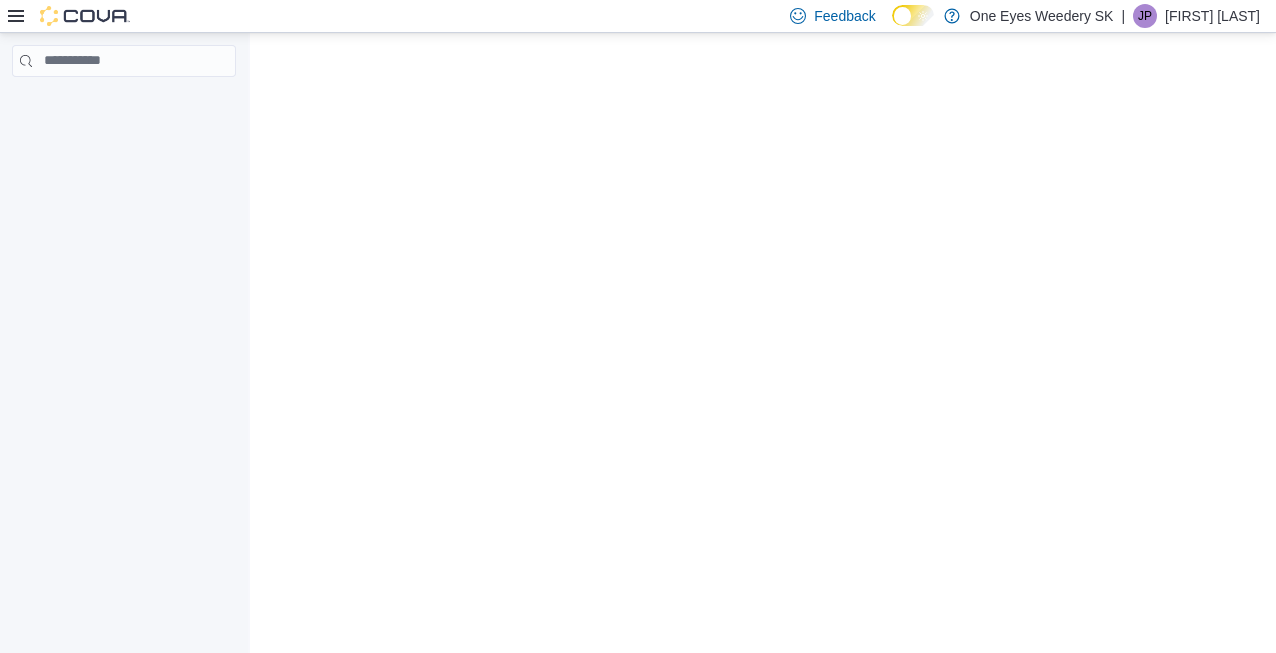 scroll, scrollTop: 0, scrollLeft: 0, axis: both 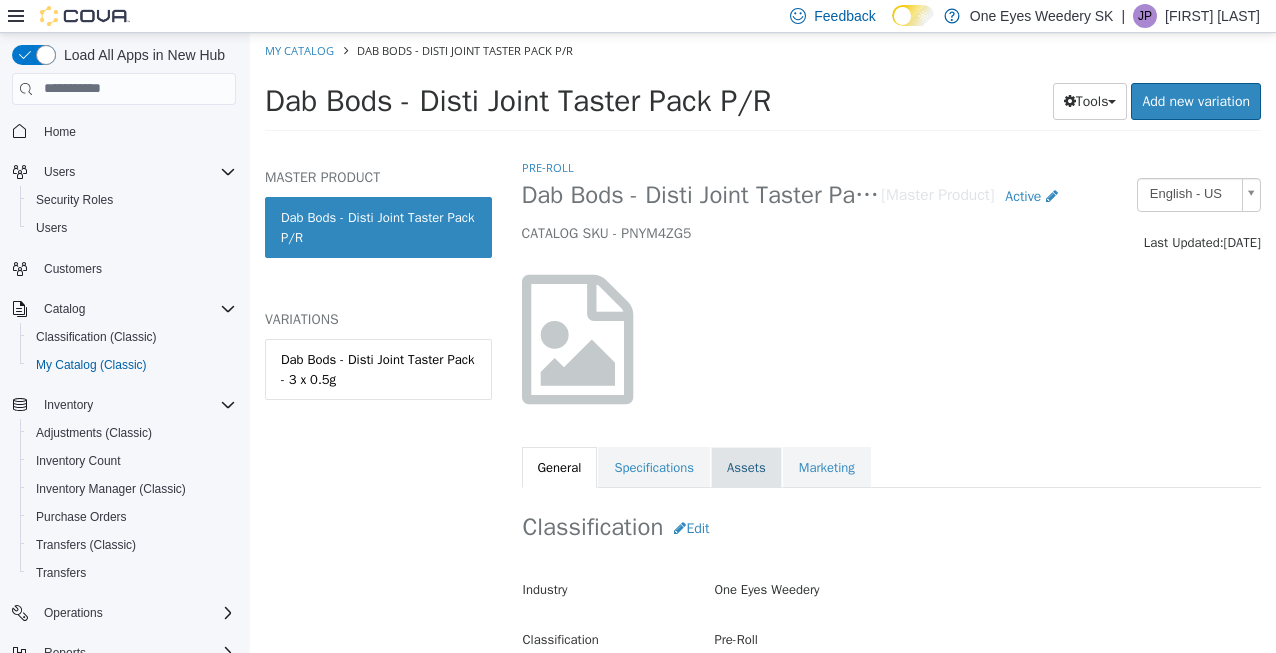 click on "Assets" at bounding box center (746, 467) 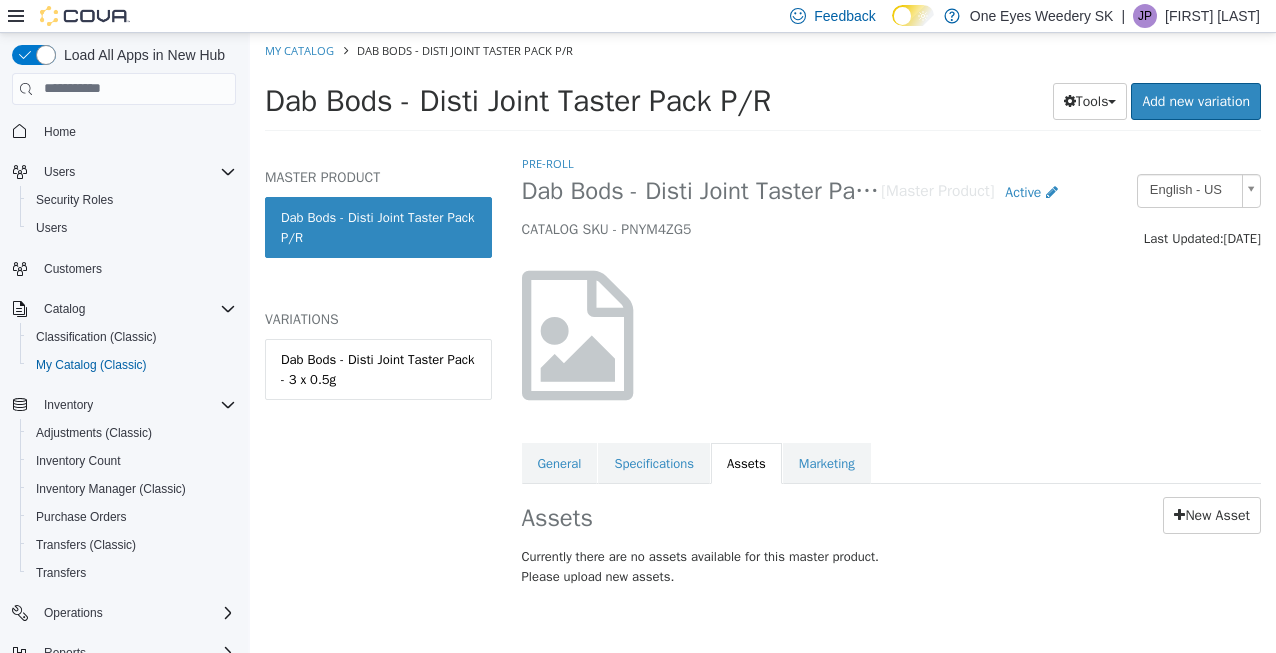 scroll, scrollTop: 0, scrollLeft: 0, axis: both 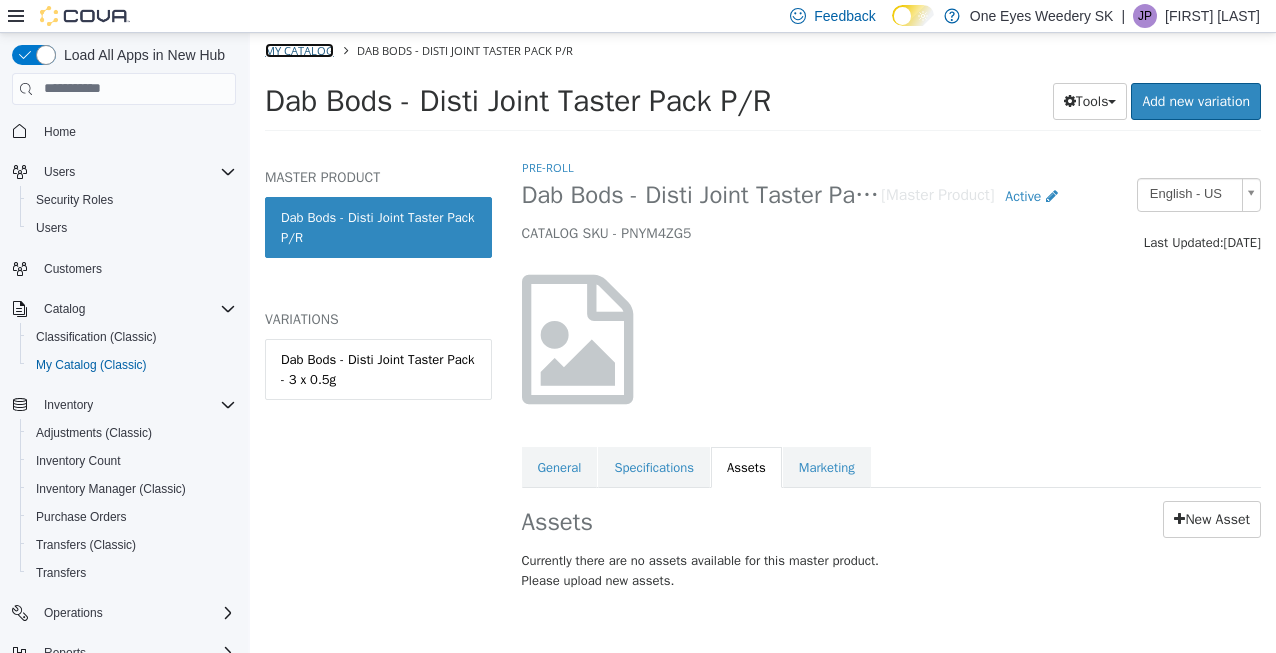 click on "My Catalog" at bounding box center (299, 49) 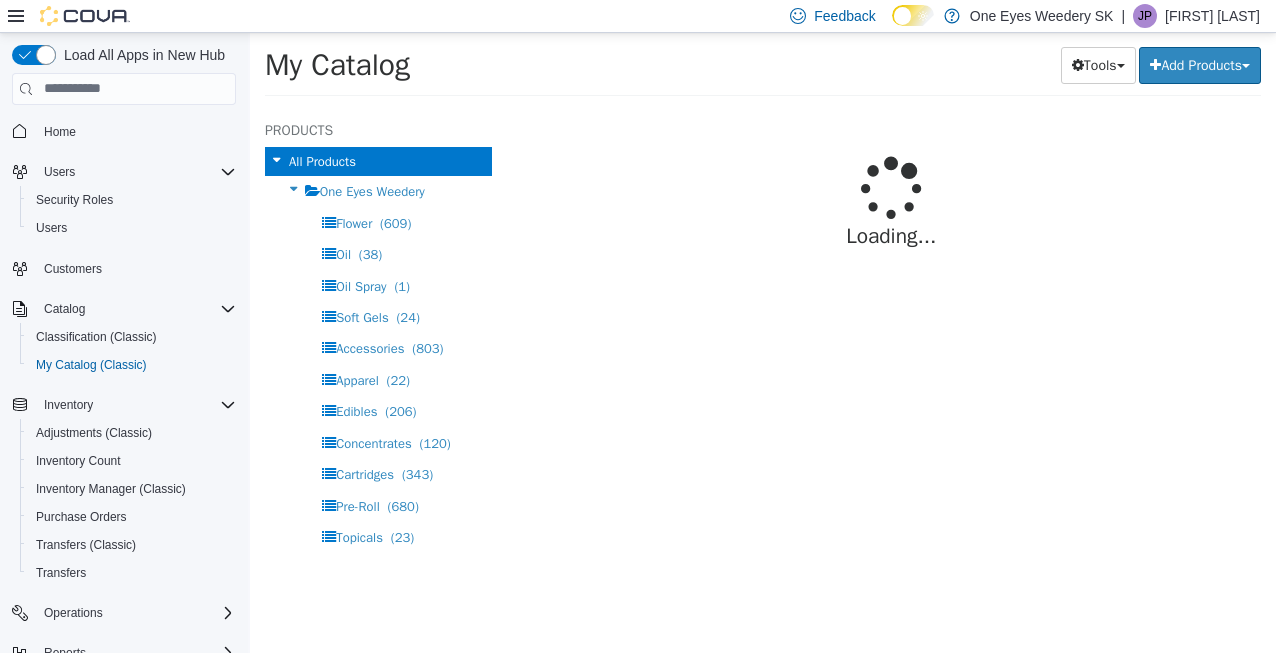select on "**********" 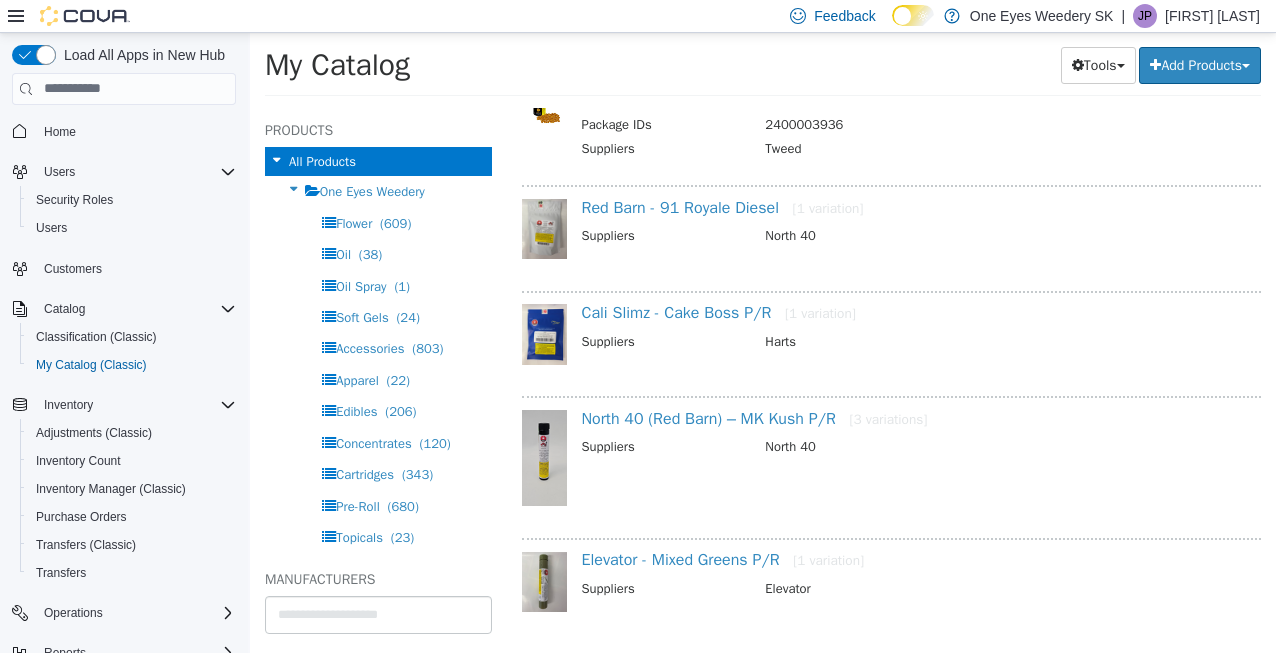 scroll, scrollTop: 1759, scrollLeft: 0, axis: vertical 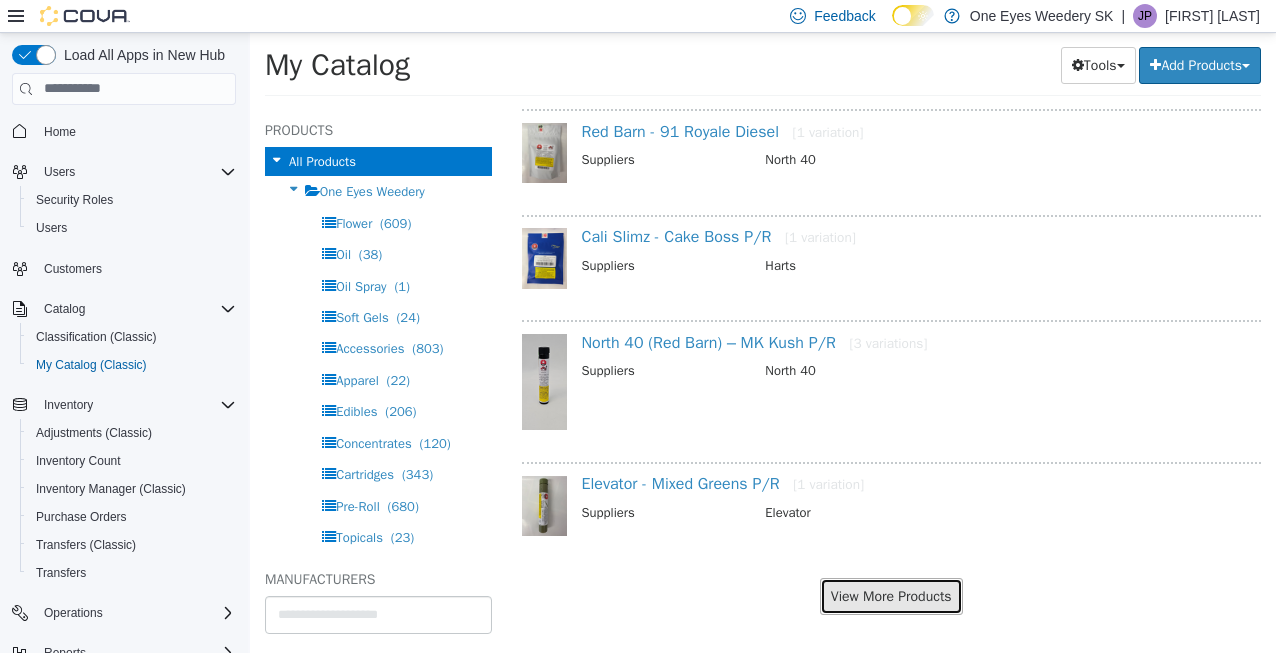 click on "View More Products" at bounding box center [891, 595] 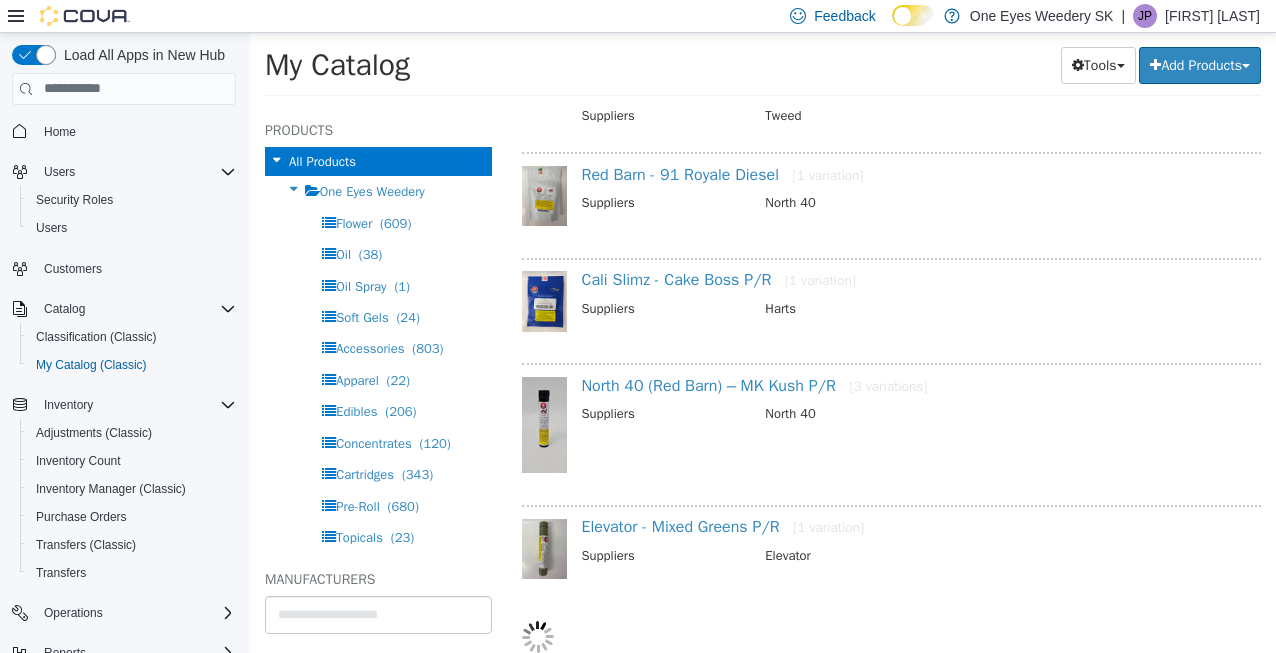 scroll, scrollTop: 1708, scrollLeft: 0, axis: vertical 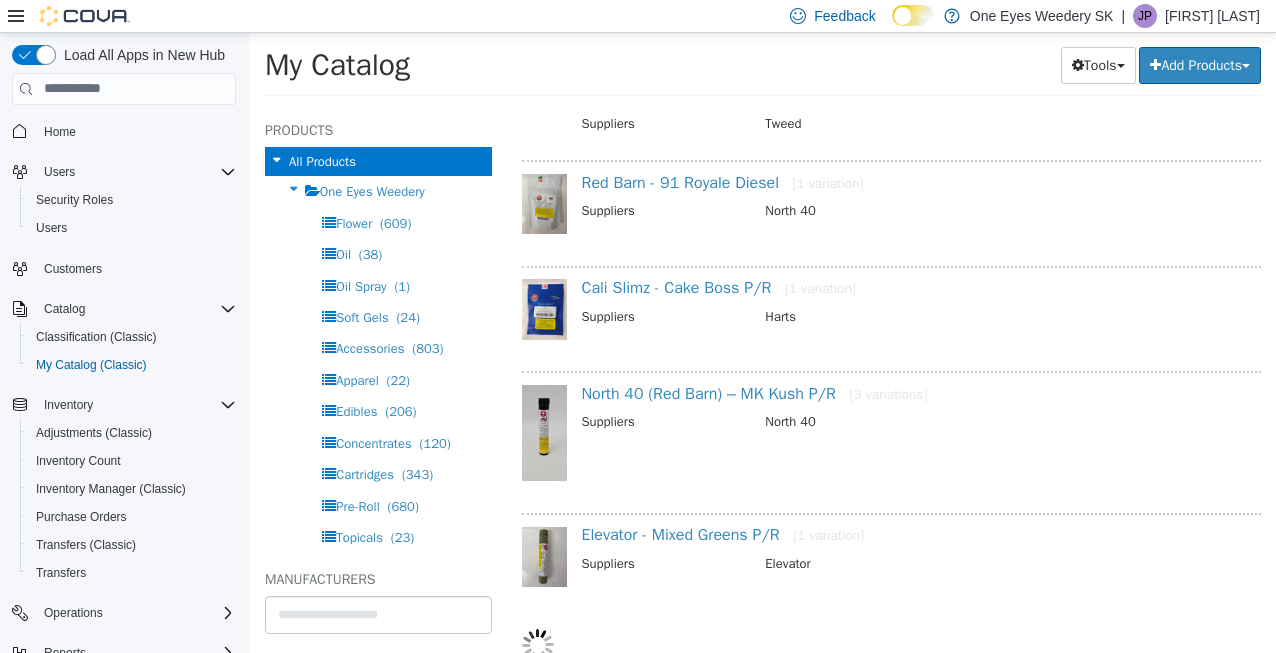 select on "**********" 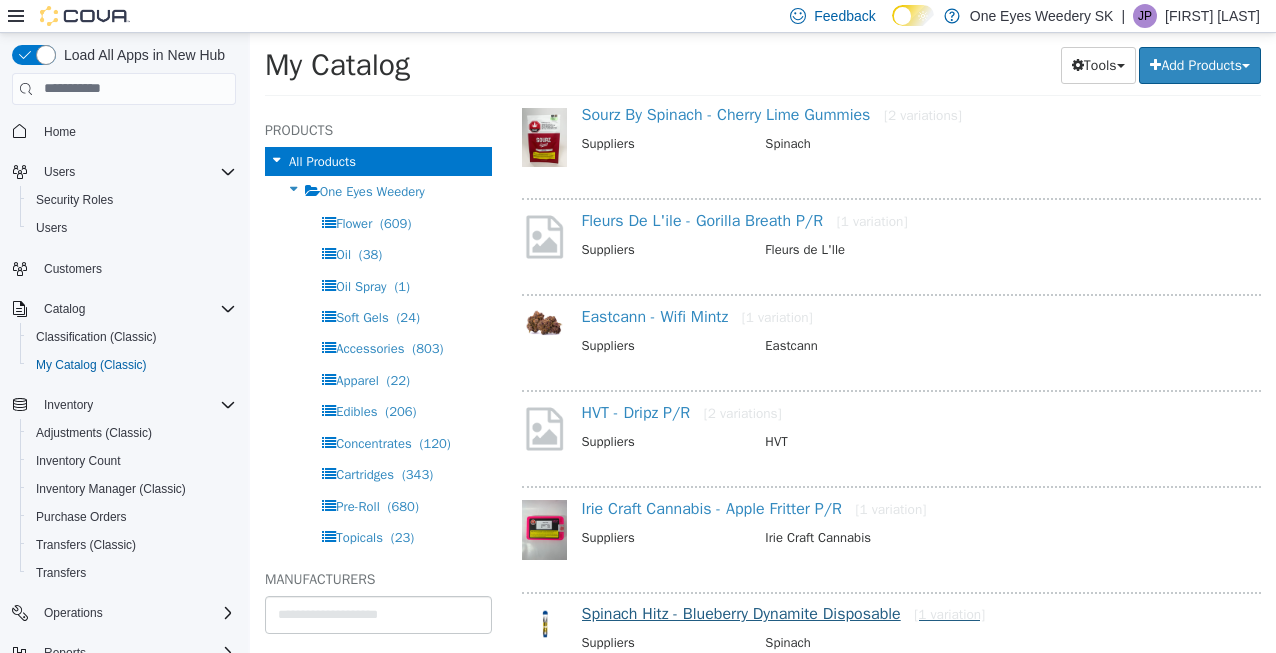 scroll, scrollTop: 3760, scrollLeft: 0, axis: vertical 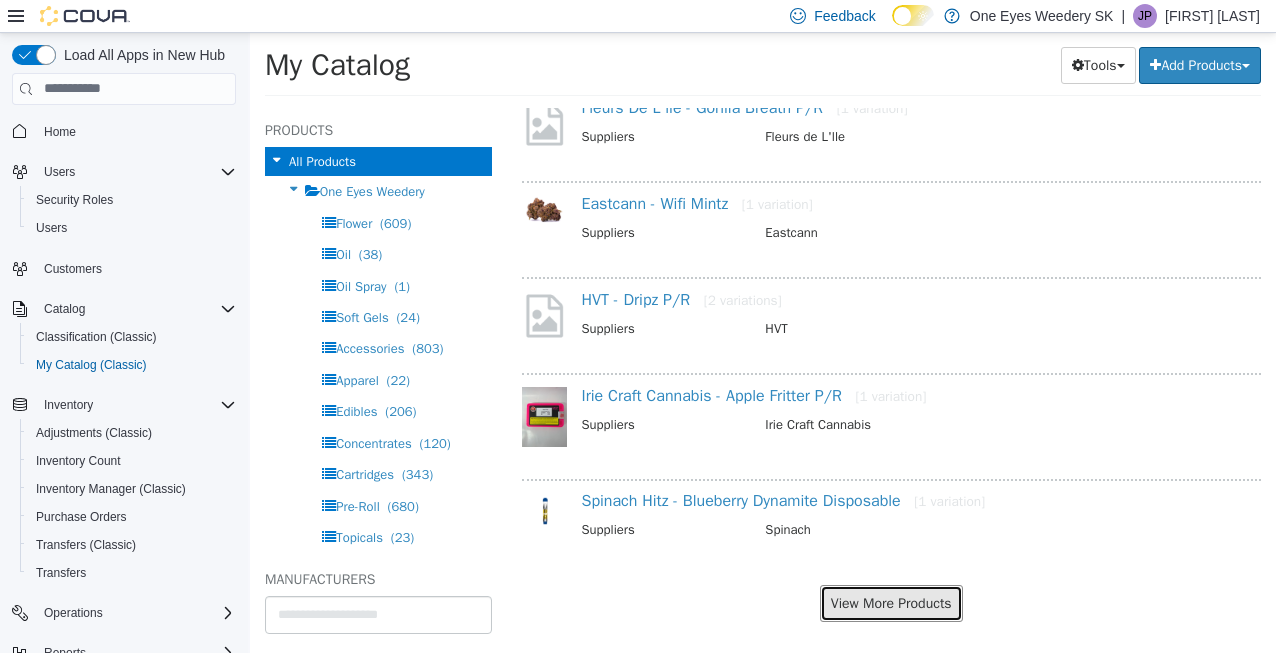click on "View More Products" at bounding box center [891, 602] 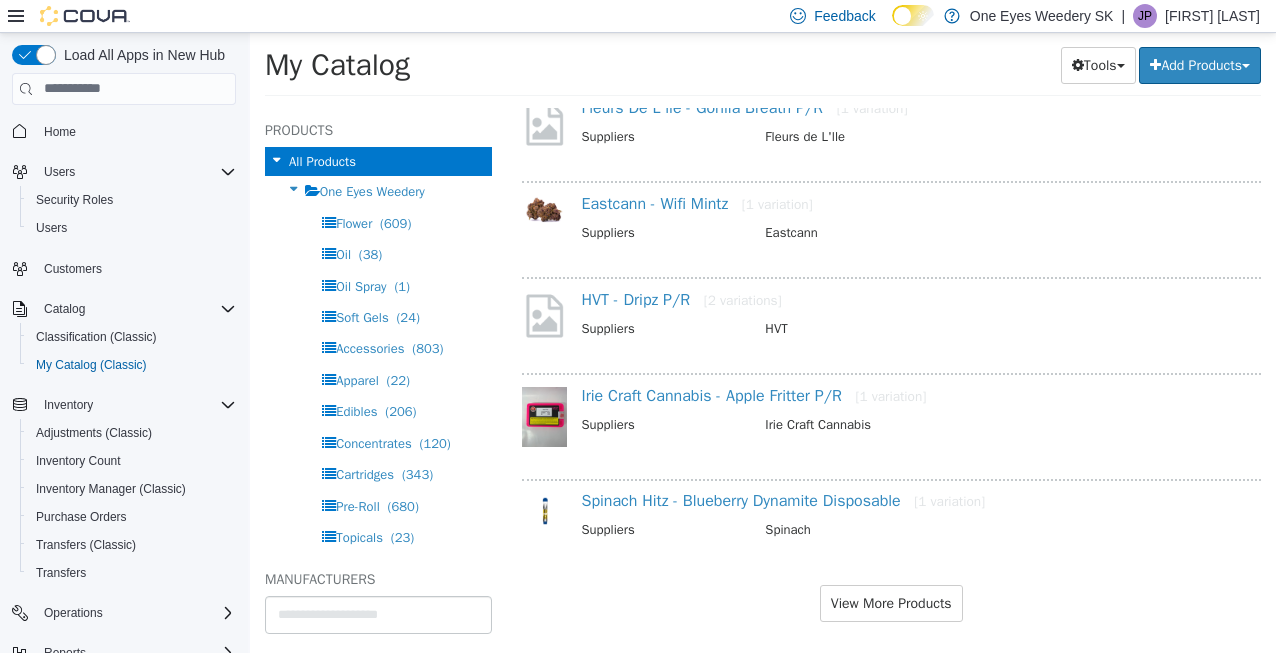 scroll, scrollTop: 3708, scrollLeft: 0, axis: vertical 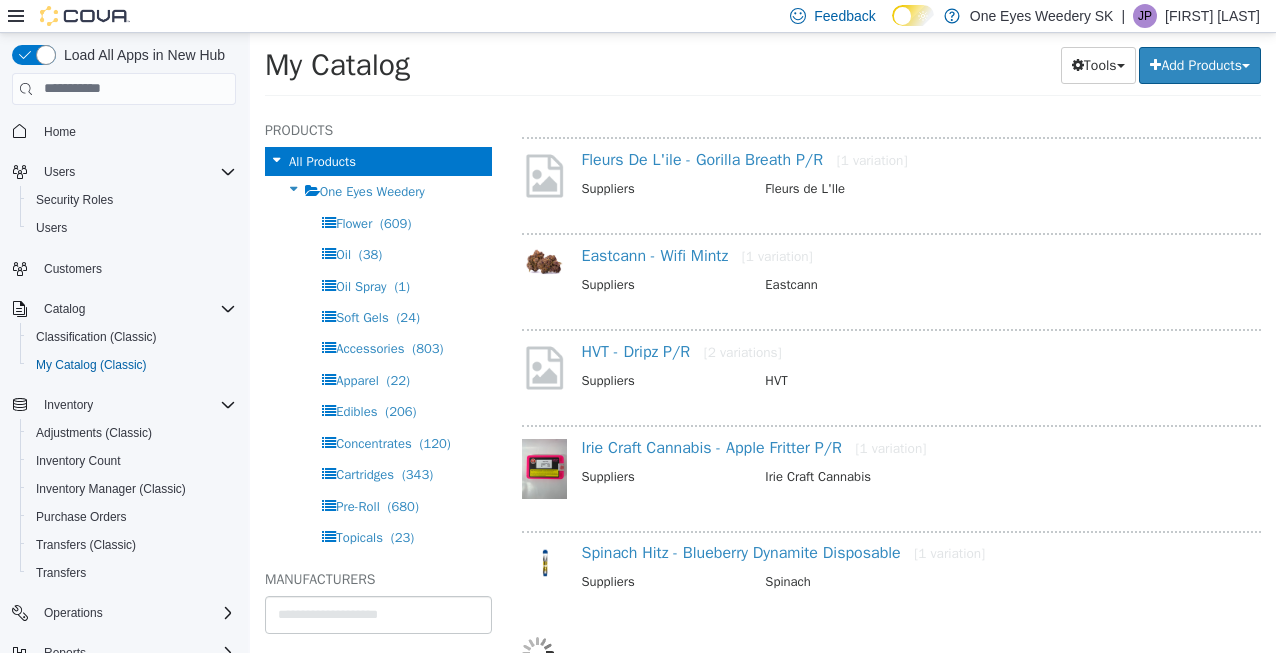 select on "**********" 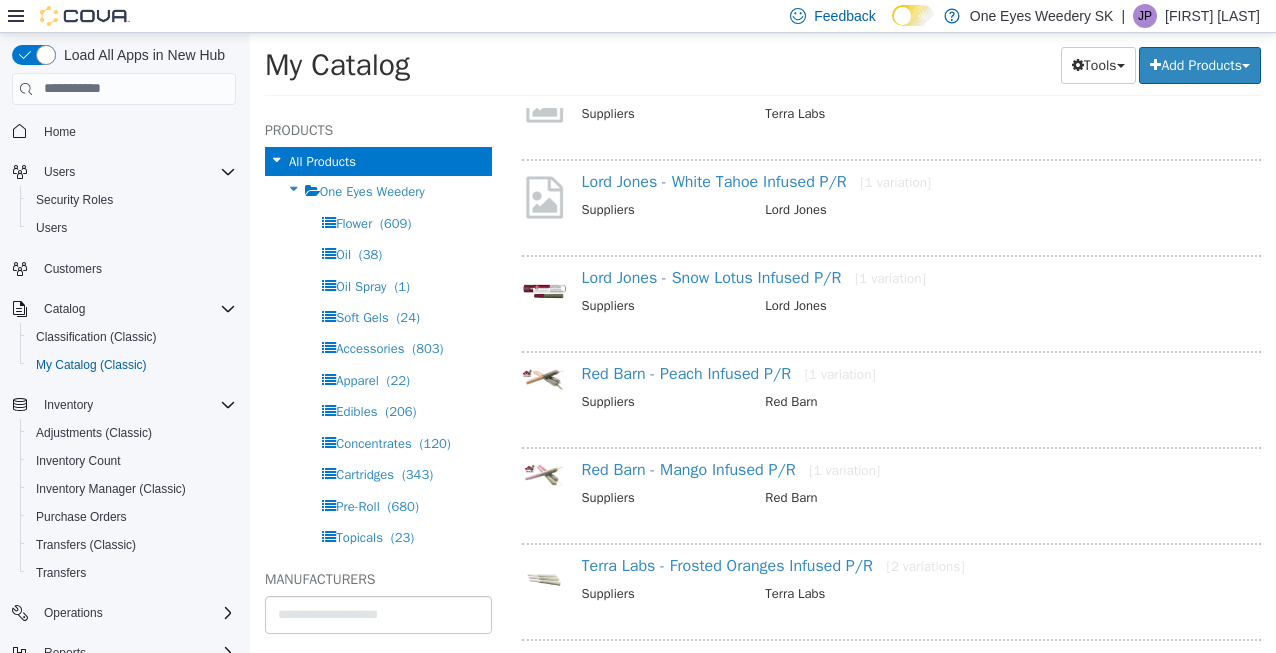 scroll, scrollTop: 0, scrollLeft: 0, axis: both 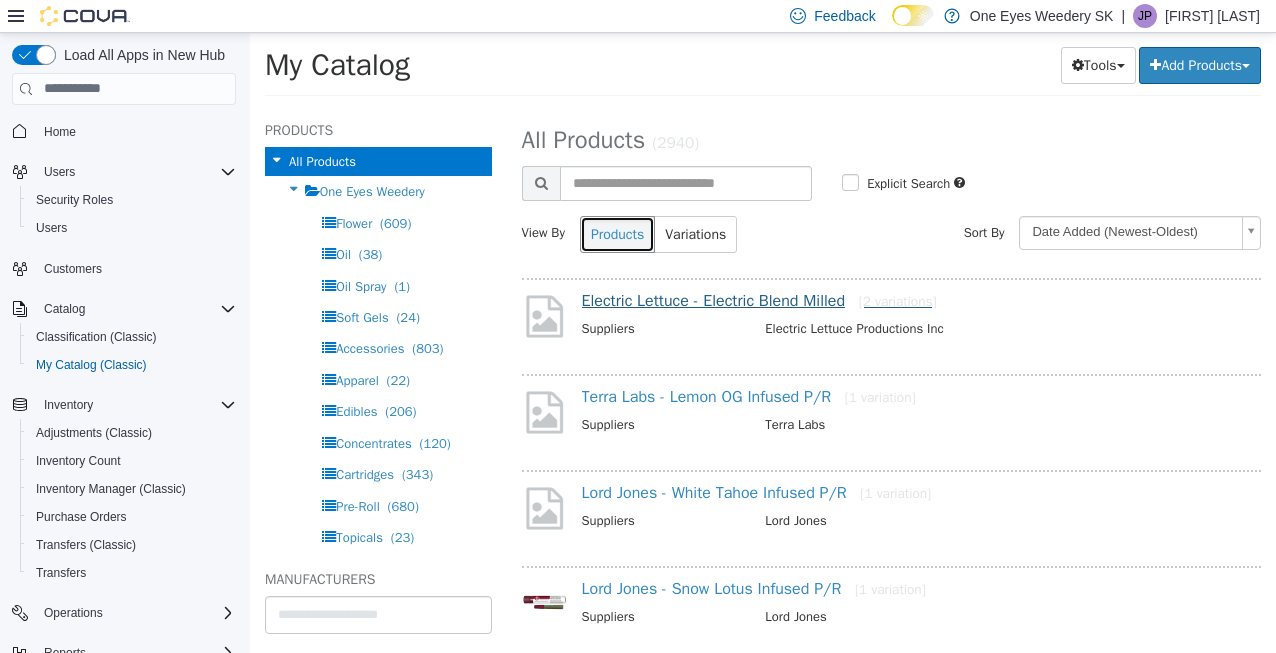 click on "**********" at bounding box center (892, 3234) 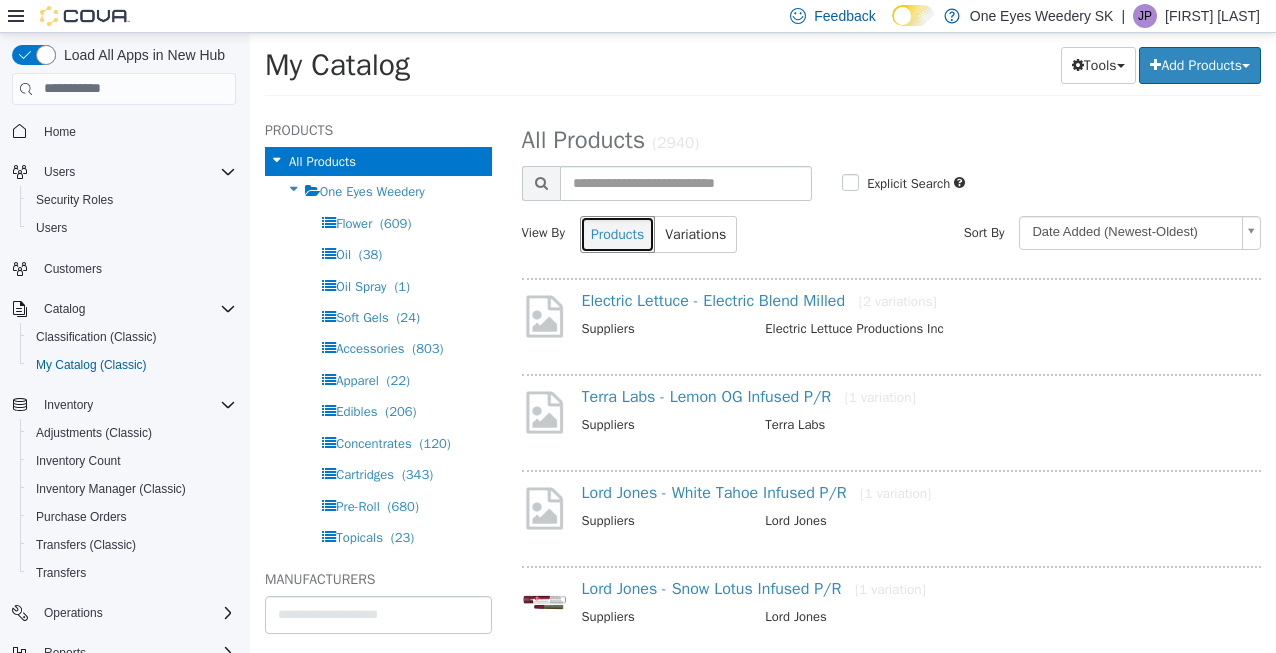 click on "Products" at bounding box center (617, 233) 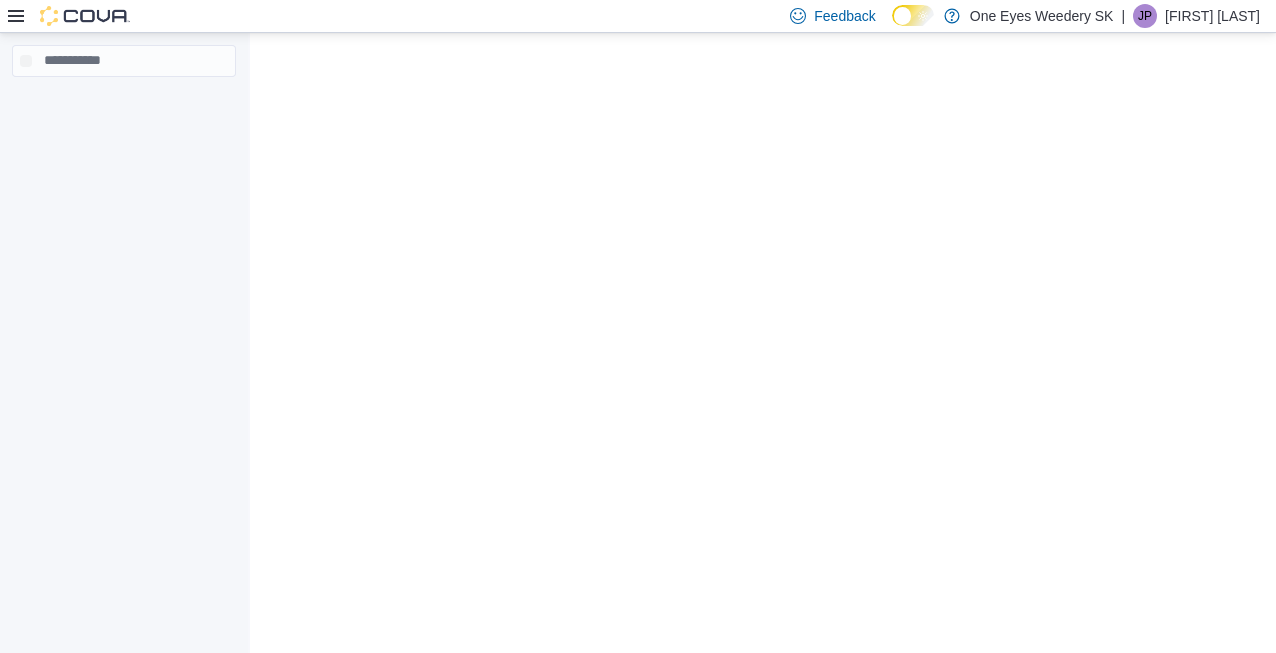 scroll, scrollTop: 0, scrollLeft: 0, axis: both 